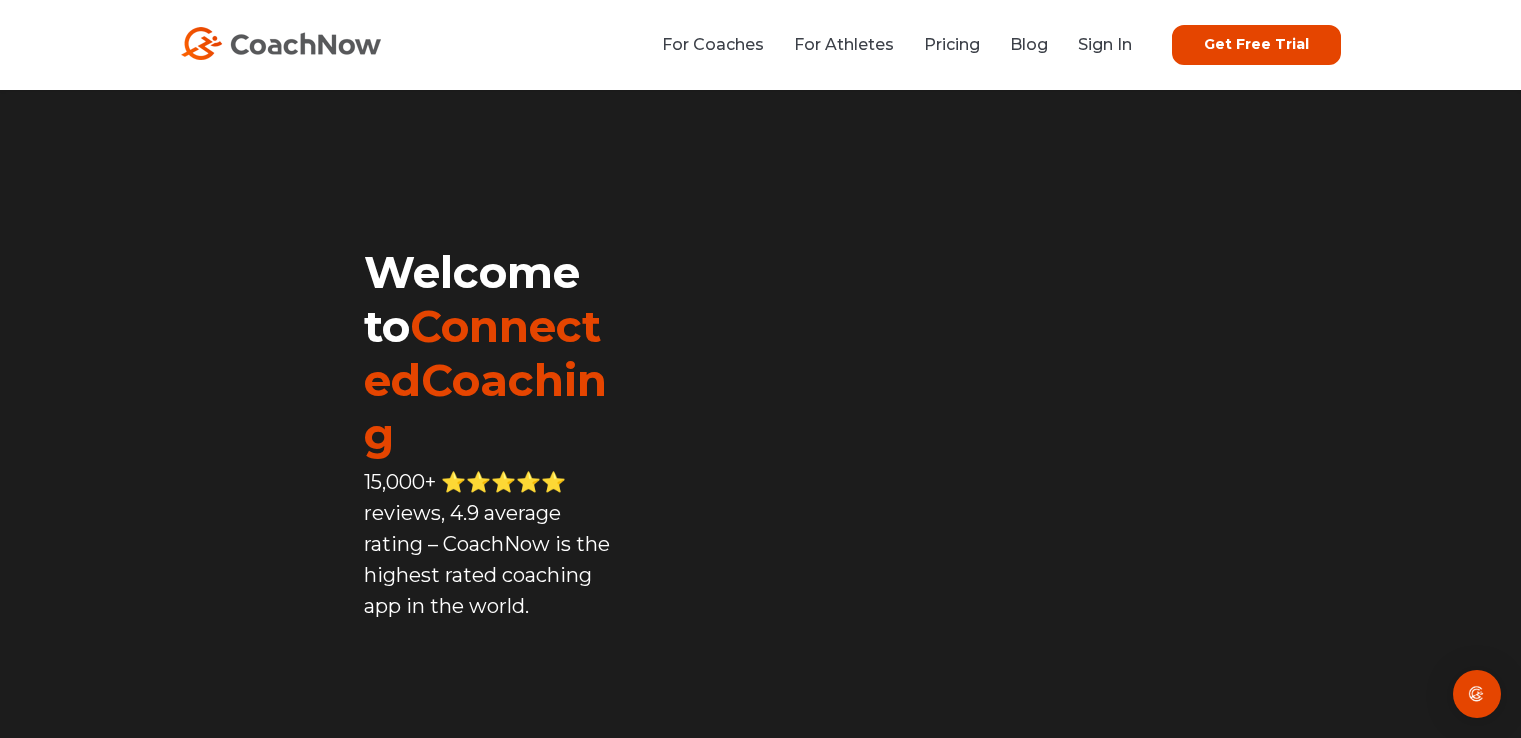 scroll, scrollTop: 0, scrollLeft: 0, axis: both 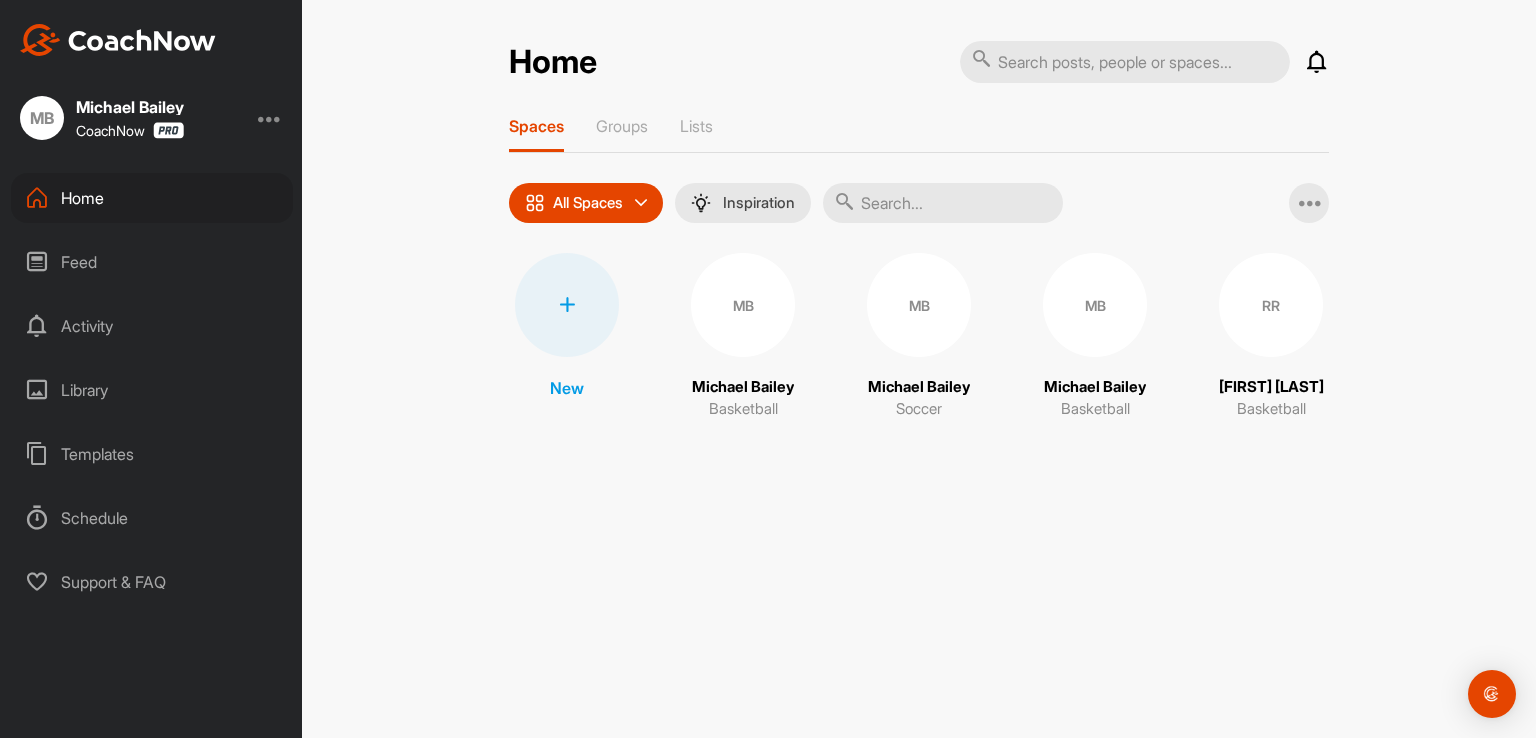 click on "Michael Bailey" at bounding box center [743, 387] 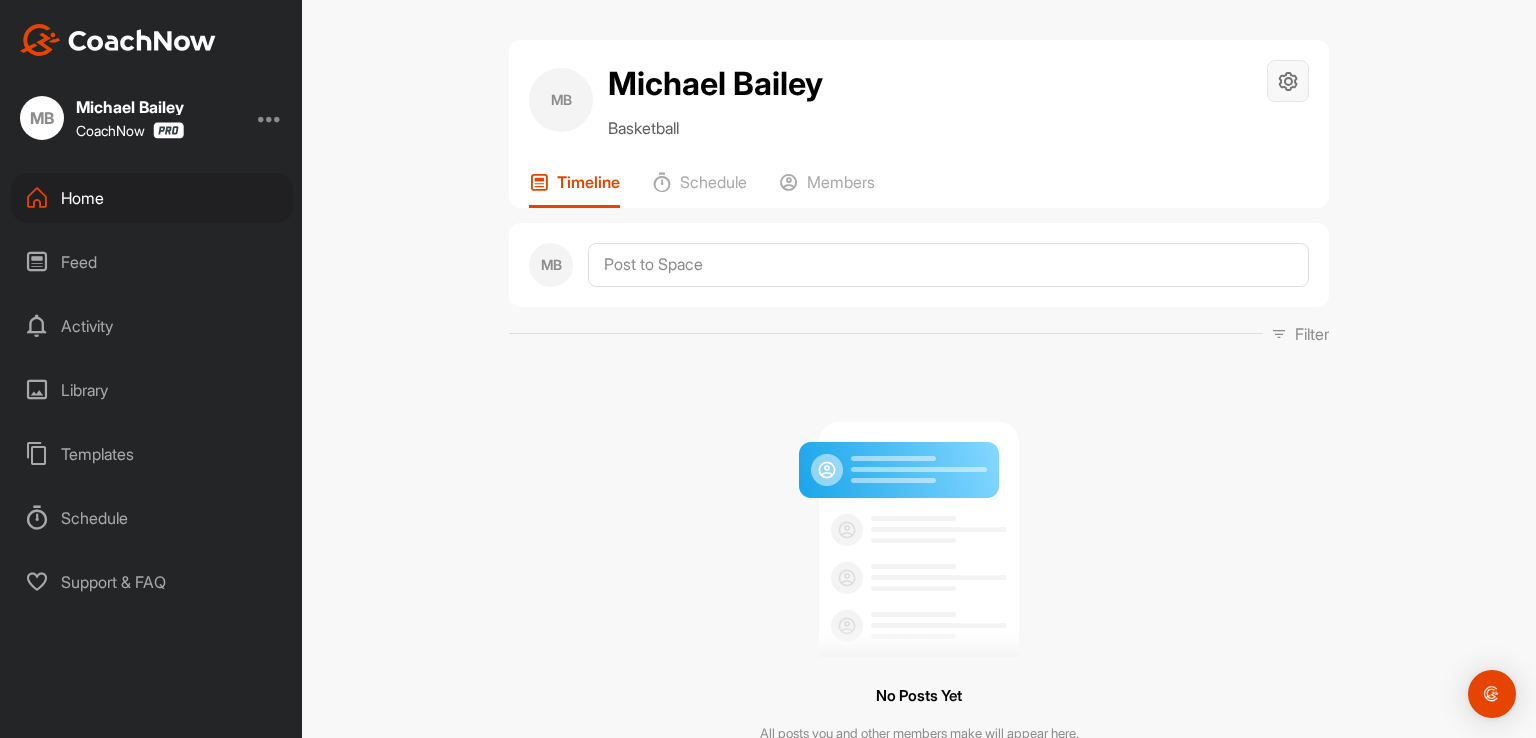 click at bounding box center [1288, 81] 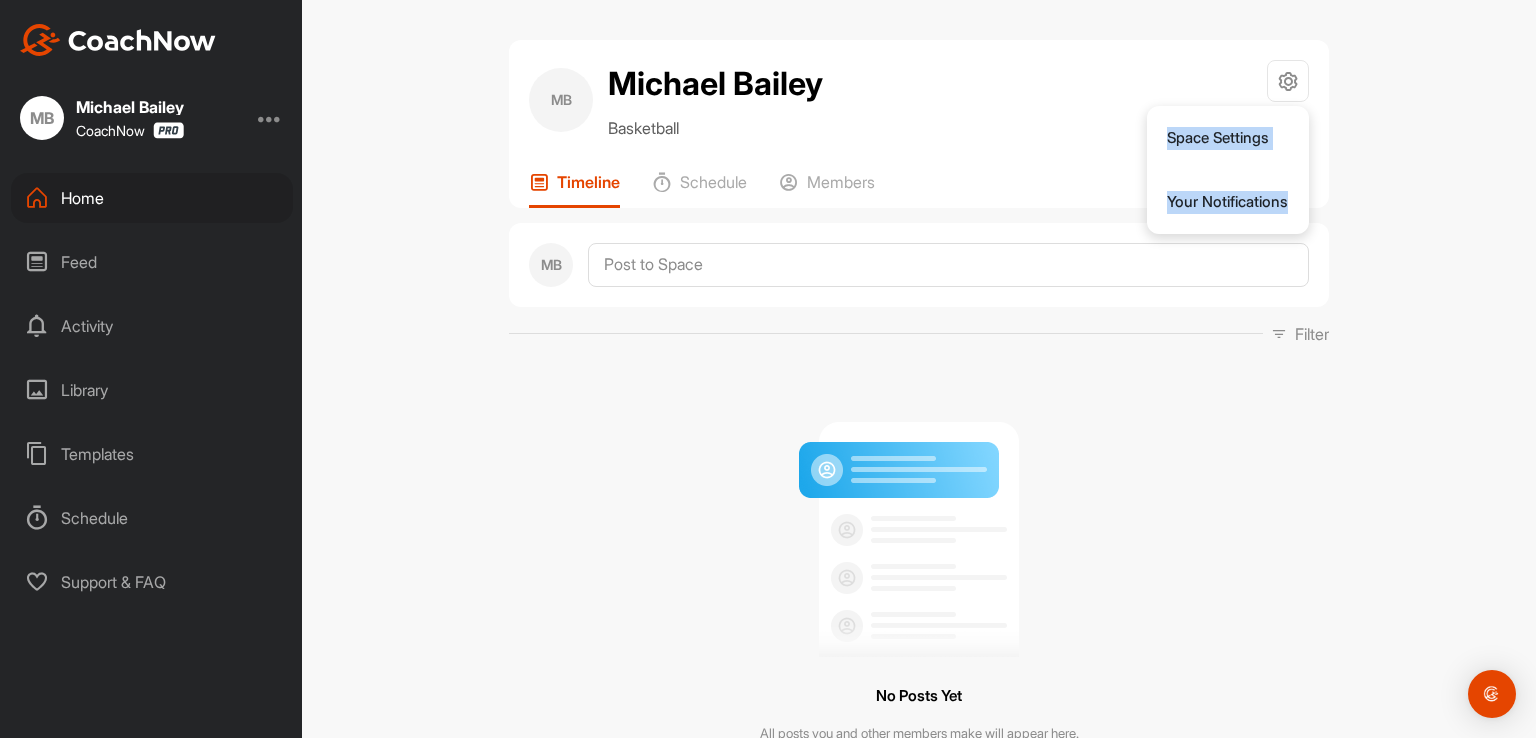click on "MB Michael Bailey Basketball Space Settings Your Notifications Timeline Schedule Members MB Filter Media Type Images Videos Notes Audio Documents Author MB Michael Bailey [EMAIL] RR [FIRST] [LAST] [EMAIL] Sort by Created at Tags Add some tags. From Day Month Year Till Day Month Year Filter Show All No Posts Yet All posts you and other members make will appear here." at bounding box center (919, 369) 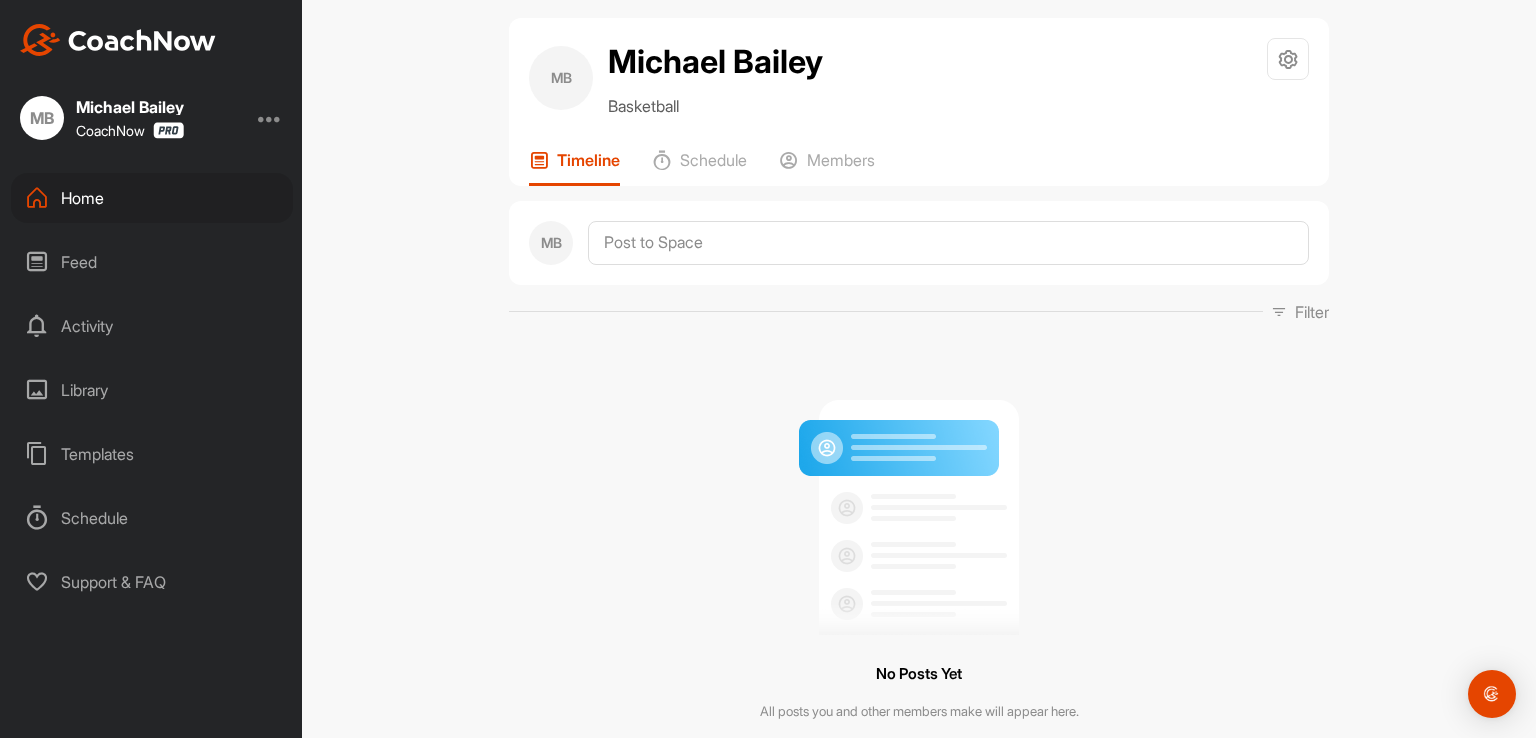 scroll, scrollTop: 0, scrollLeft: 0, axis: both 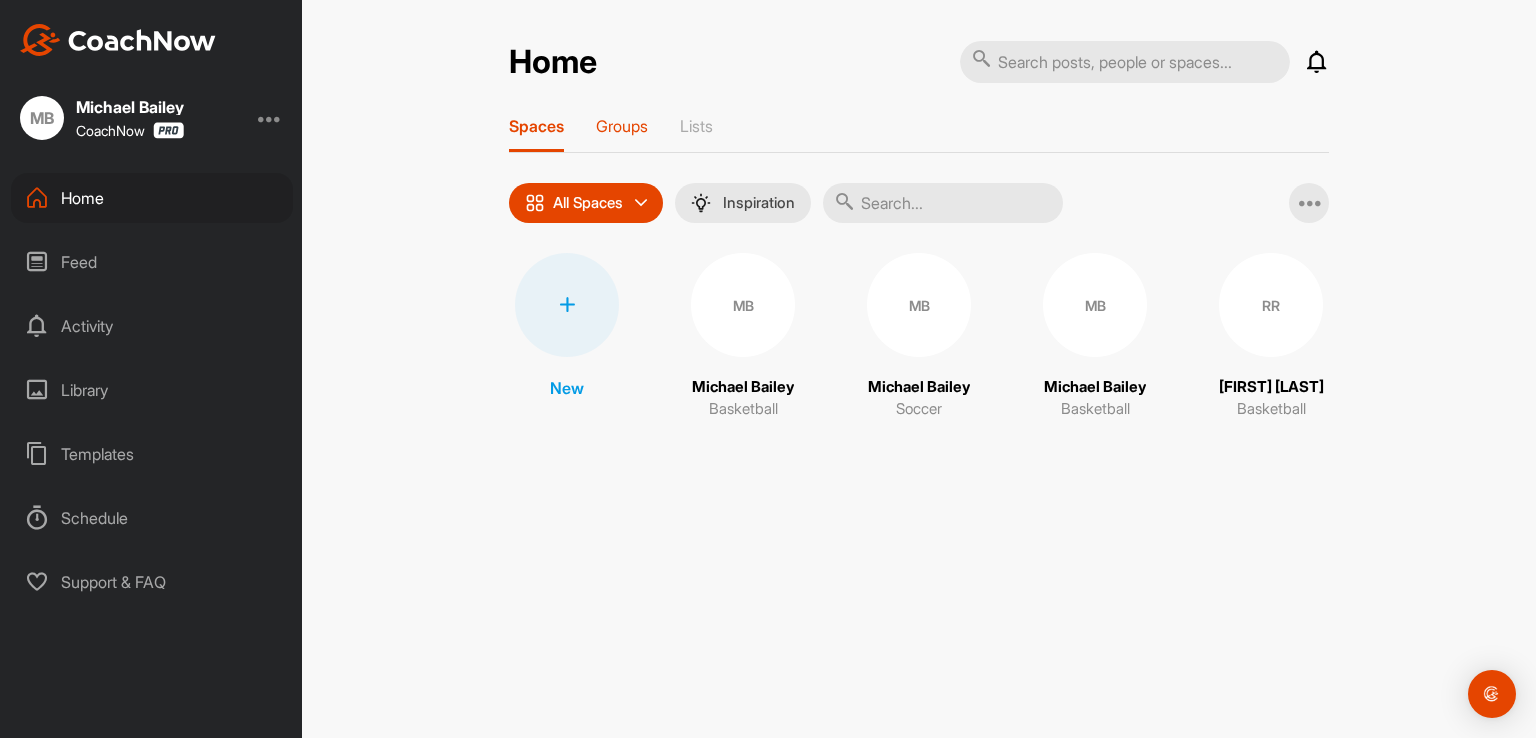 click on "Groups" at bounding box center [622, 134] 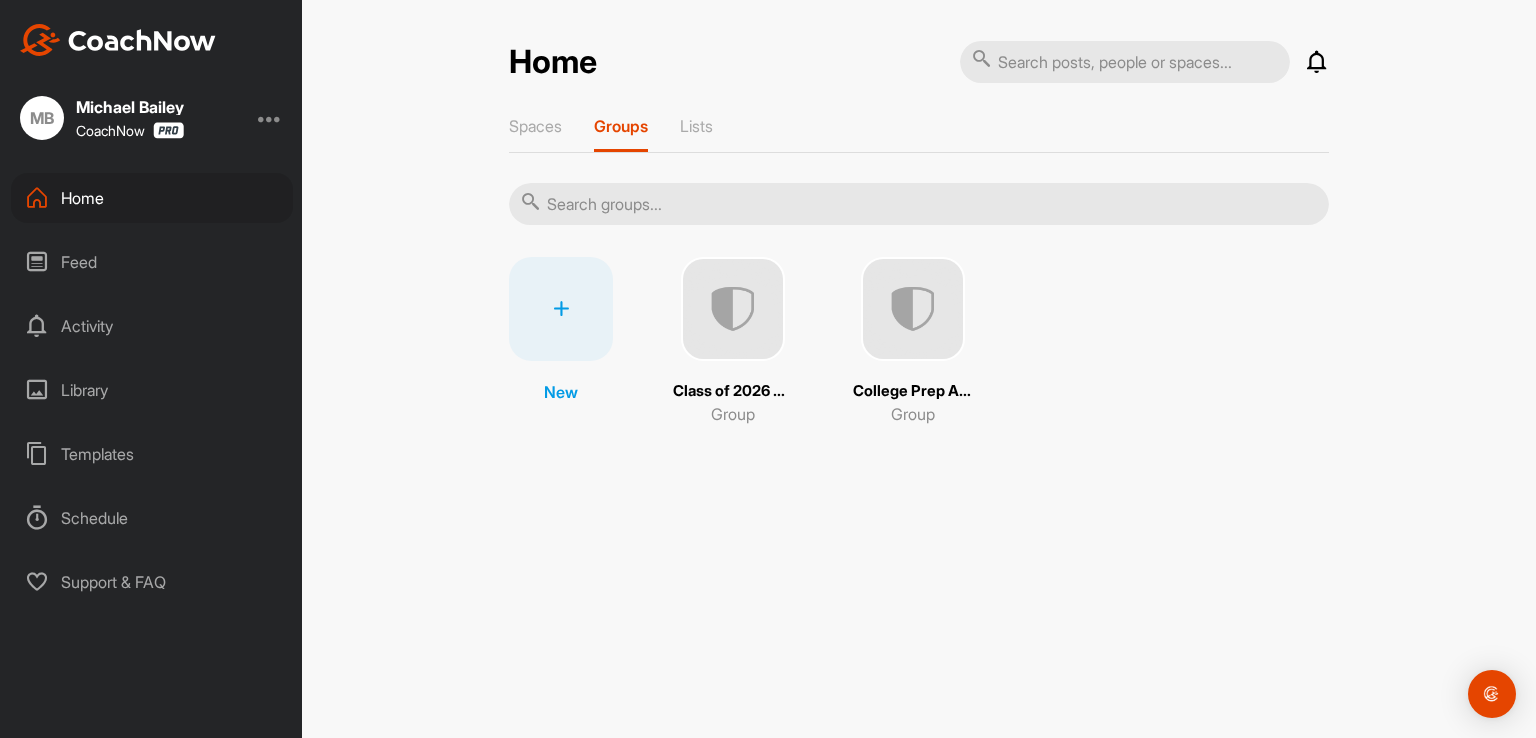 click on "College Prep Academy" at bounding box center [913, 391] 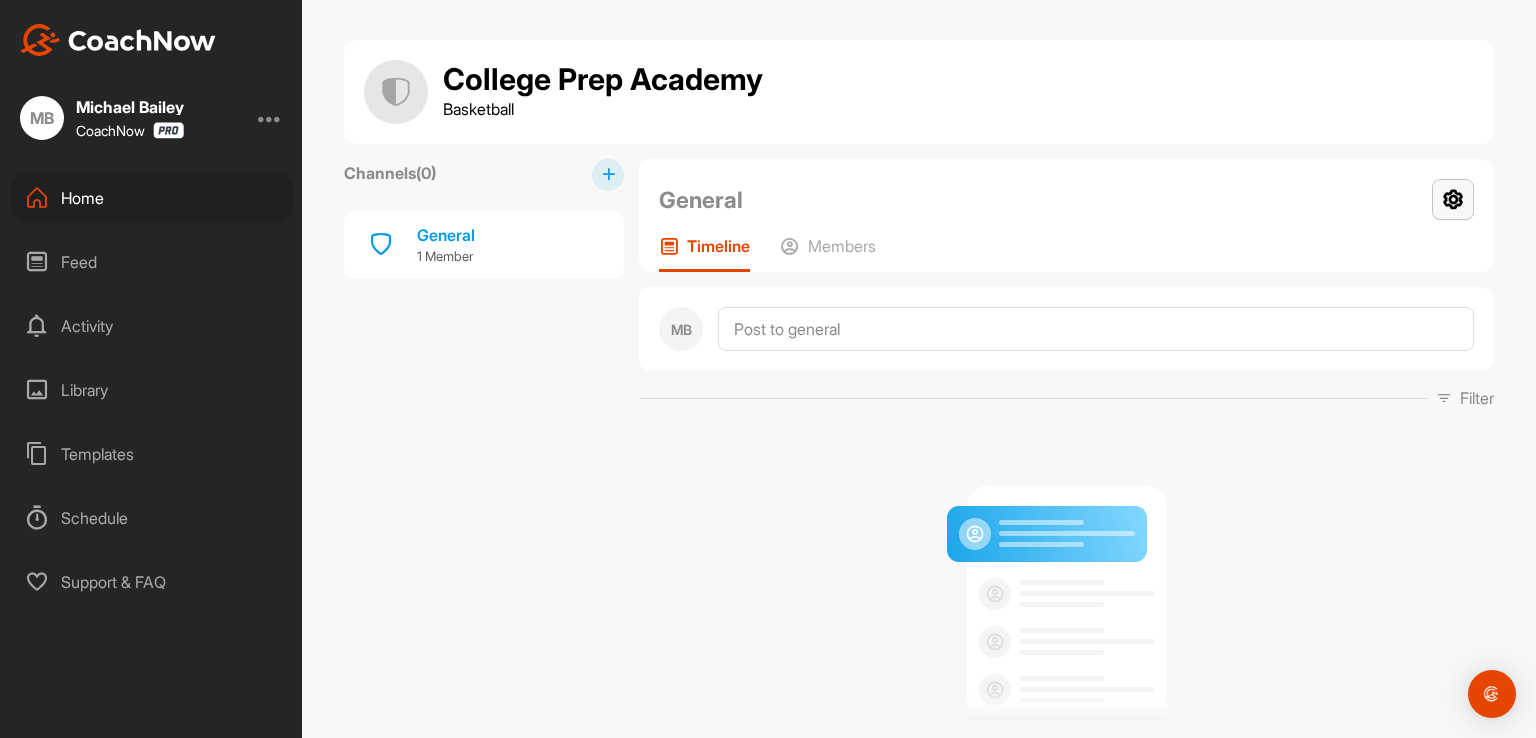 click at bounding box center [1453, 199] 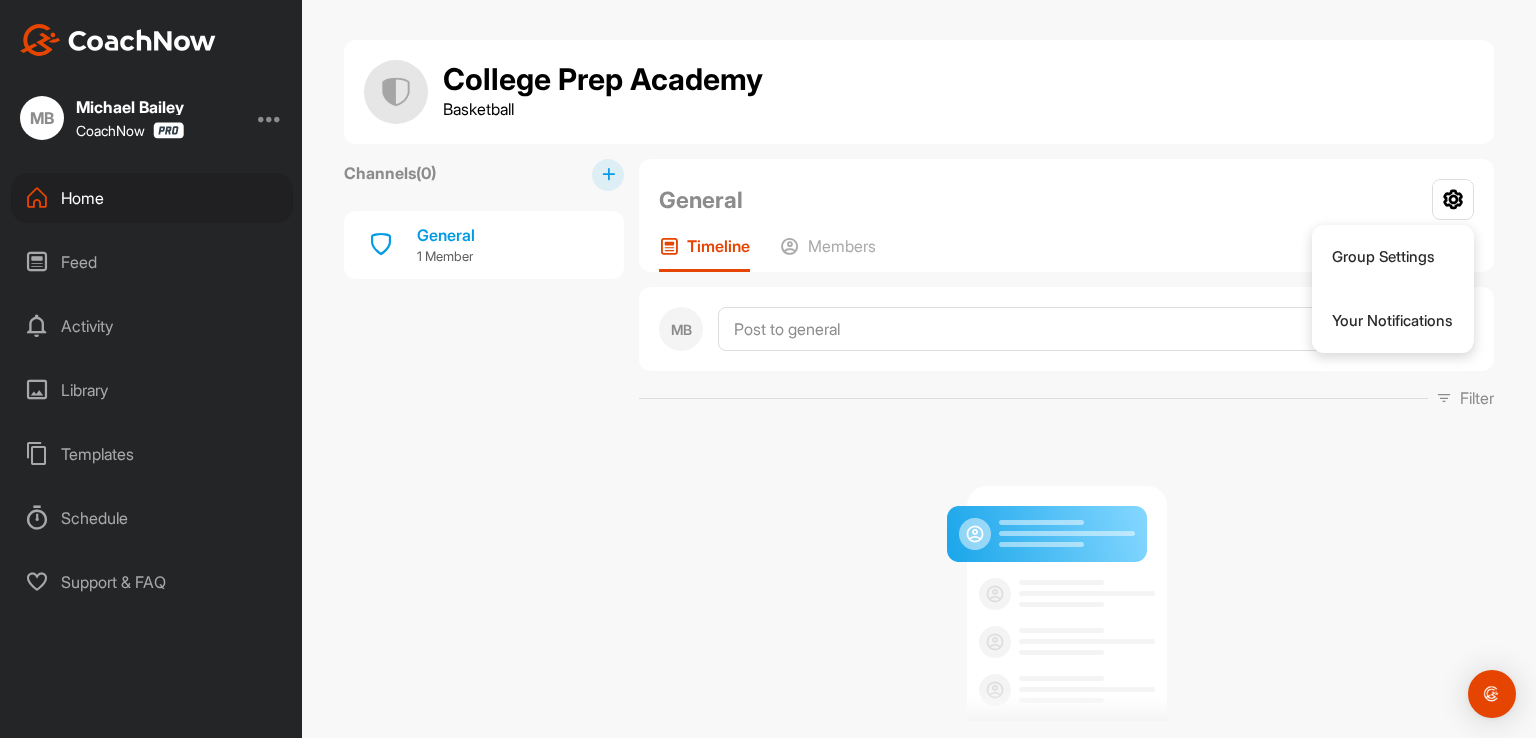 click on "Channels  ( 0 ) General 1 Member" at bounding box center [484, 506] 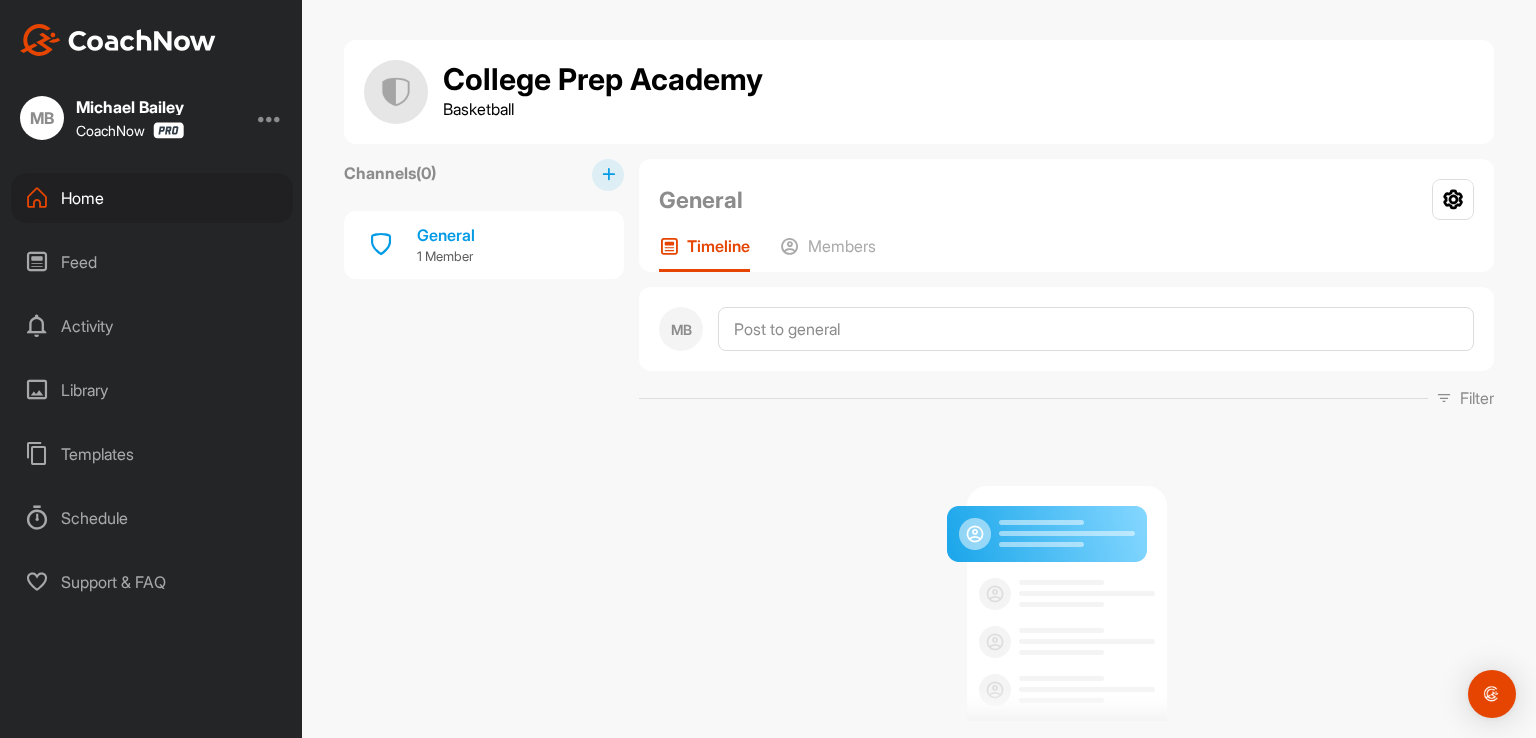 click on "Channels  ( 0 )" at bounding box center [390, 173] 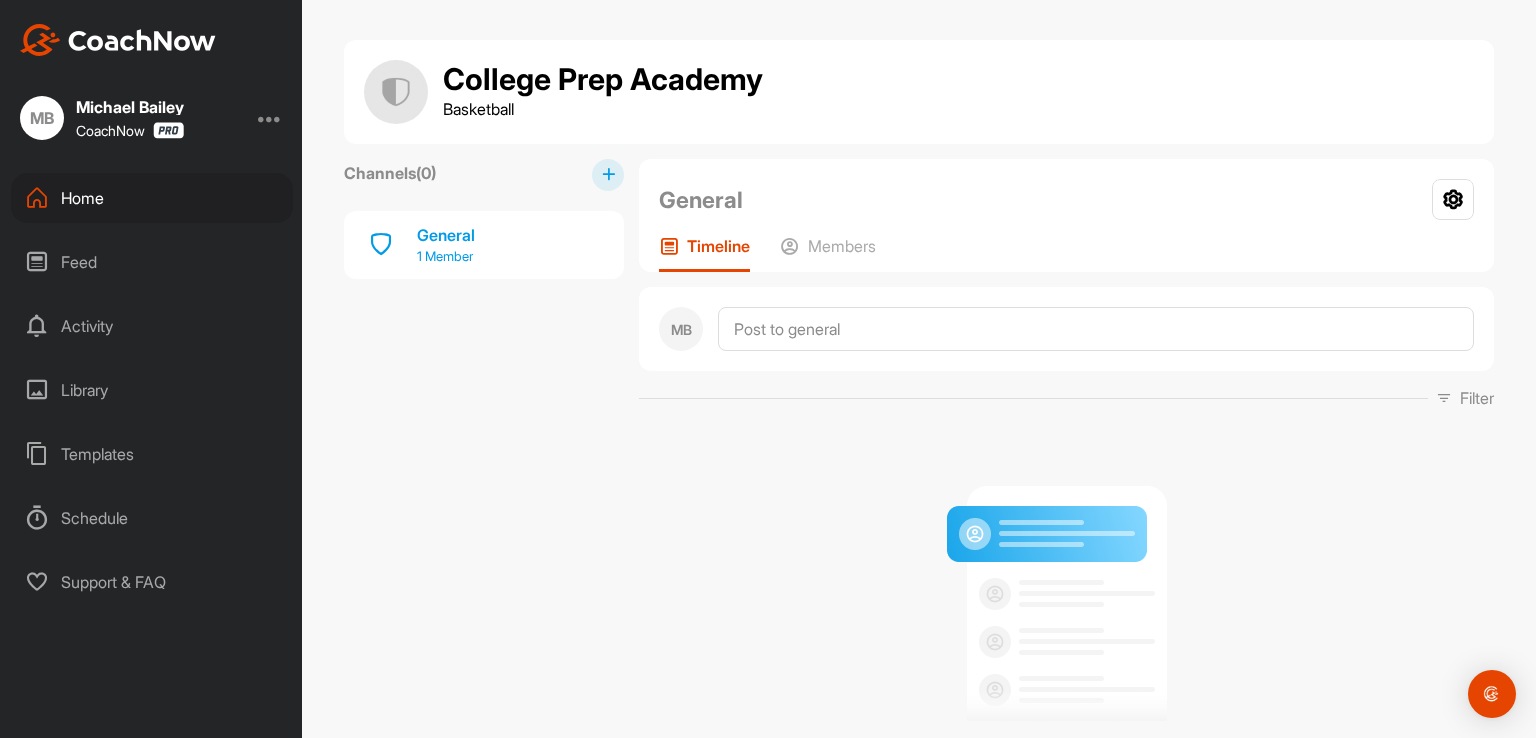 click on "General" at bounding box center [446, 235] 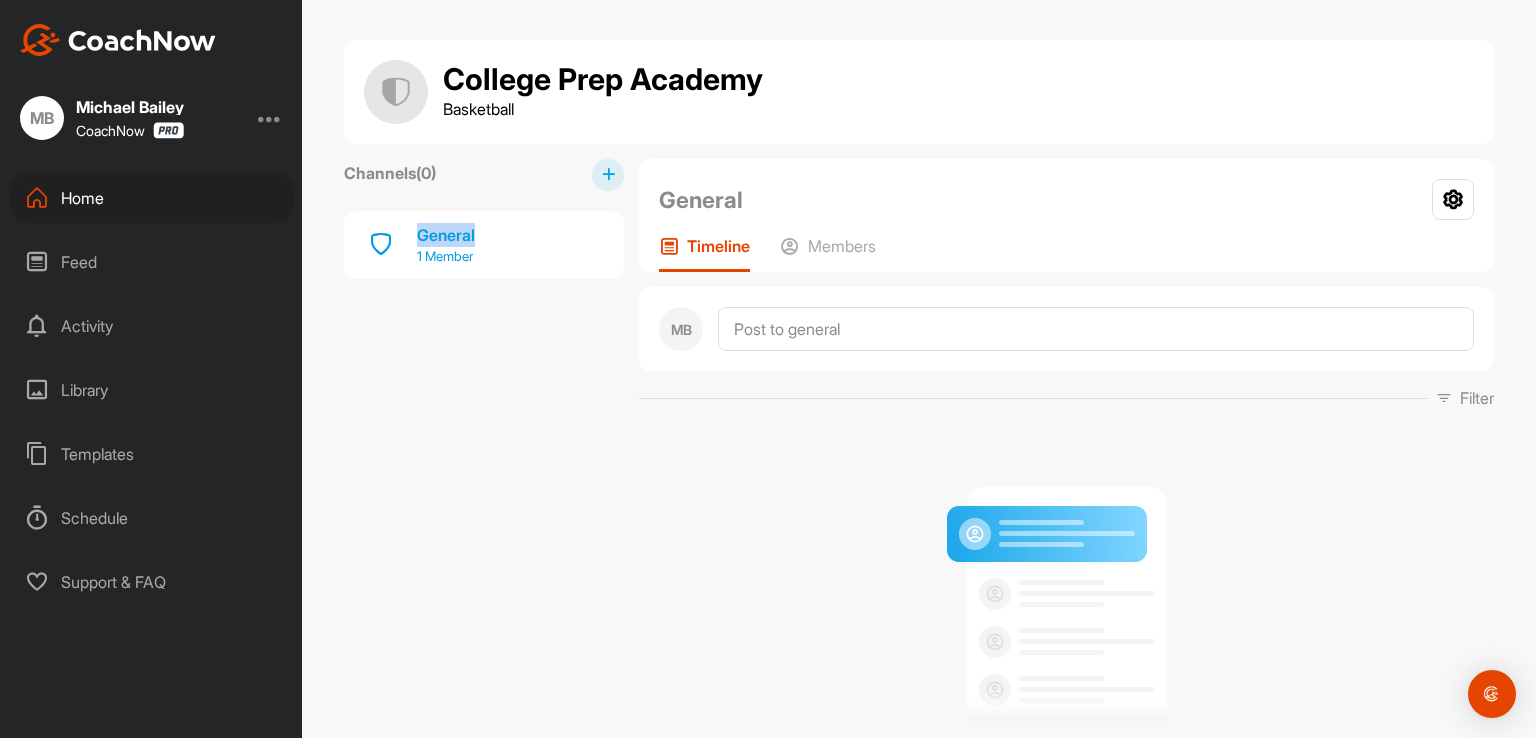 click on "General" at bounding box center (446, 235) 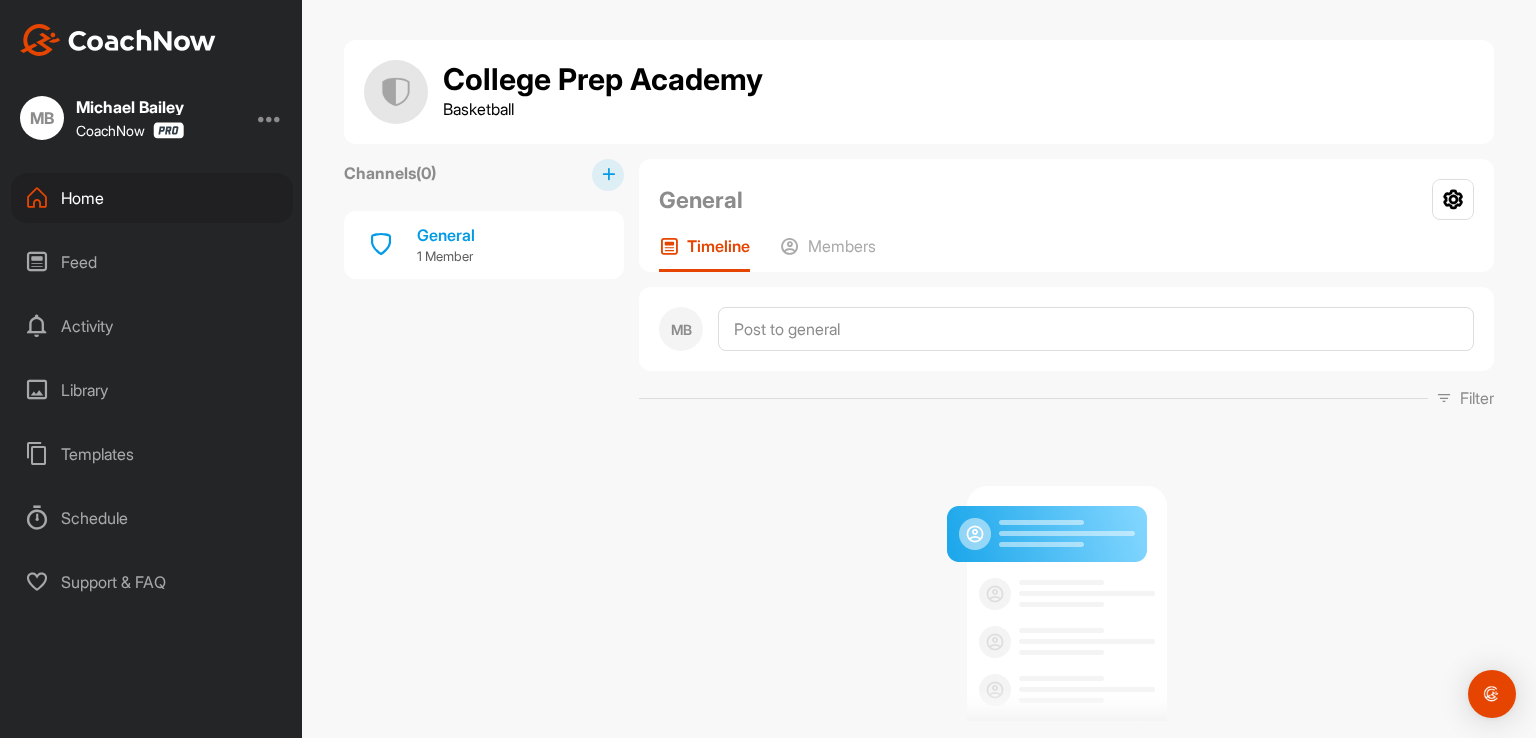 click at bounding box center (608, 174) 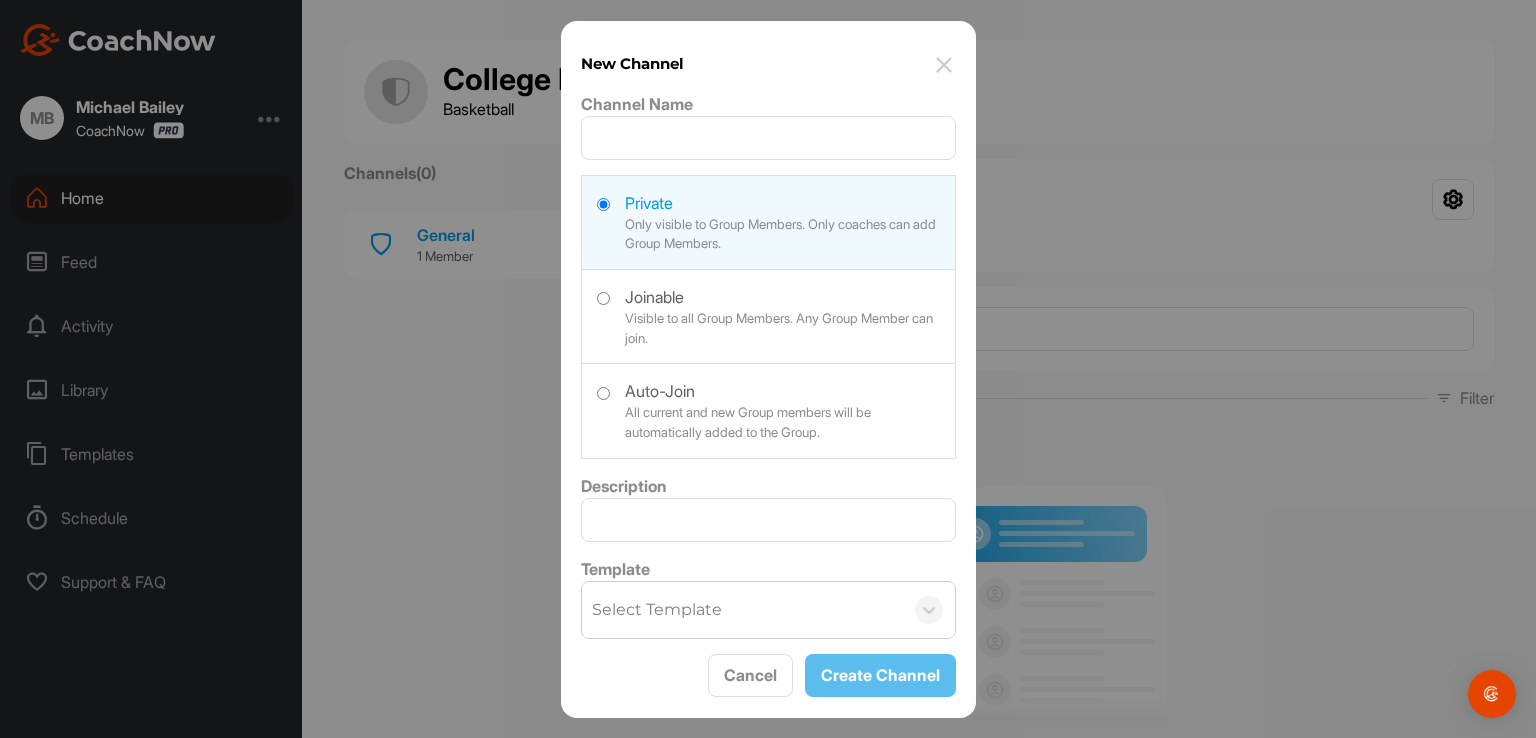 click at bounding box center (768, 408) 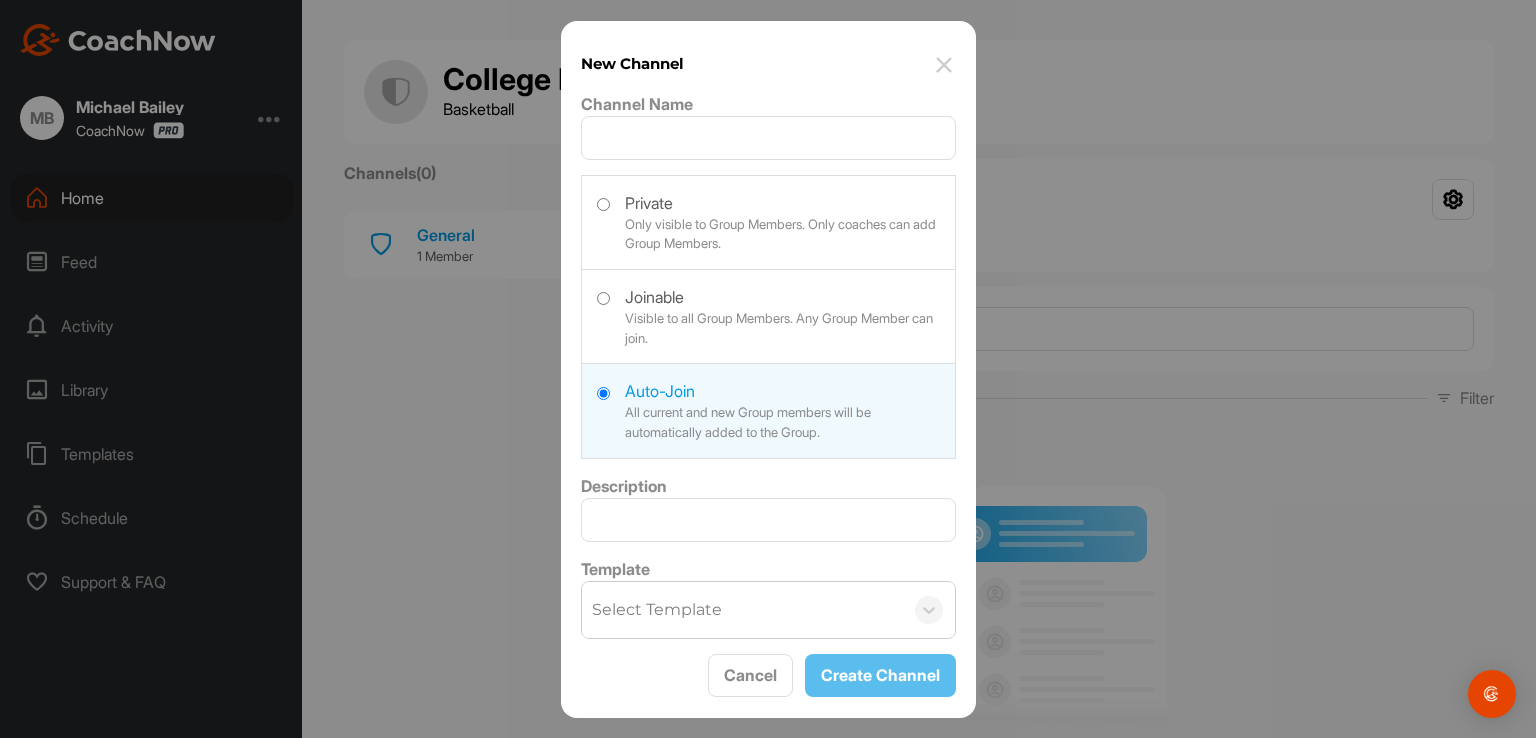 click at bounding box center (768, 408) 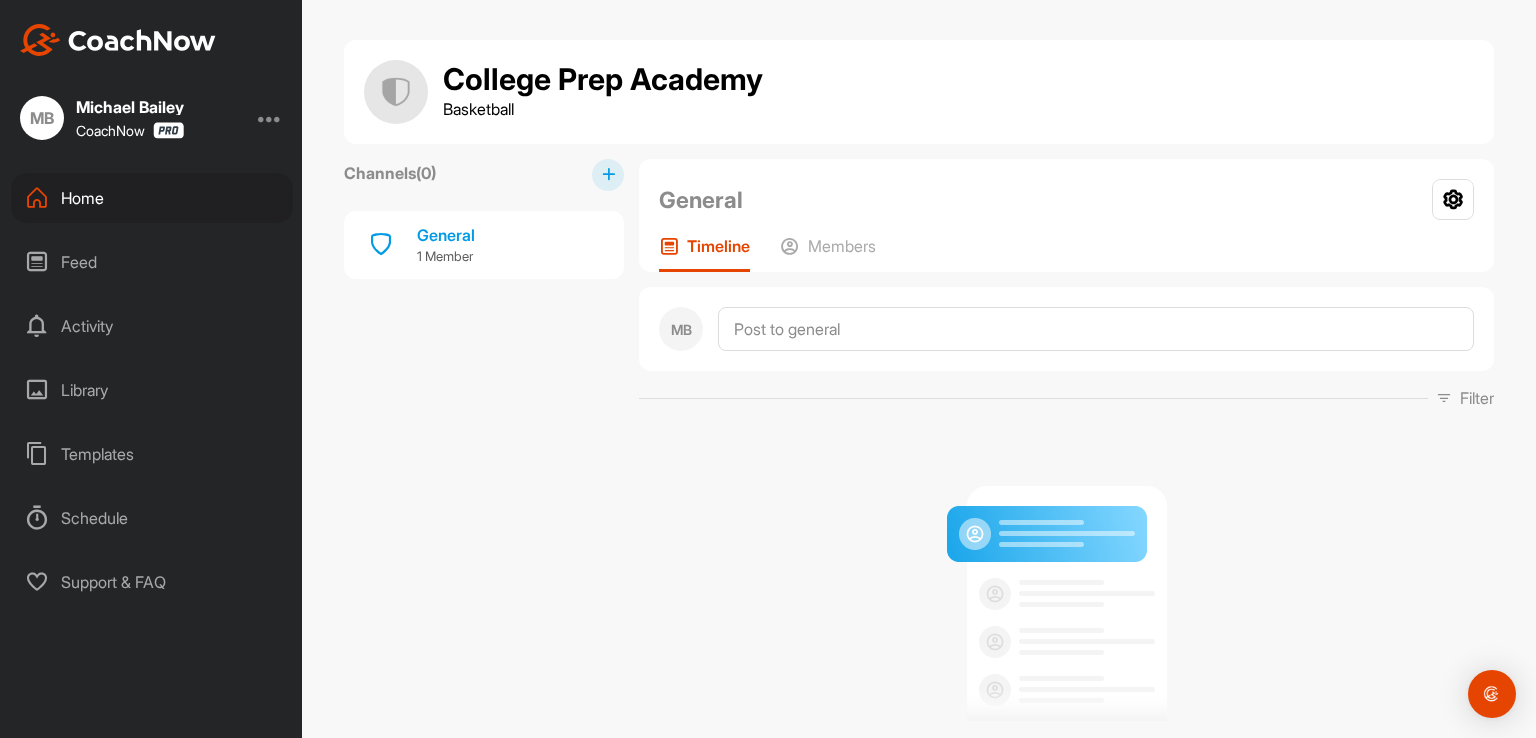 click at bounding box center (608, 174) 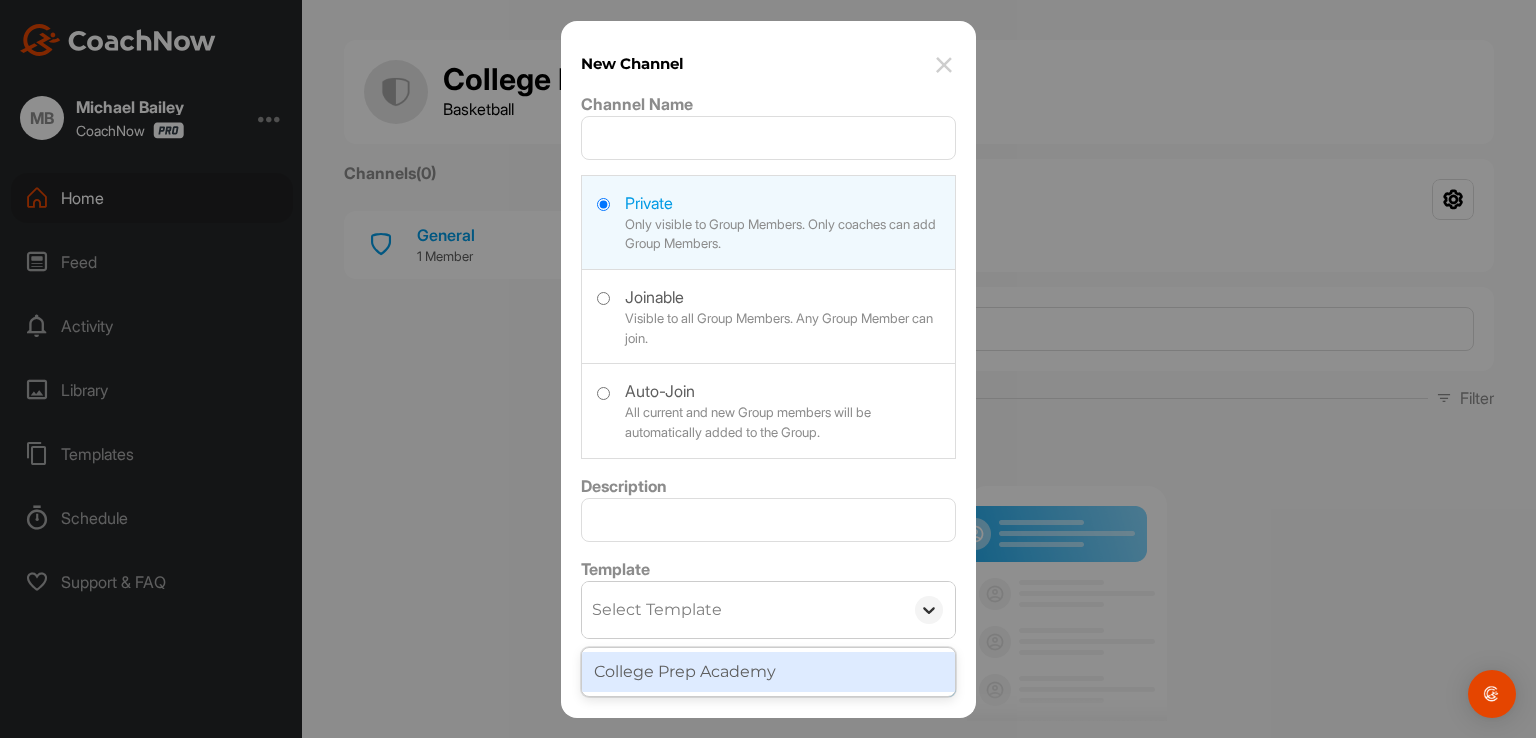 click 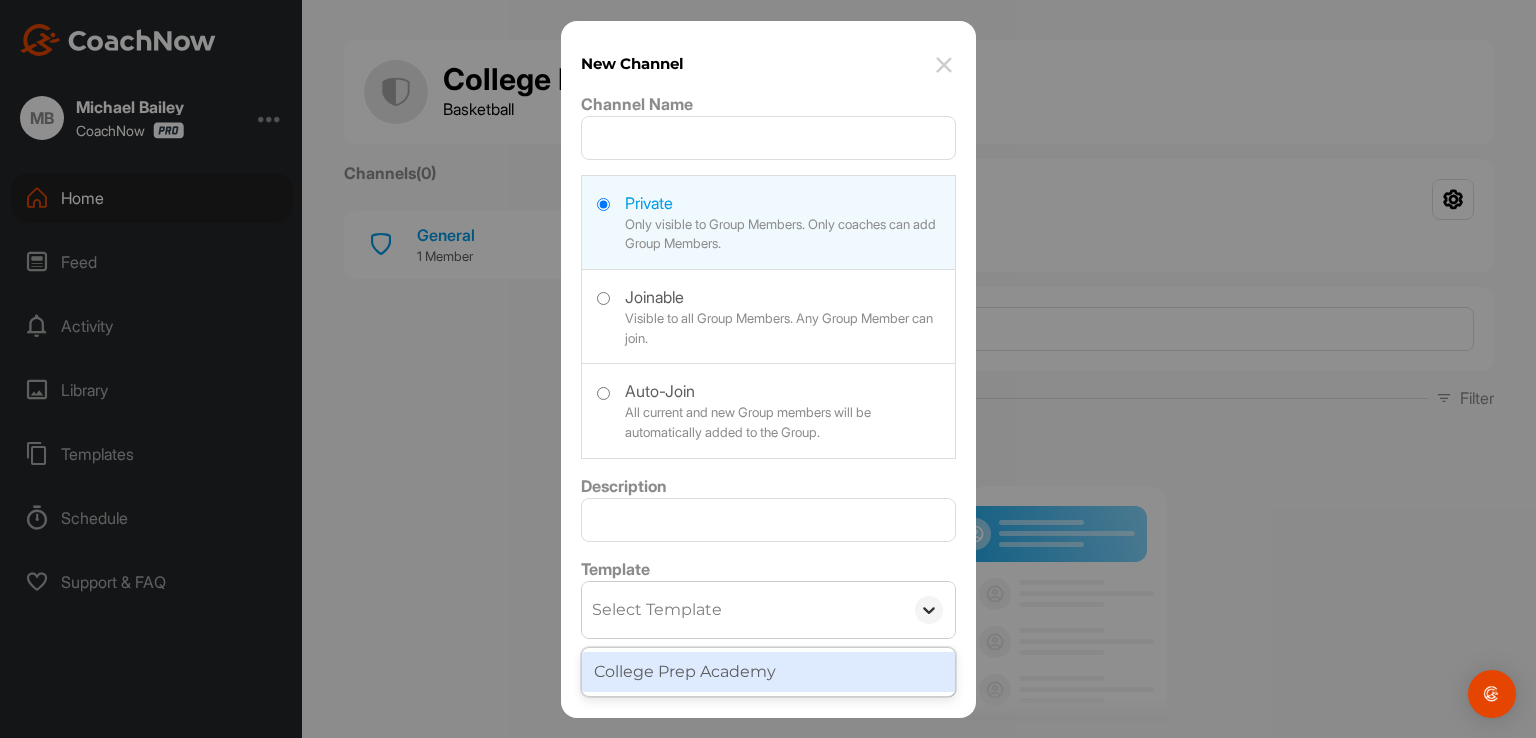 click 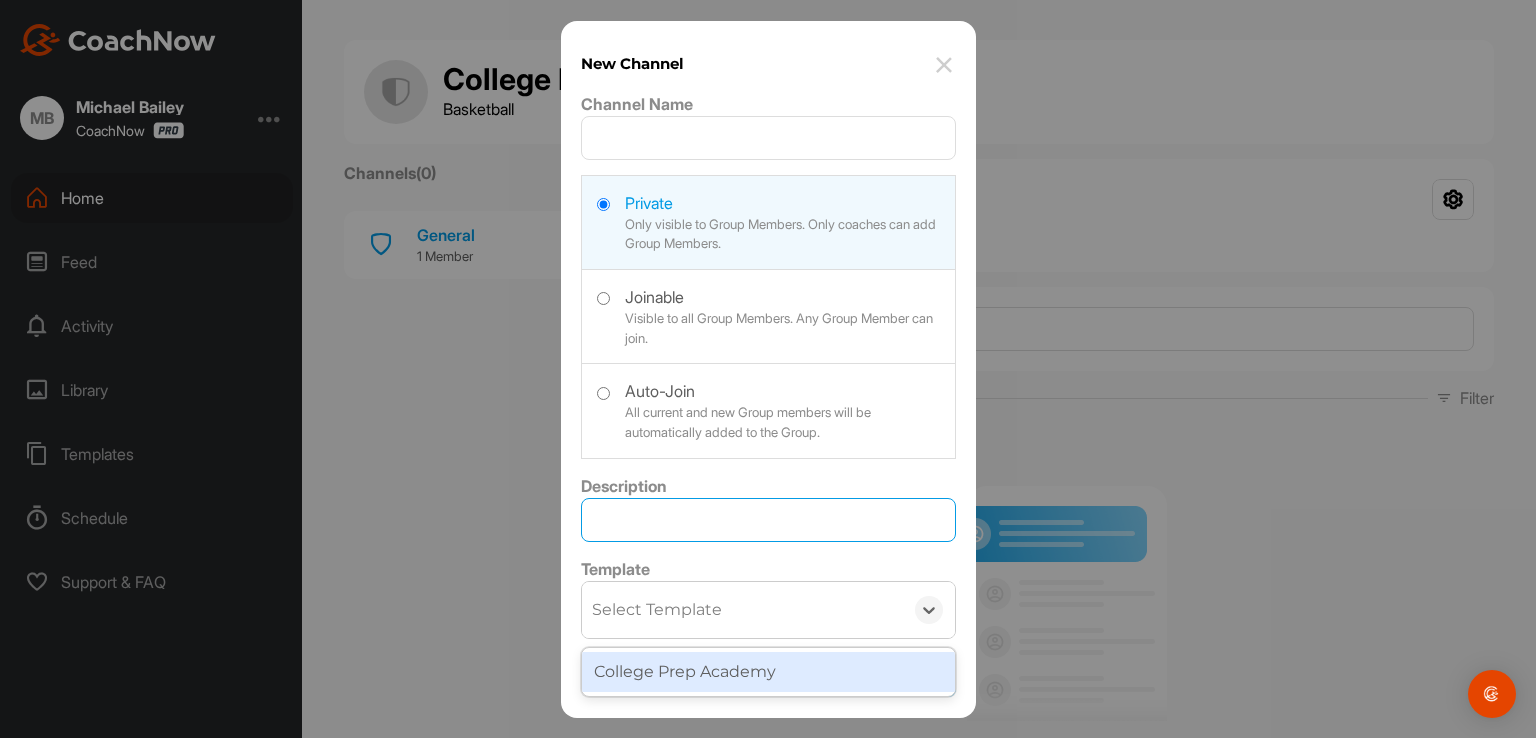 click on "Description" at bounding box center [768, 520] 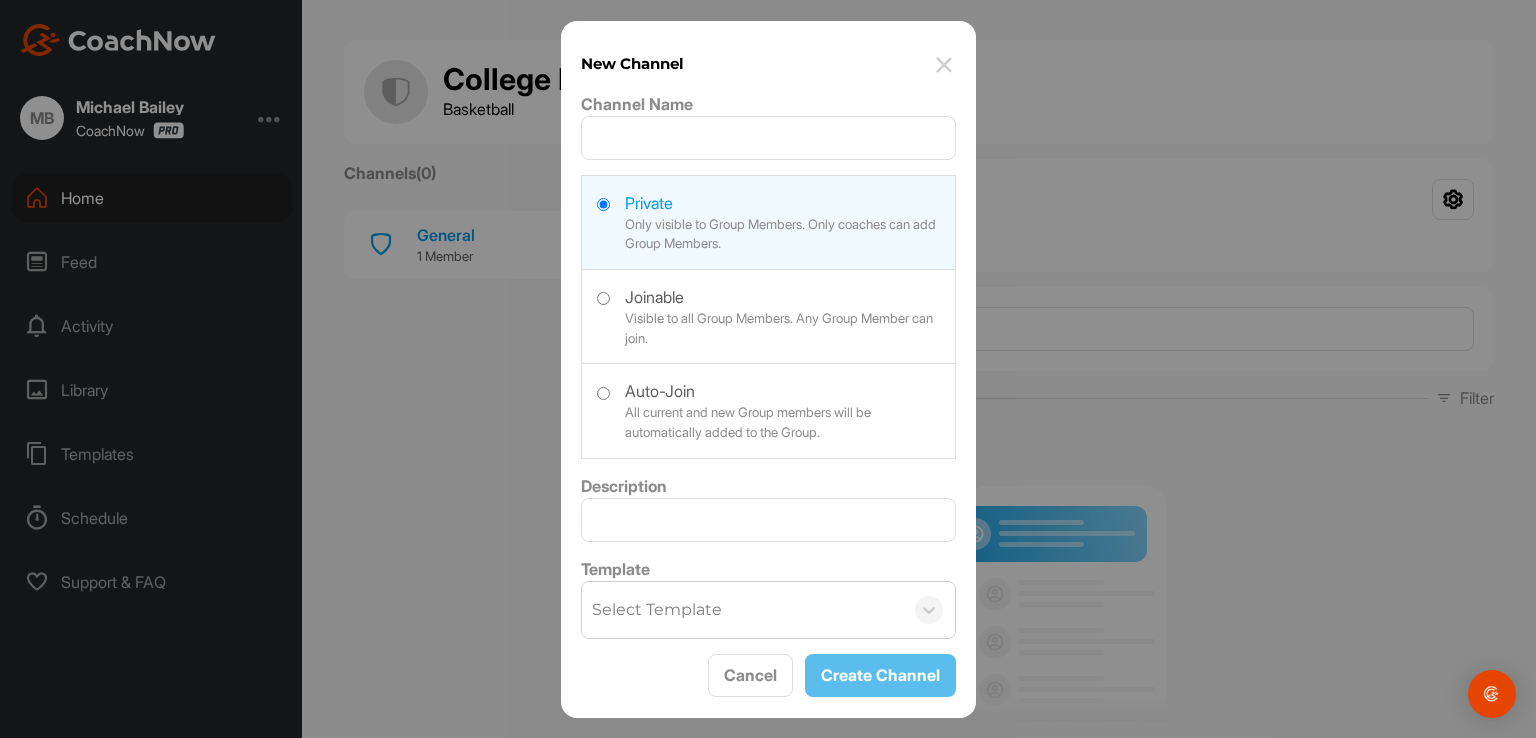 click at bounding box center [768, 408] 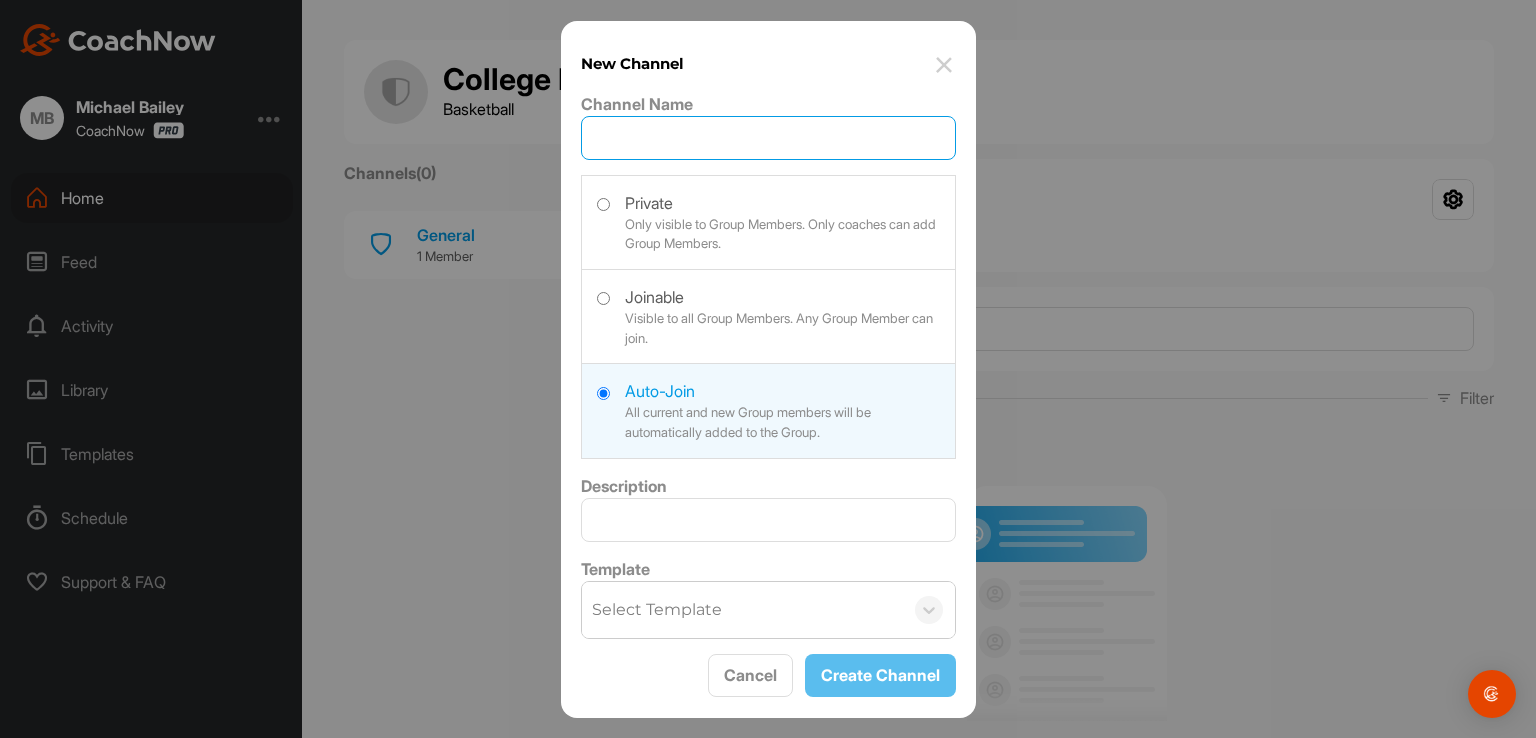 click on "Channel Name" at bounding box center (768, 138) 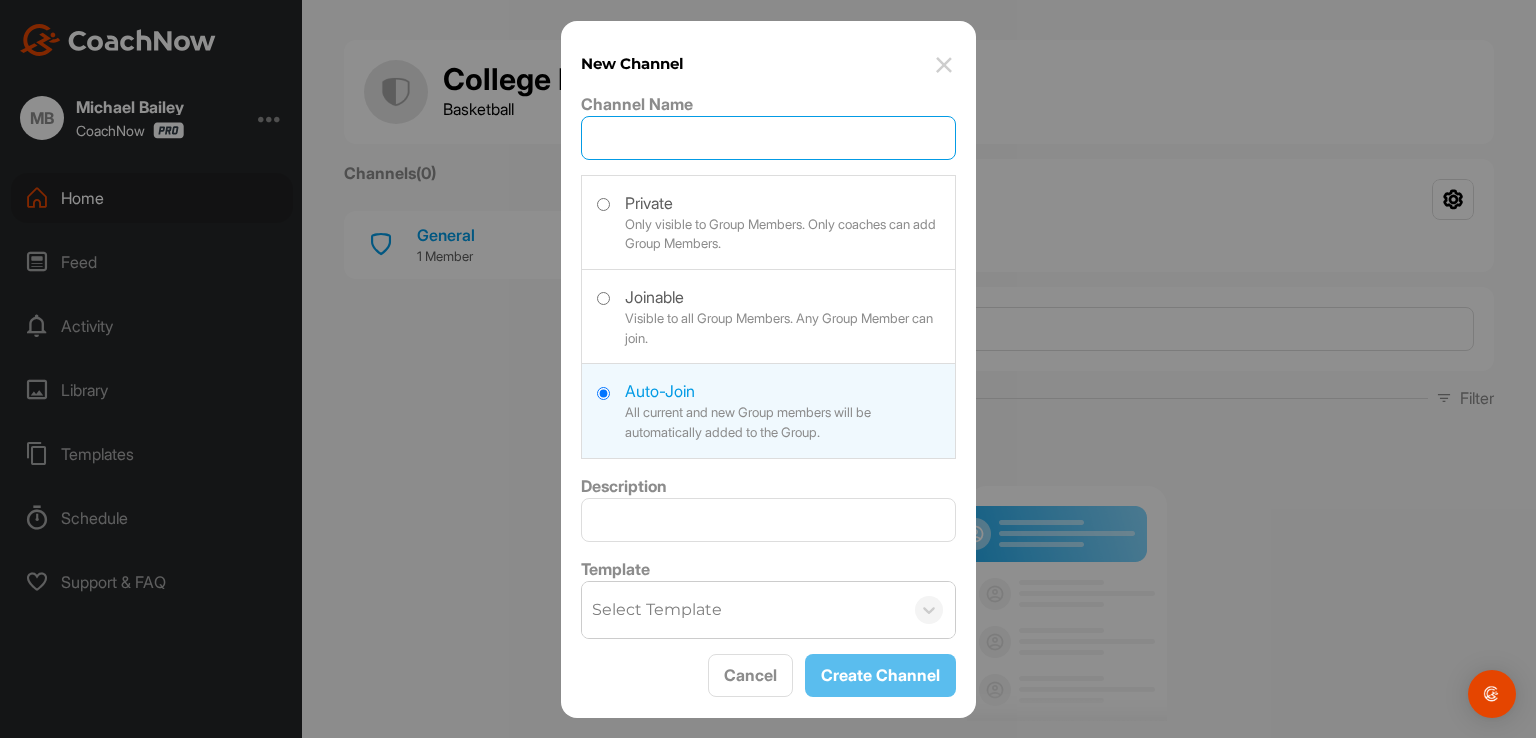 click on "Channel Name" at bounding box center (768, 138) 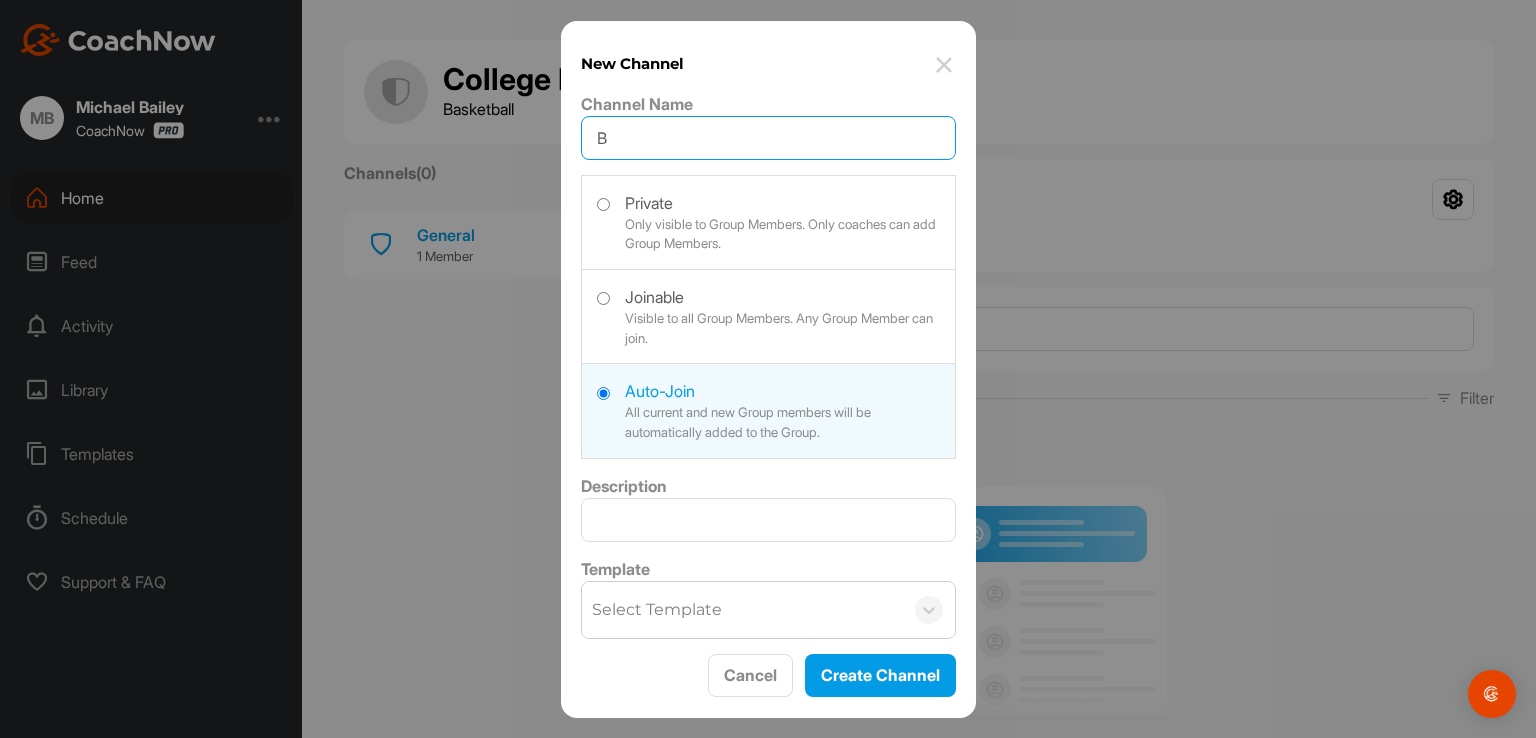 type on "B" 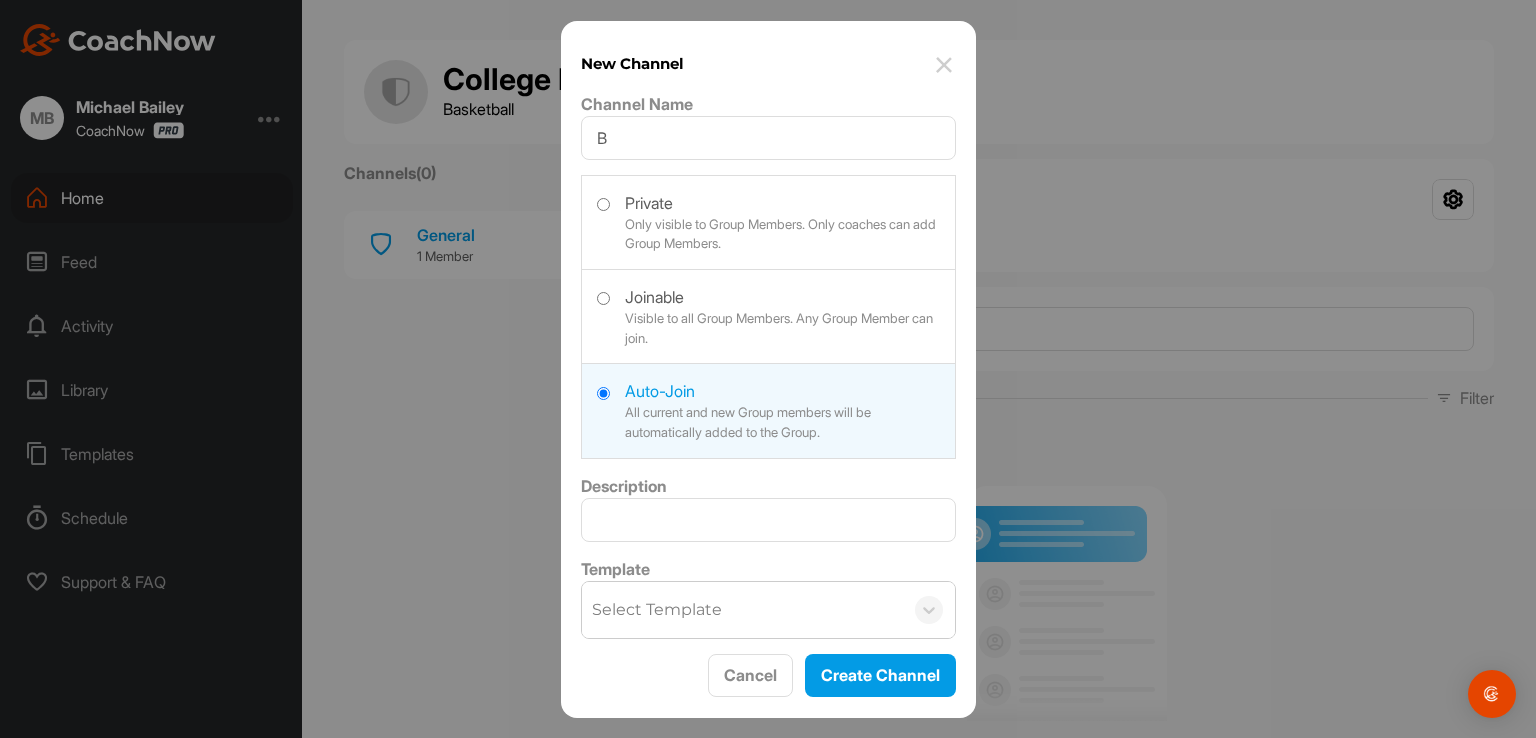 click at bounding box center [944, 65] 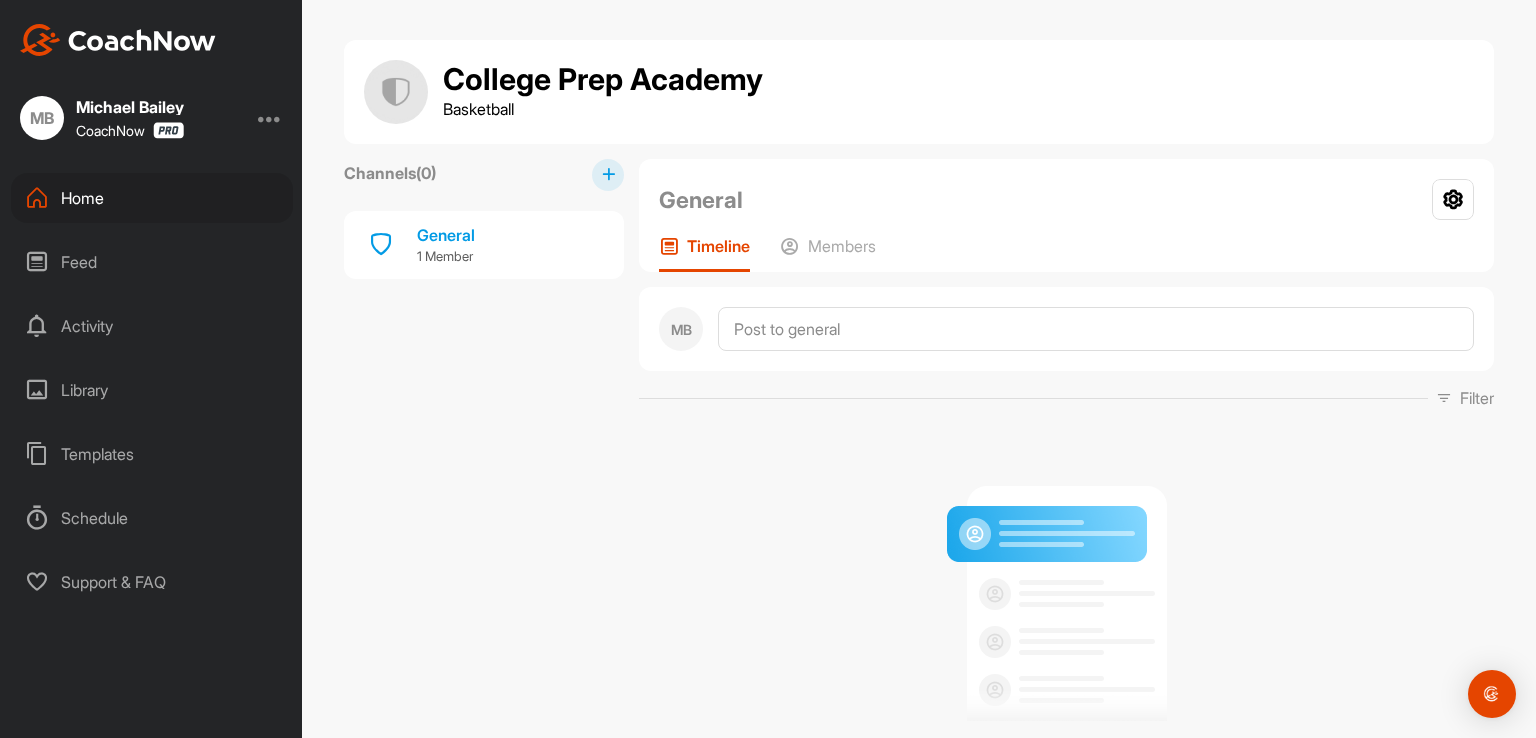 click on "Activity" at bounding box center [152, 326] 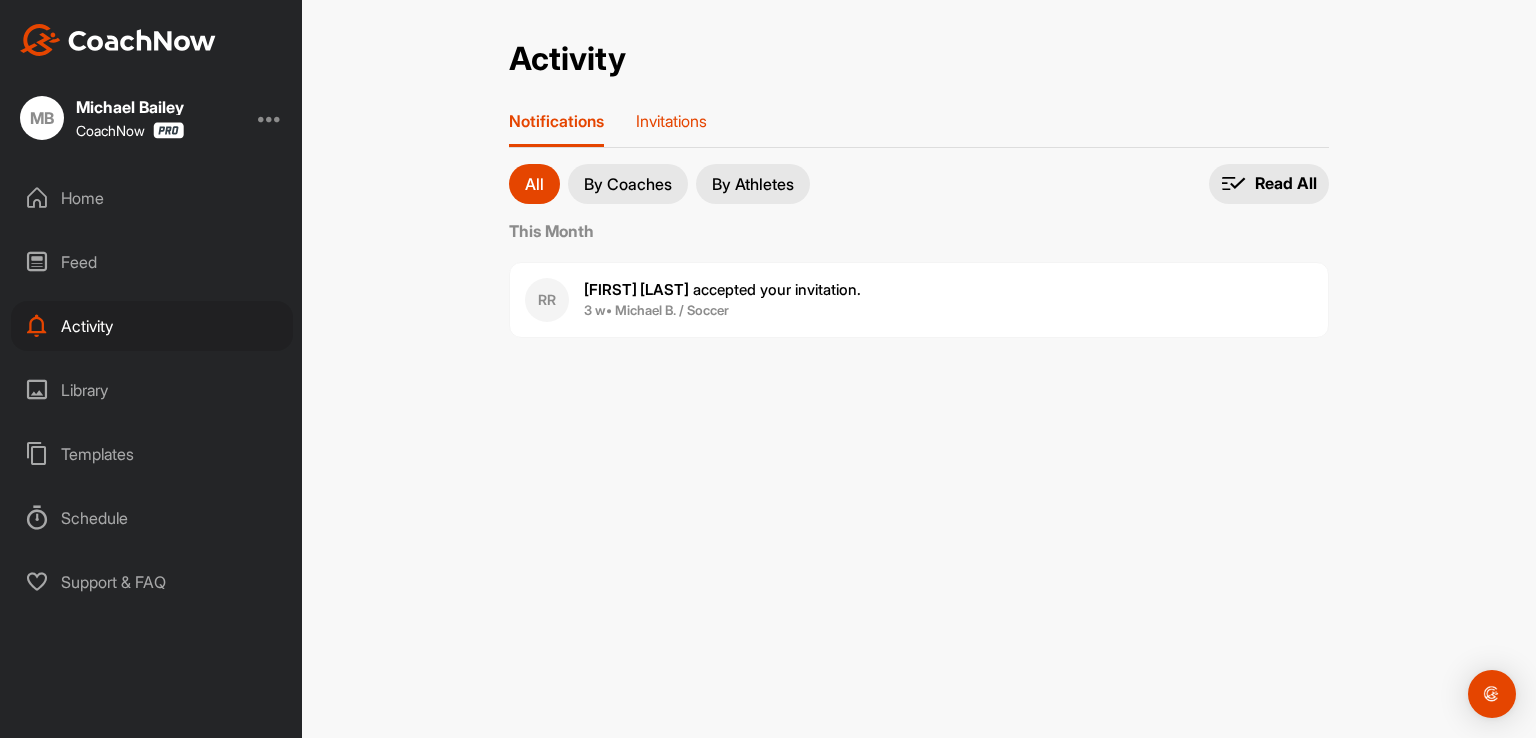 click on "Invitations" at bounding box center [671, 121] 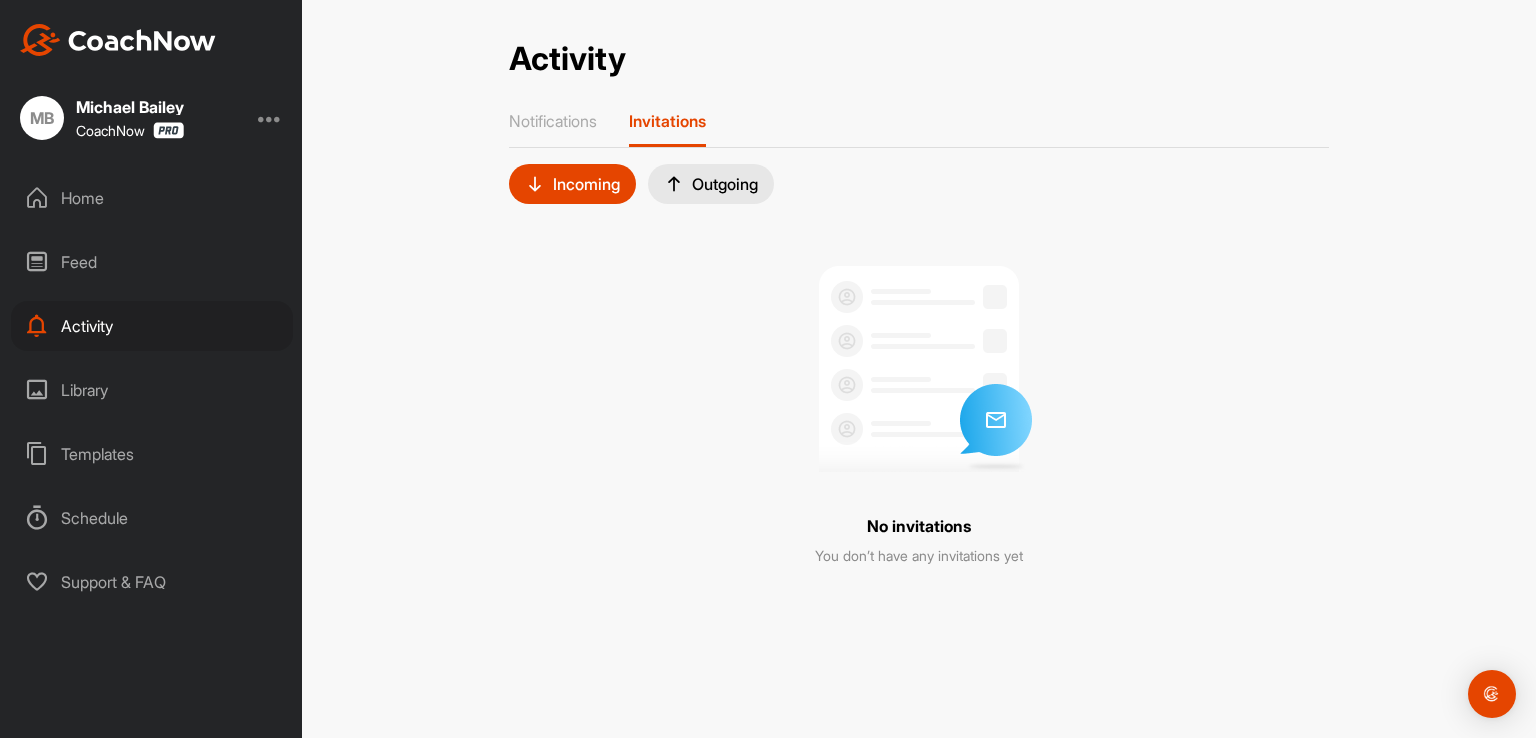 click on "Incoming" at bounding box center [572, 184] 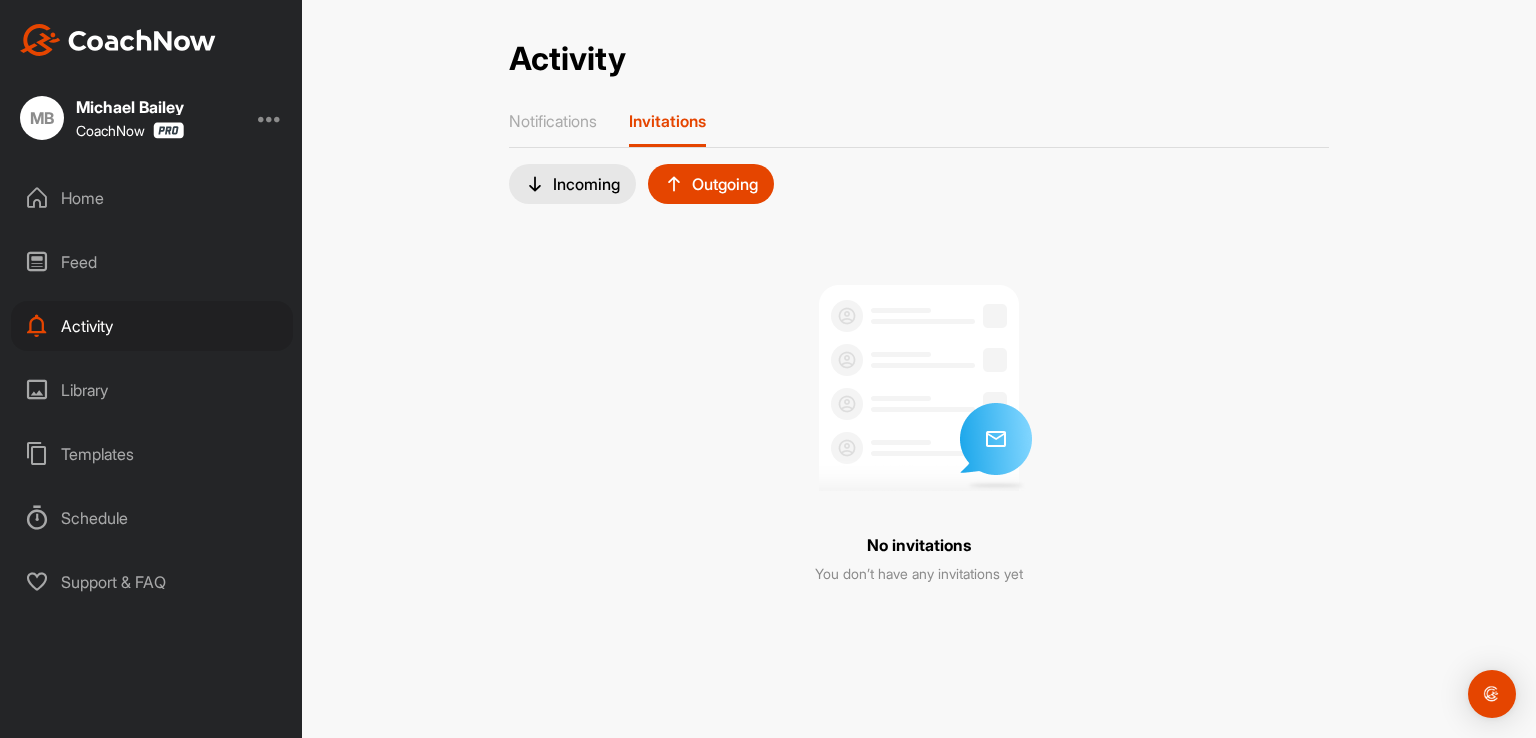click on "Feed" at bounding box center [152, 262] 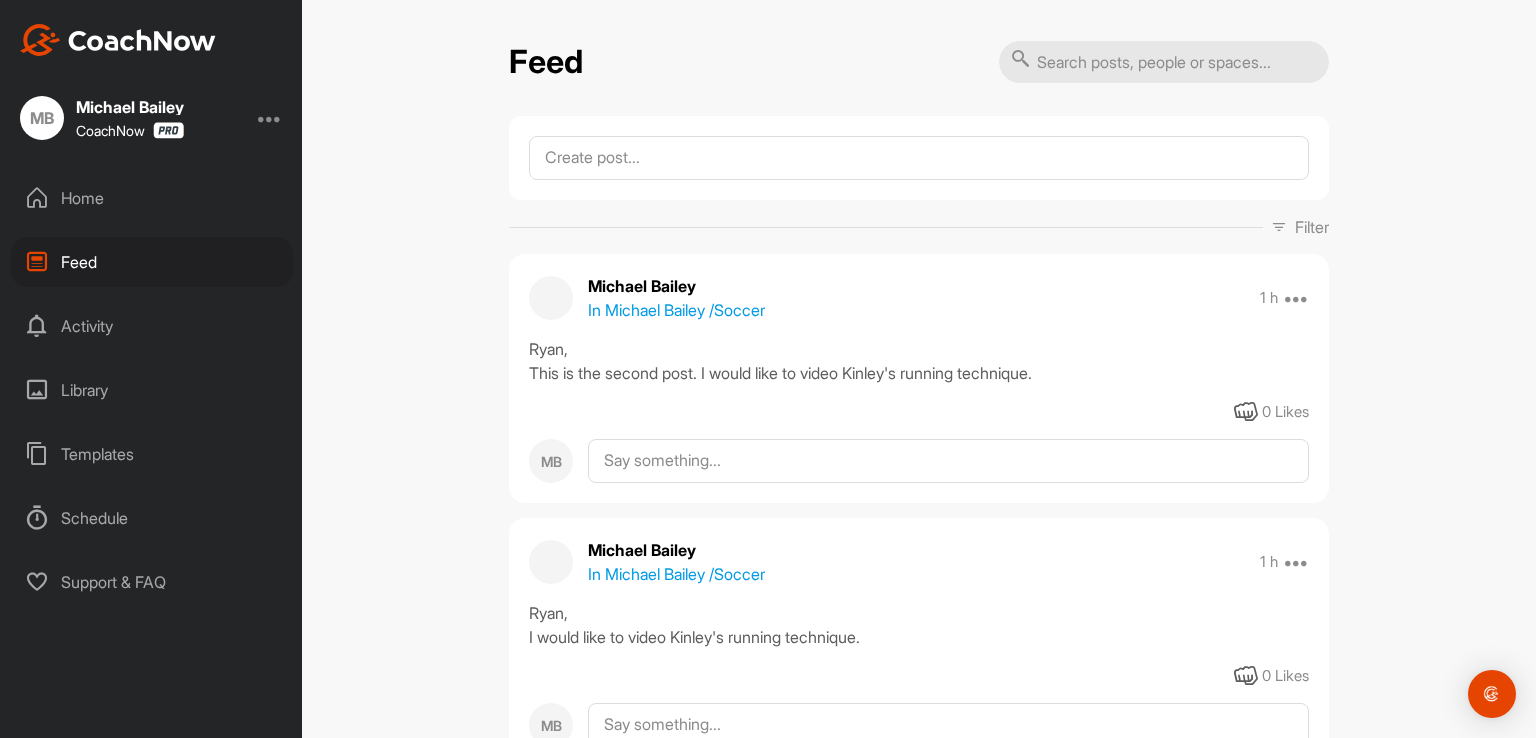 click on "Activity" at bounding box center [152, 326] 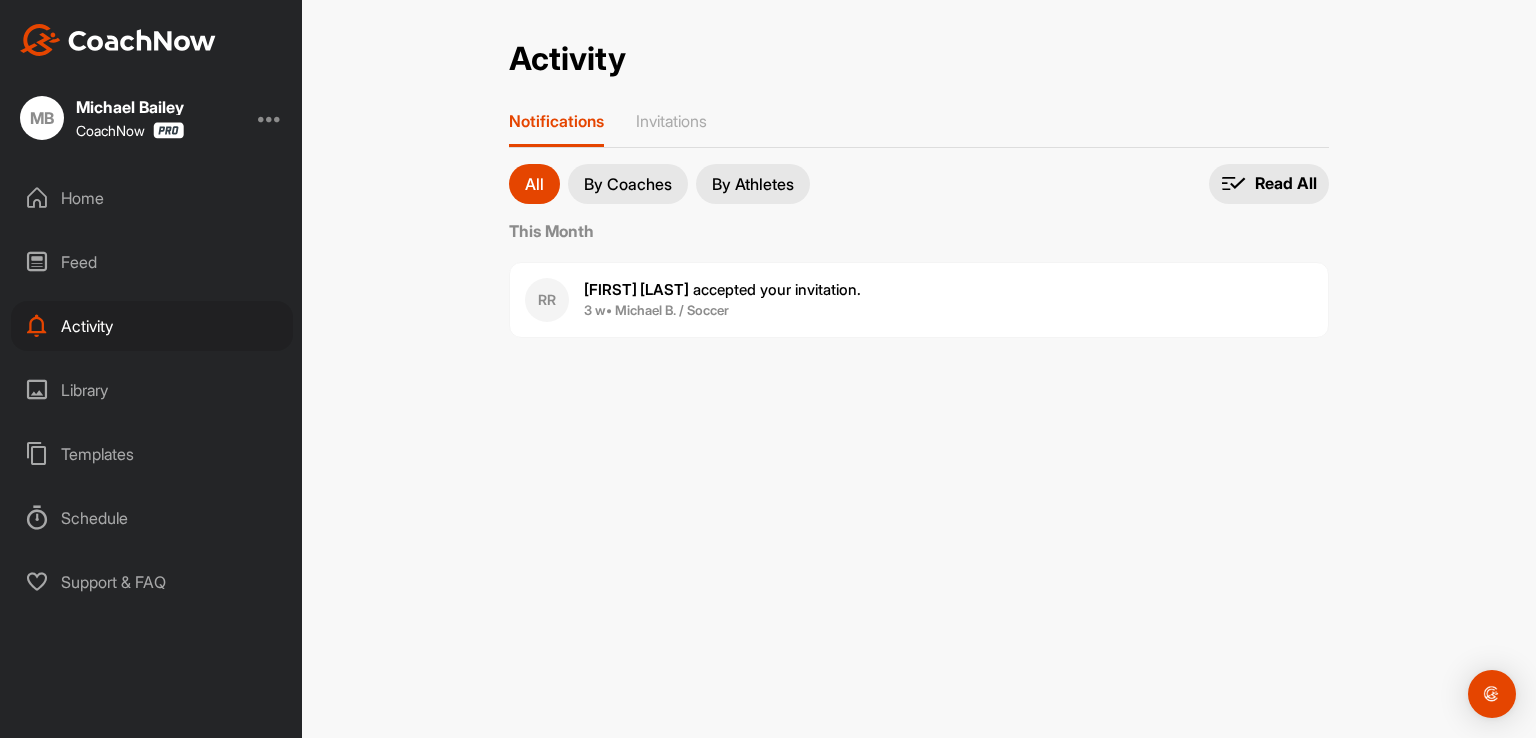 click on "Home" at bounding box center [152, 198] 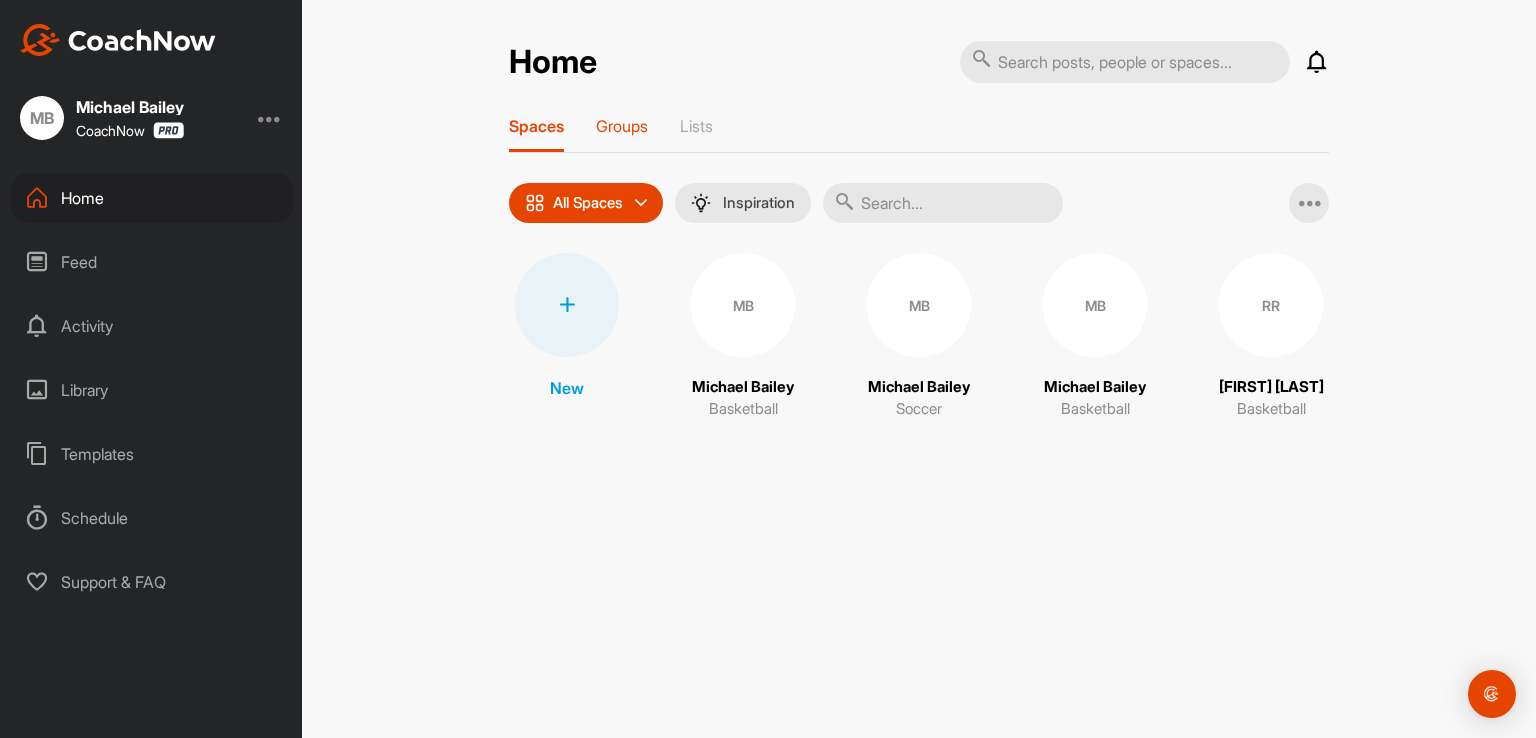 click on "Groups" at bounding box center [622, 126] 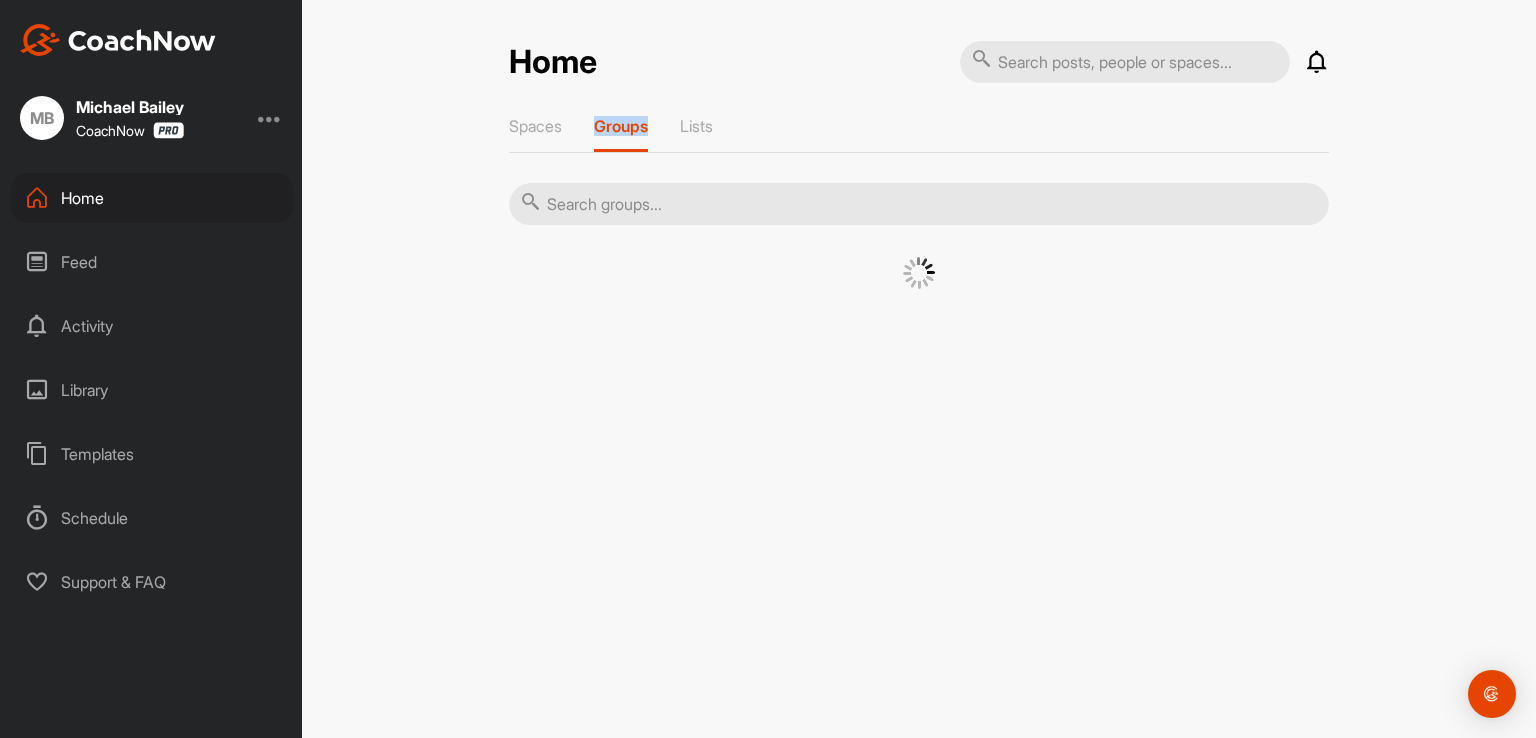 click on "Groups" at bounding box center [621, 126] 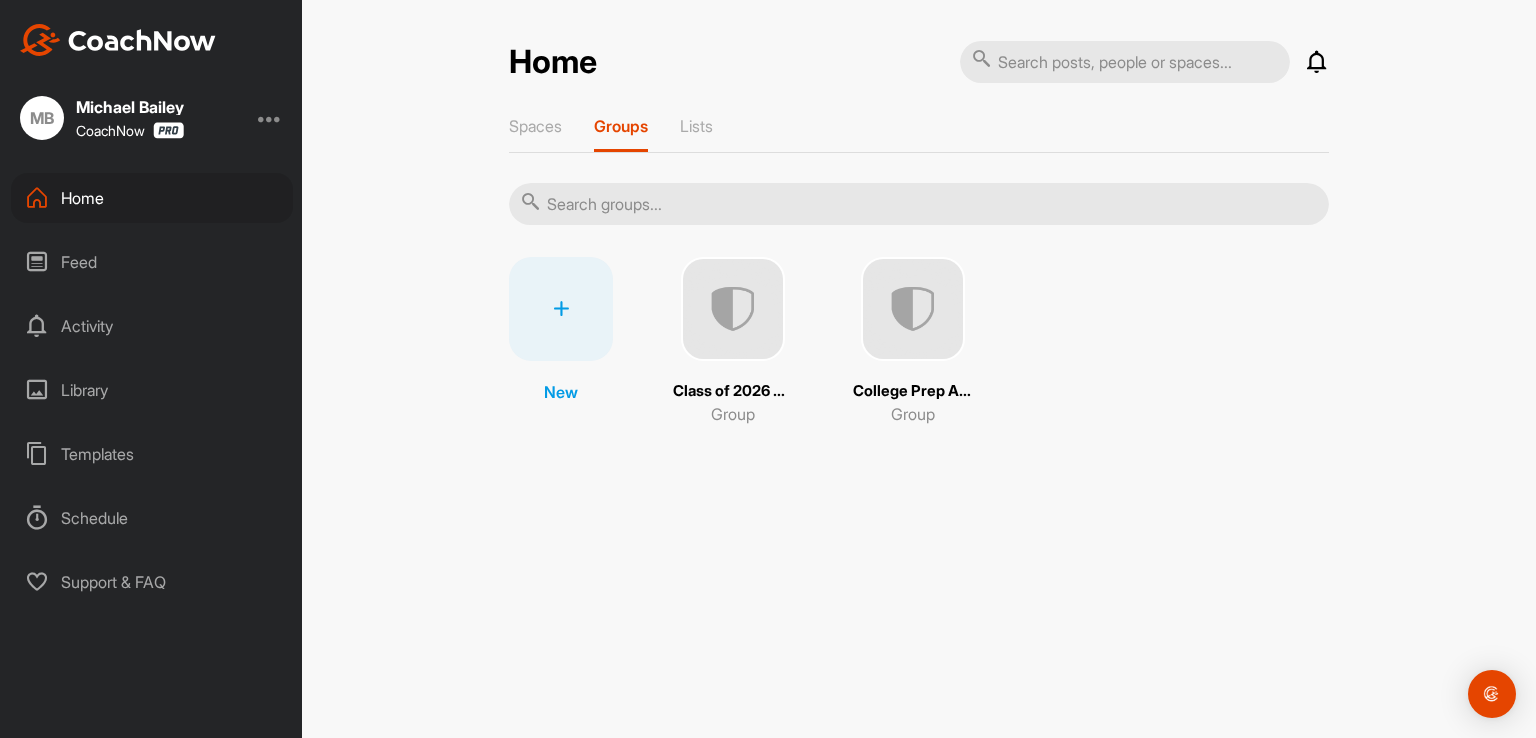 click on "New" at bounding box center [561, 392] 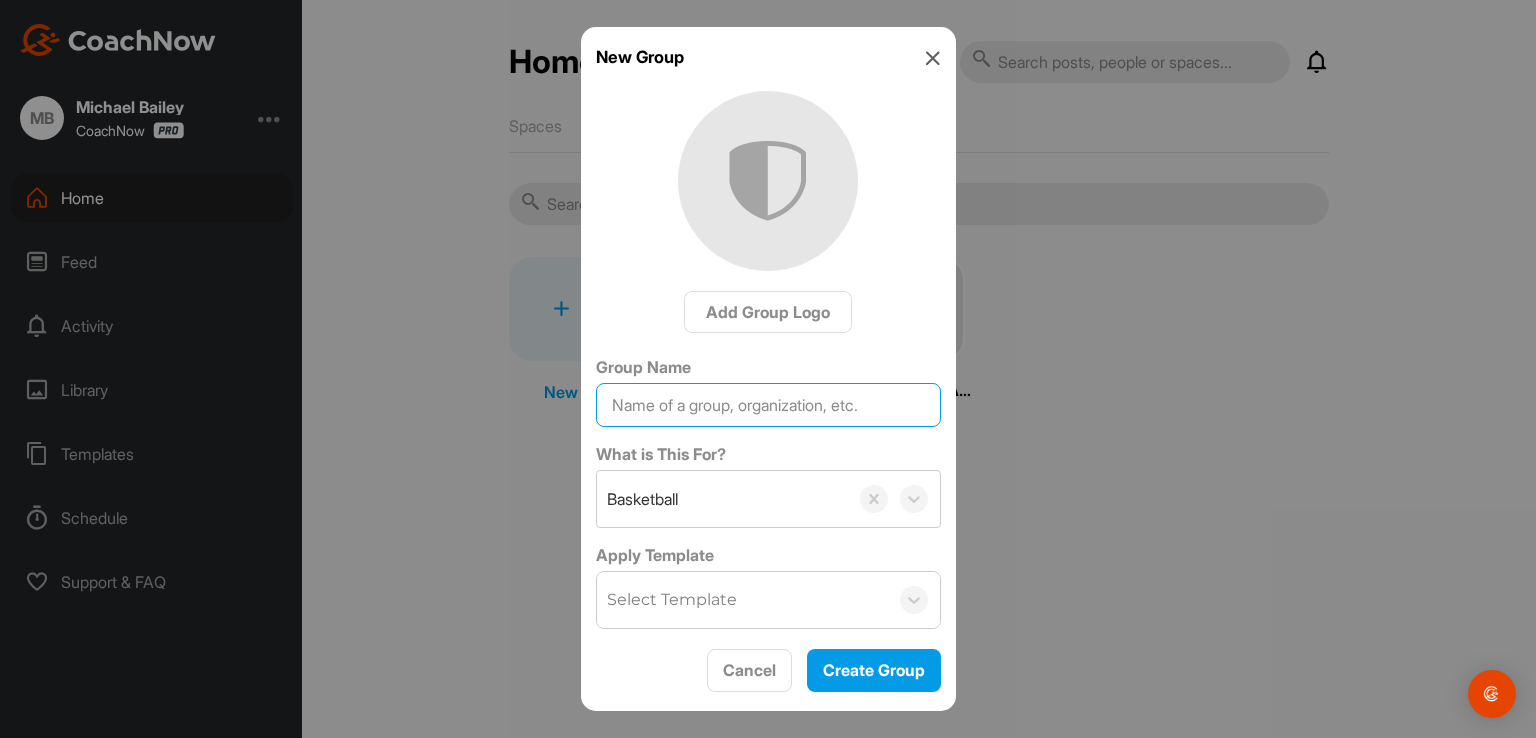 click on "Group Name" at bounding box center (768, 405) 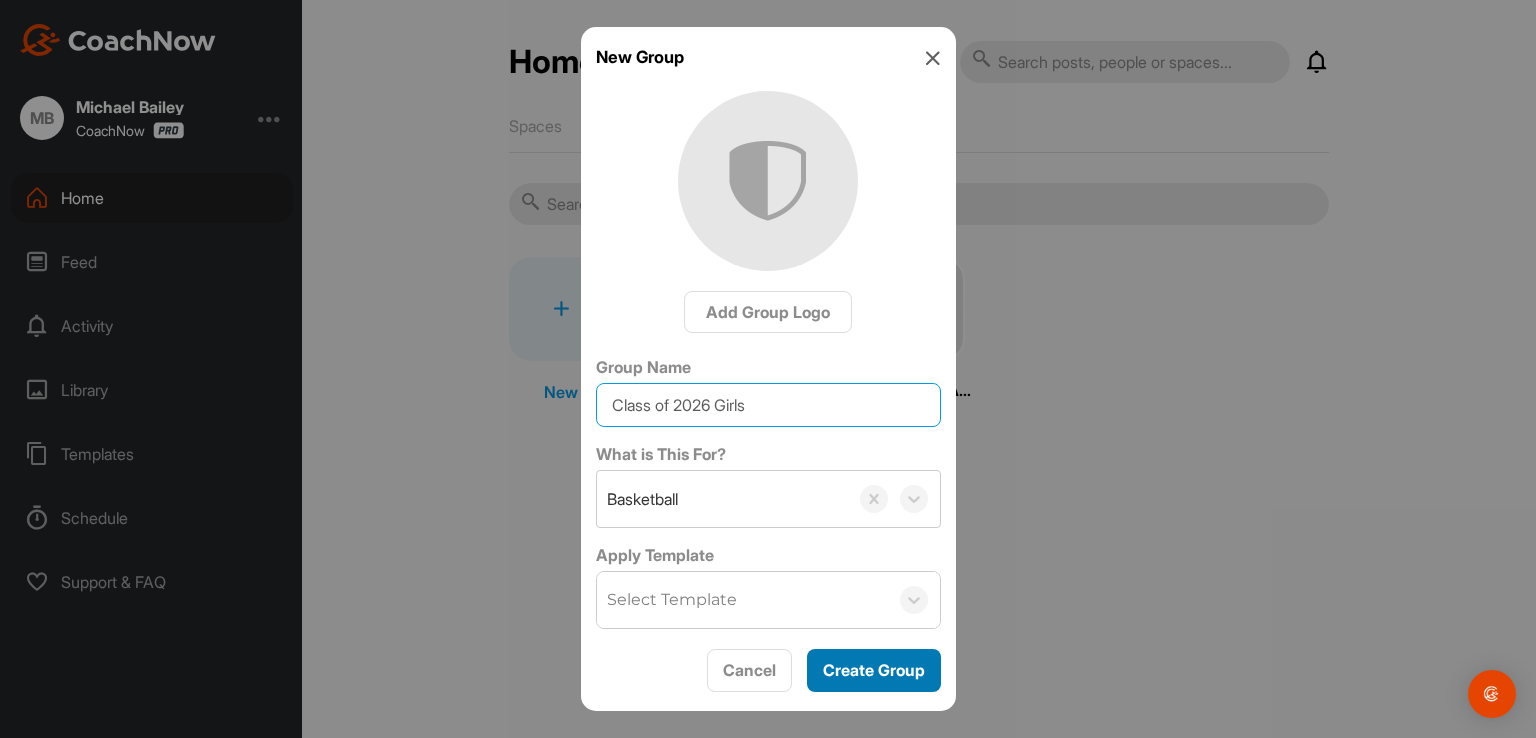 type on "Class of 2026 Girls" 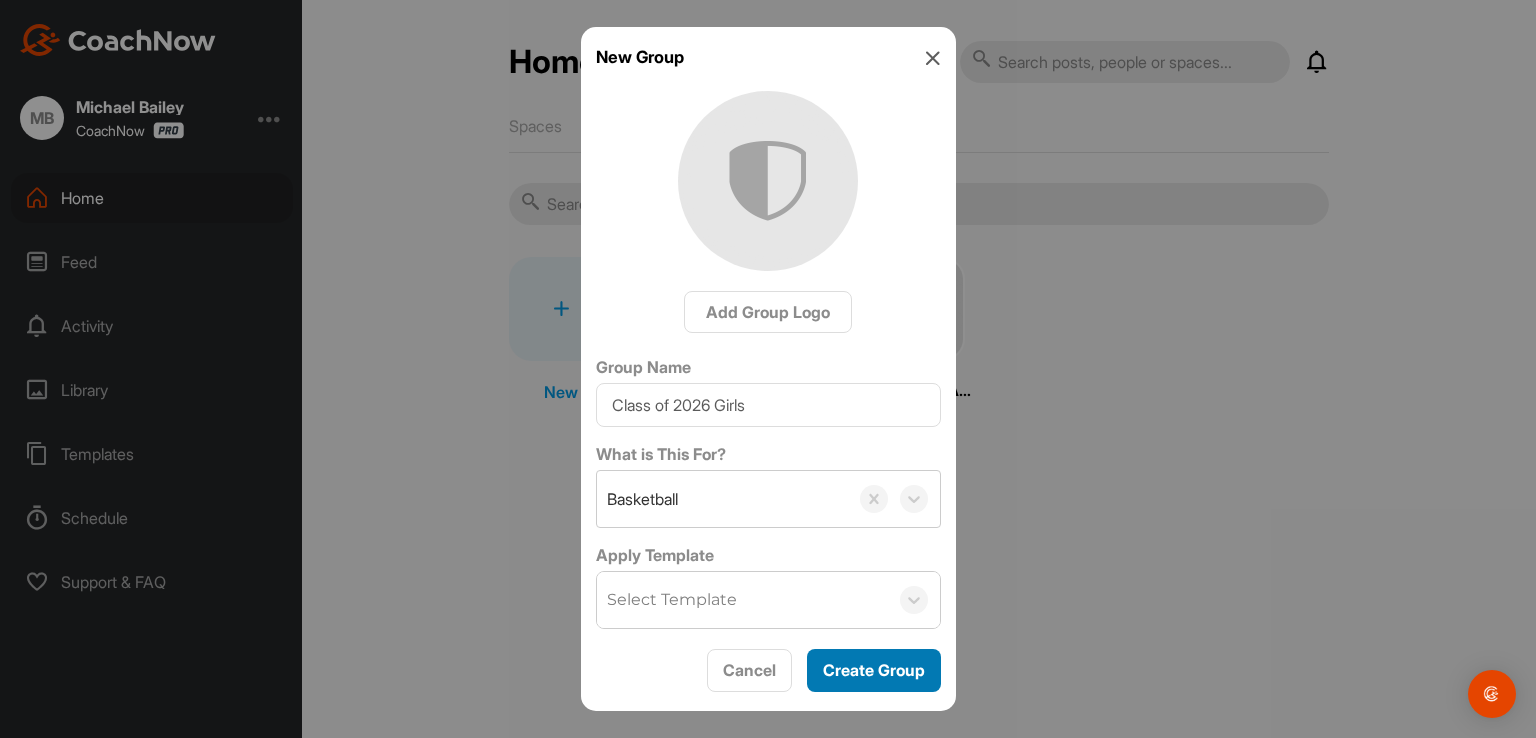 click on "Create Group" at bounding box center [874, 670] 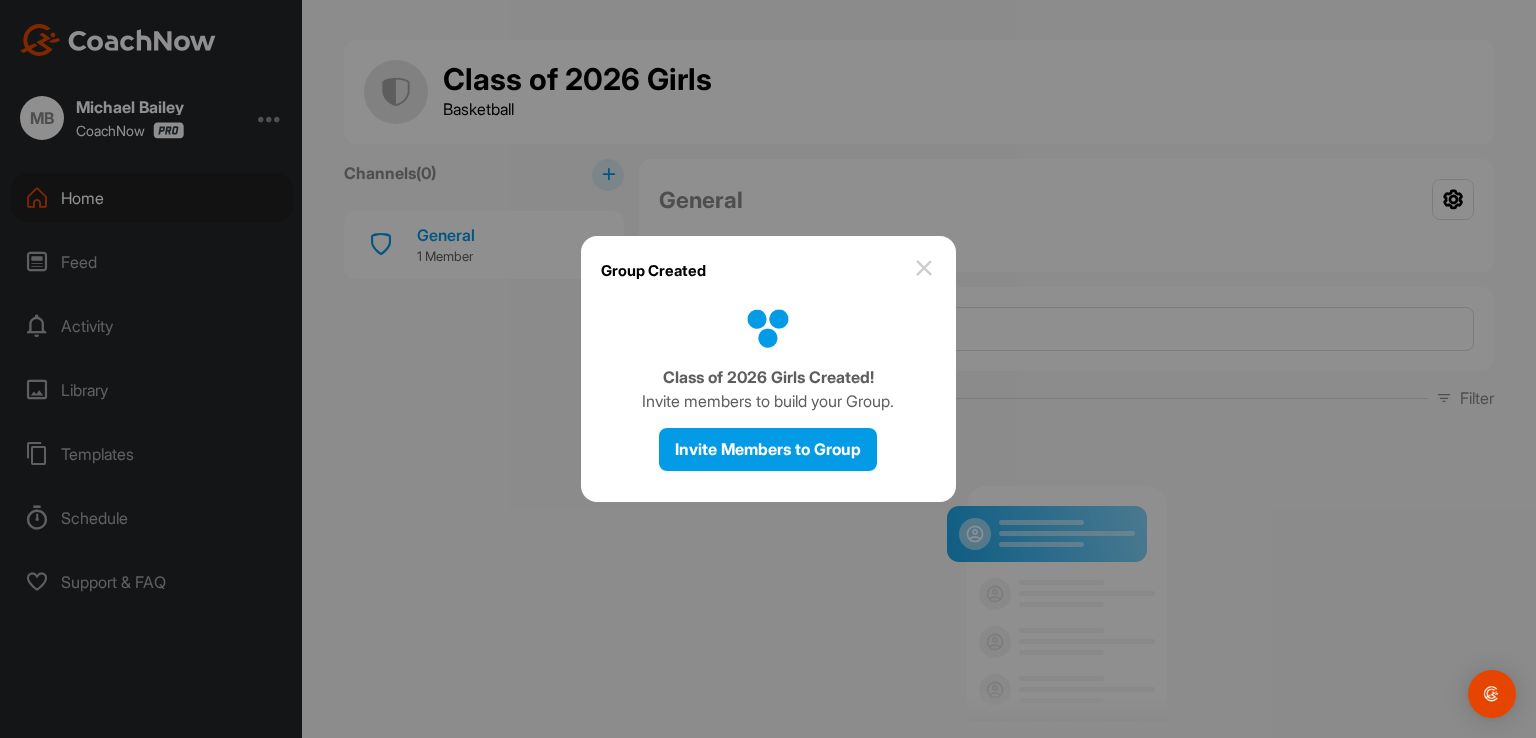 click at bounding box center (924, 268) 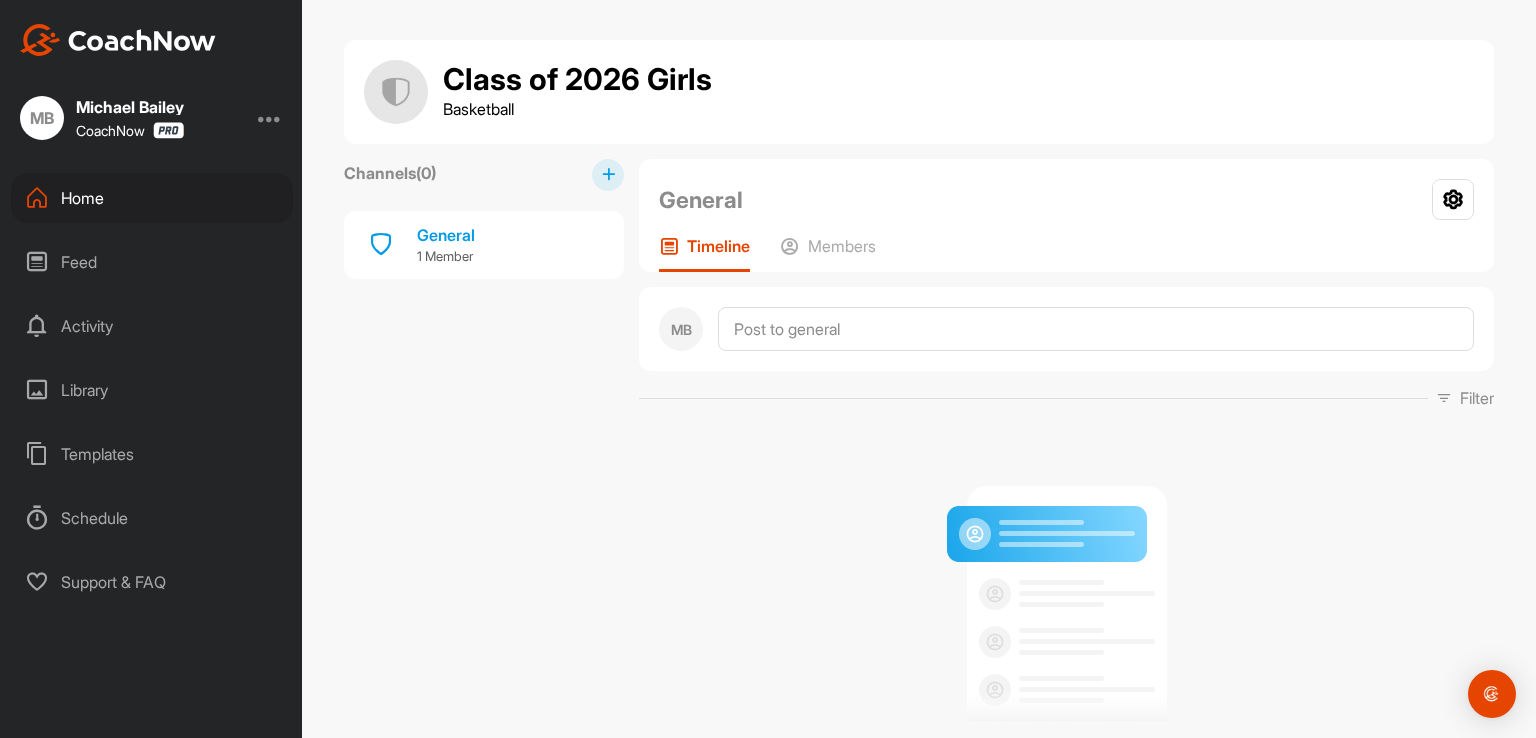 click on "Home" at bounding box center (152, 198) 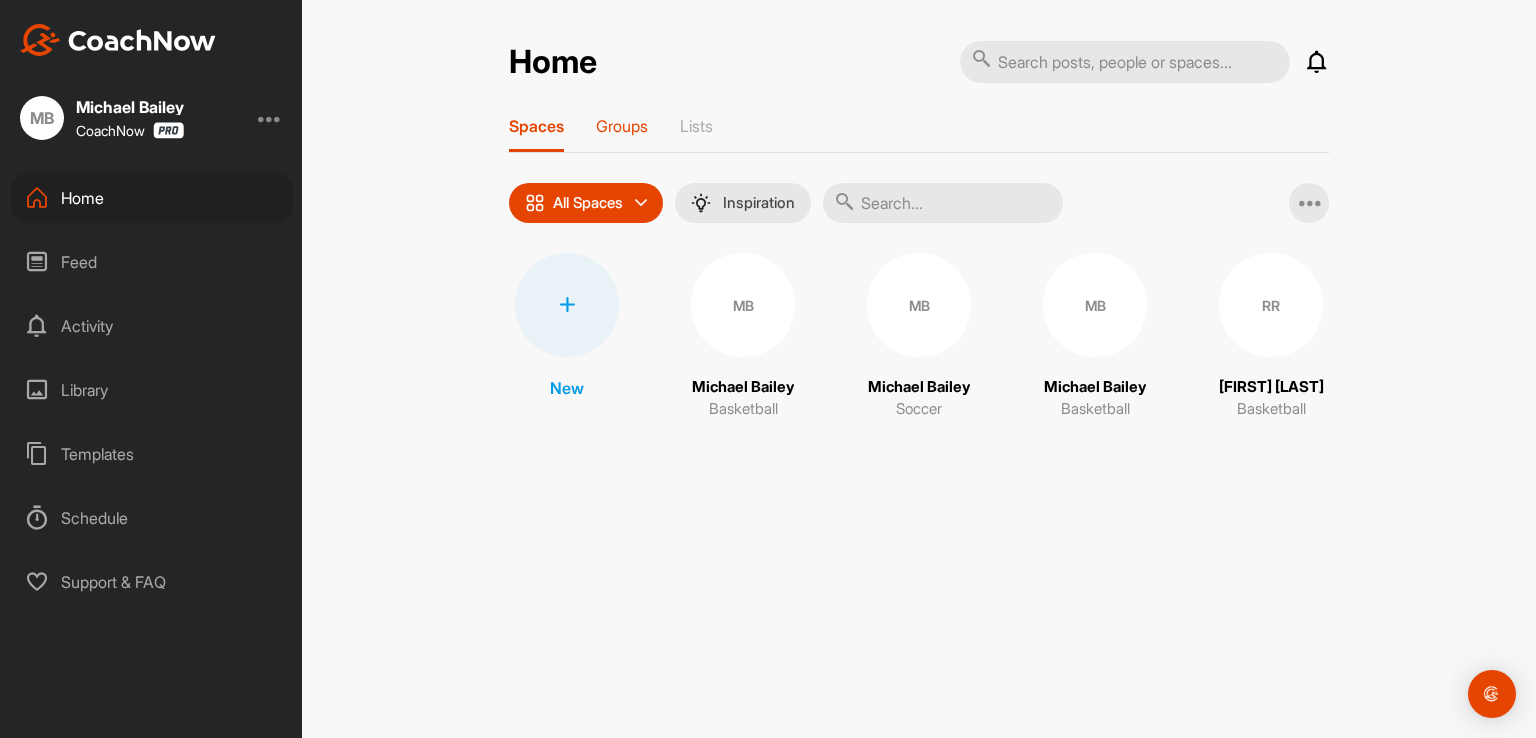 click on "Groups" at bounding box center [622, 126] 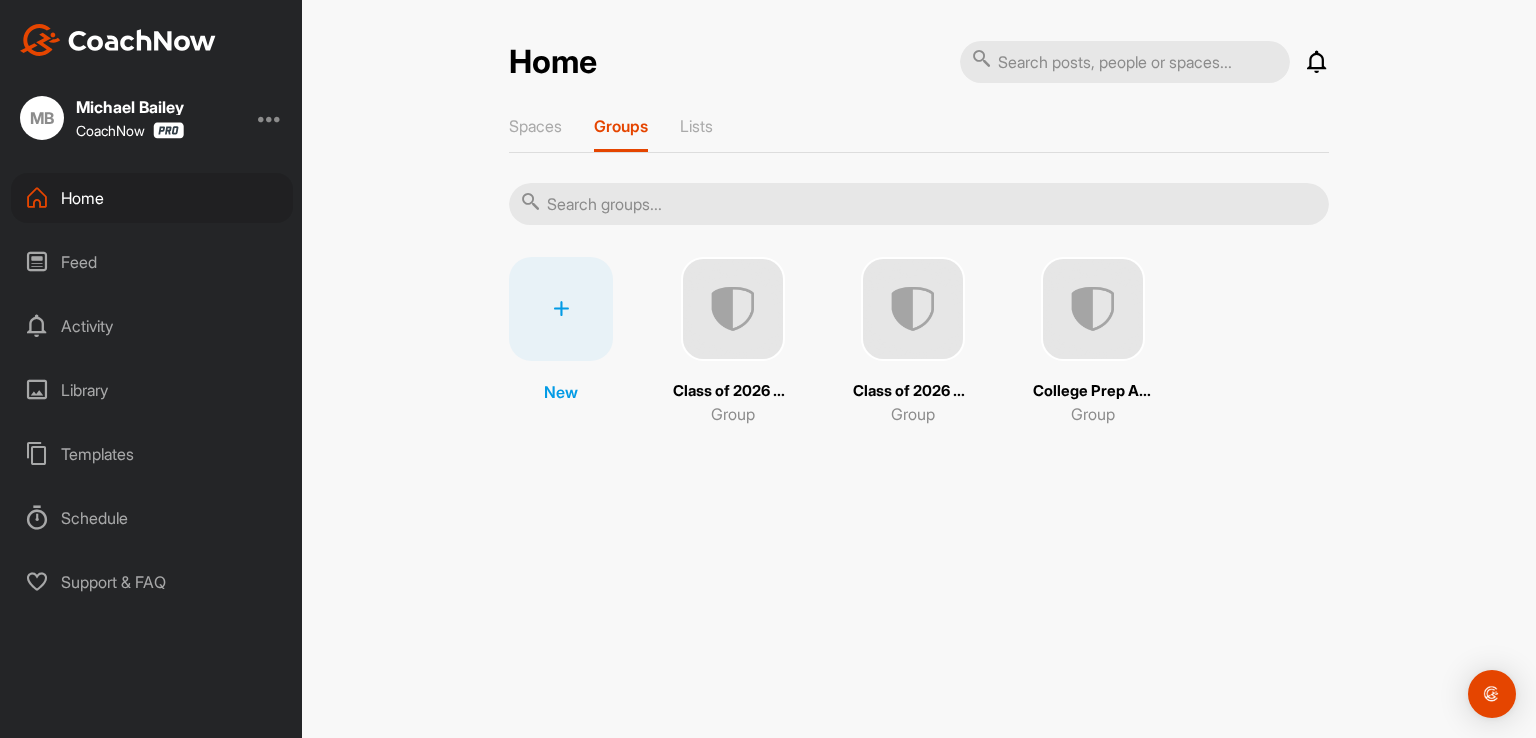 click on "Class of 2026 Girls" at bounding box center [913, 391] 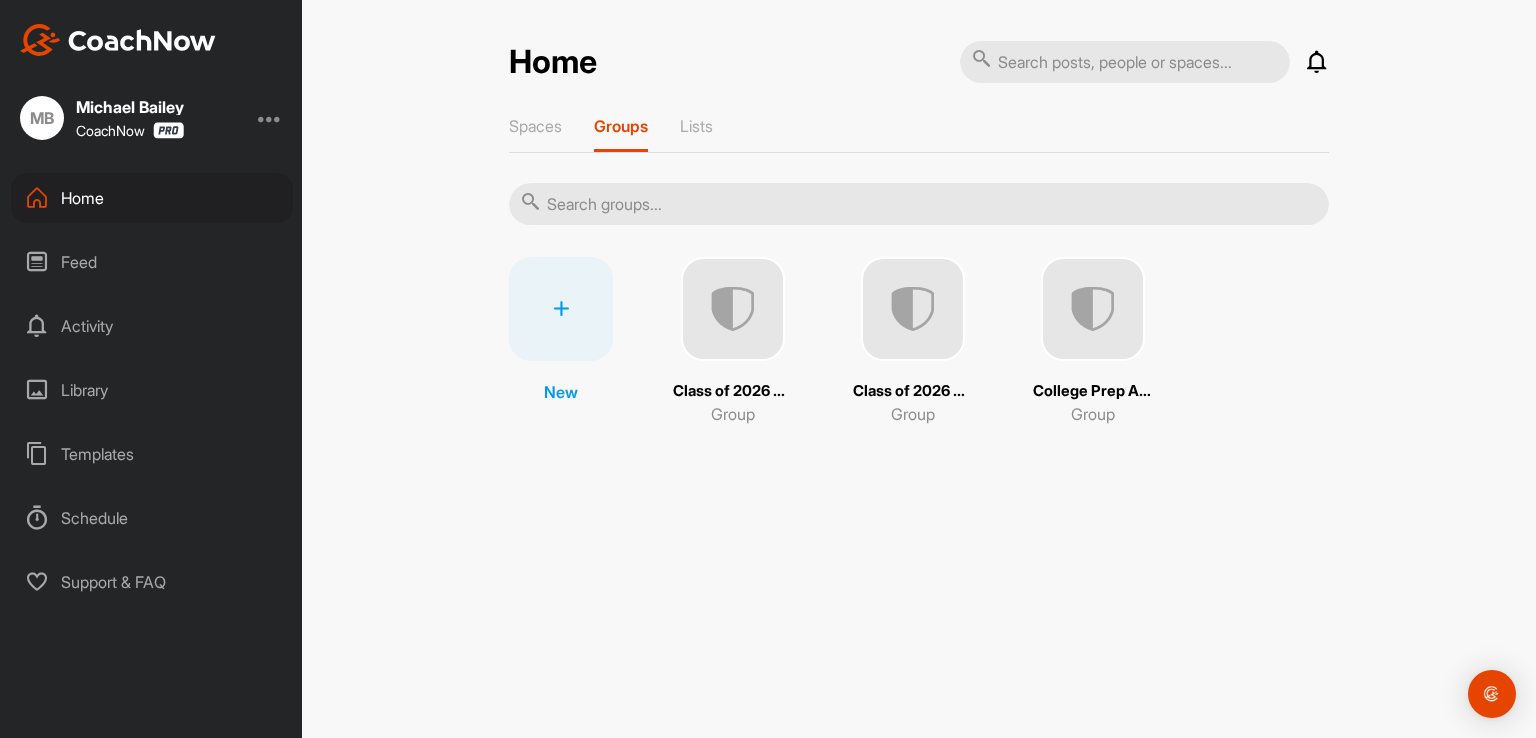 click on "New" at bounding box center [561, 392] 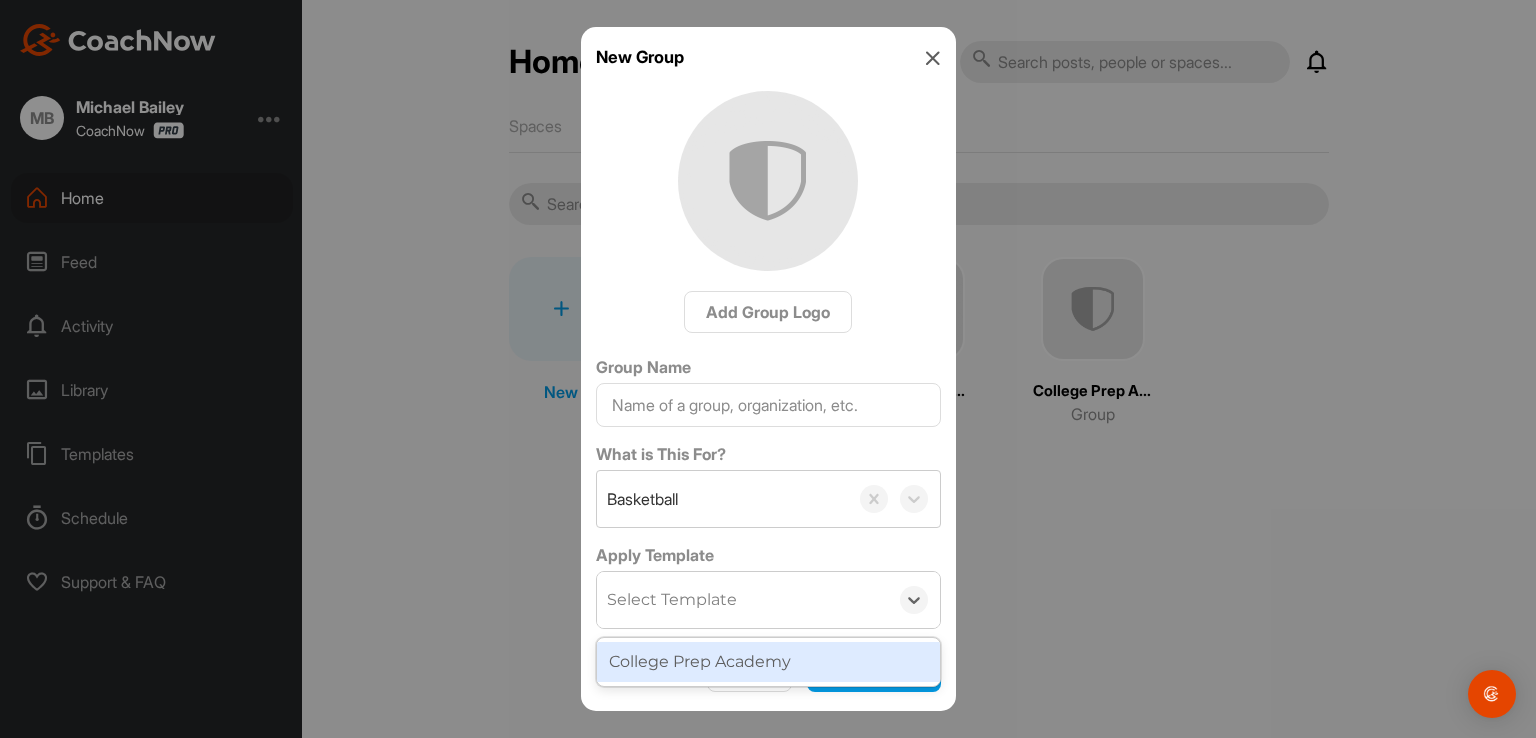 click on "Select Template" at bounding box center [742, 600] 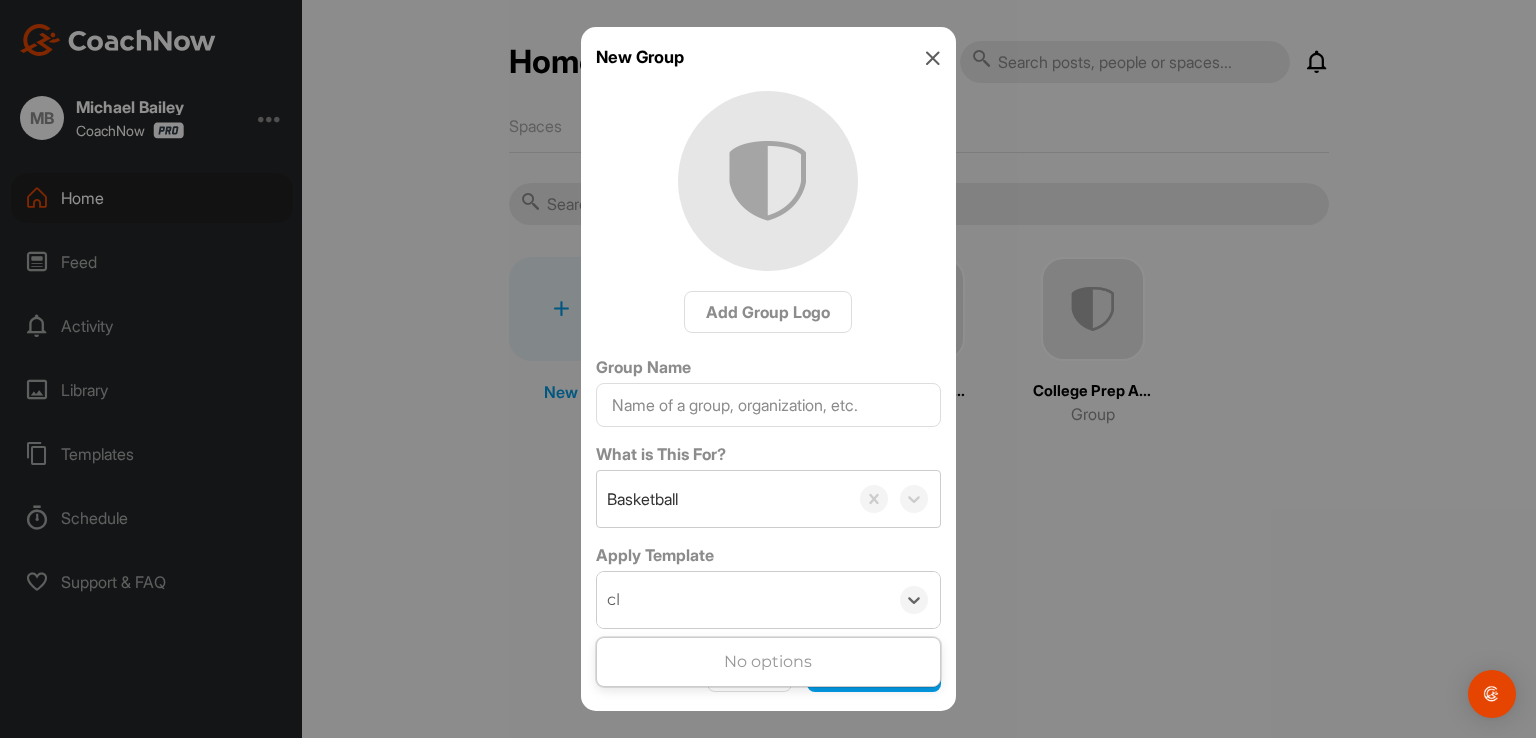 type on "c" 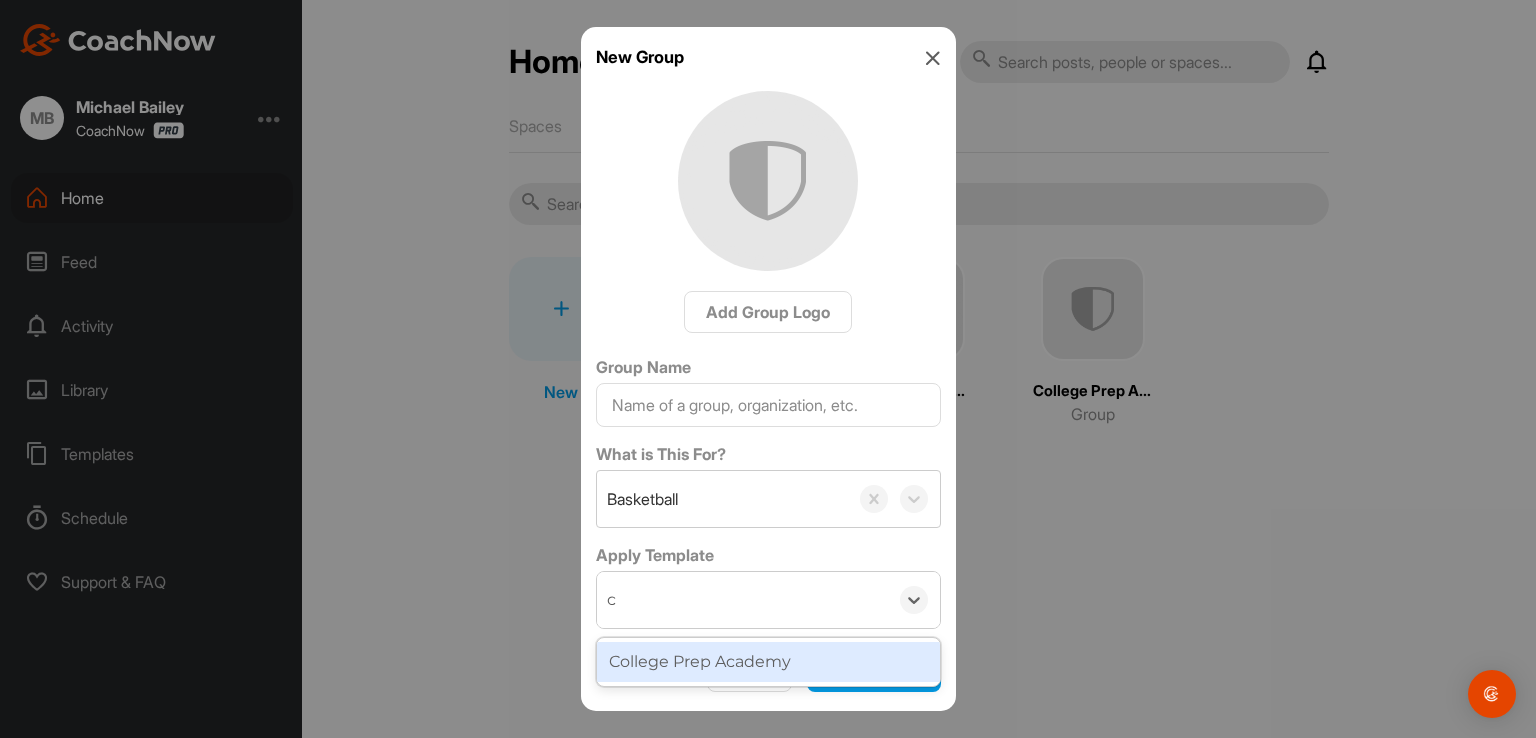 type 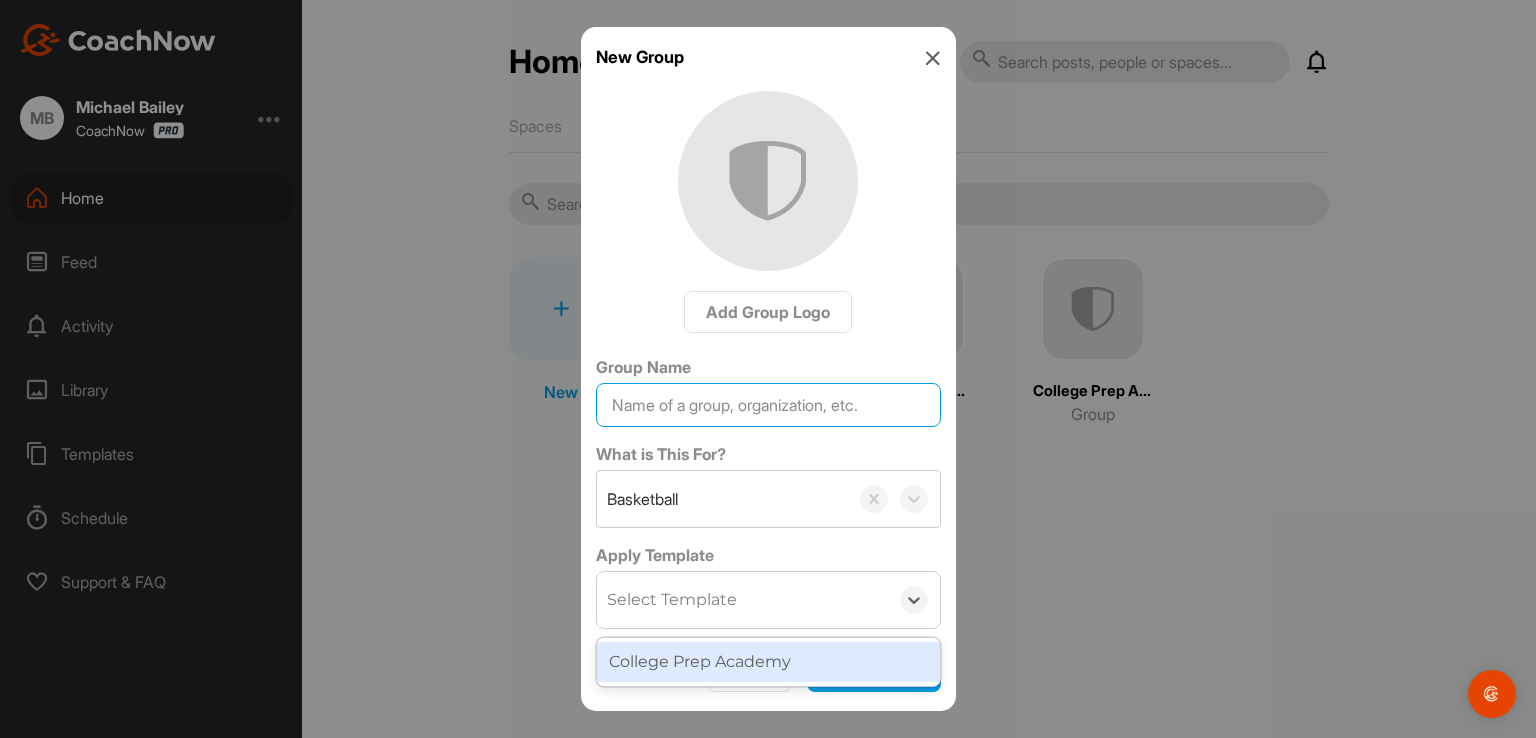 click on "Group Name" at bounding box center (768, 405) 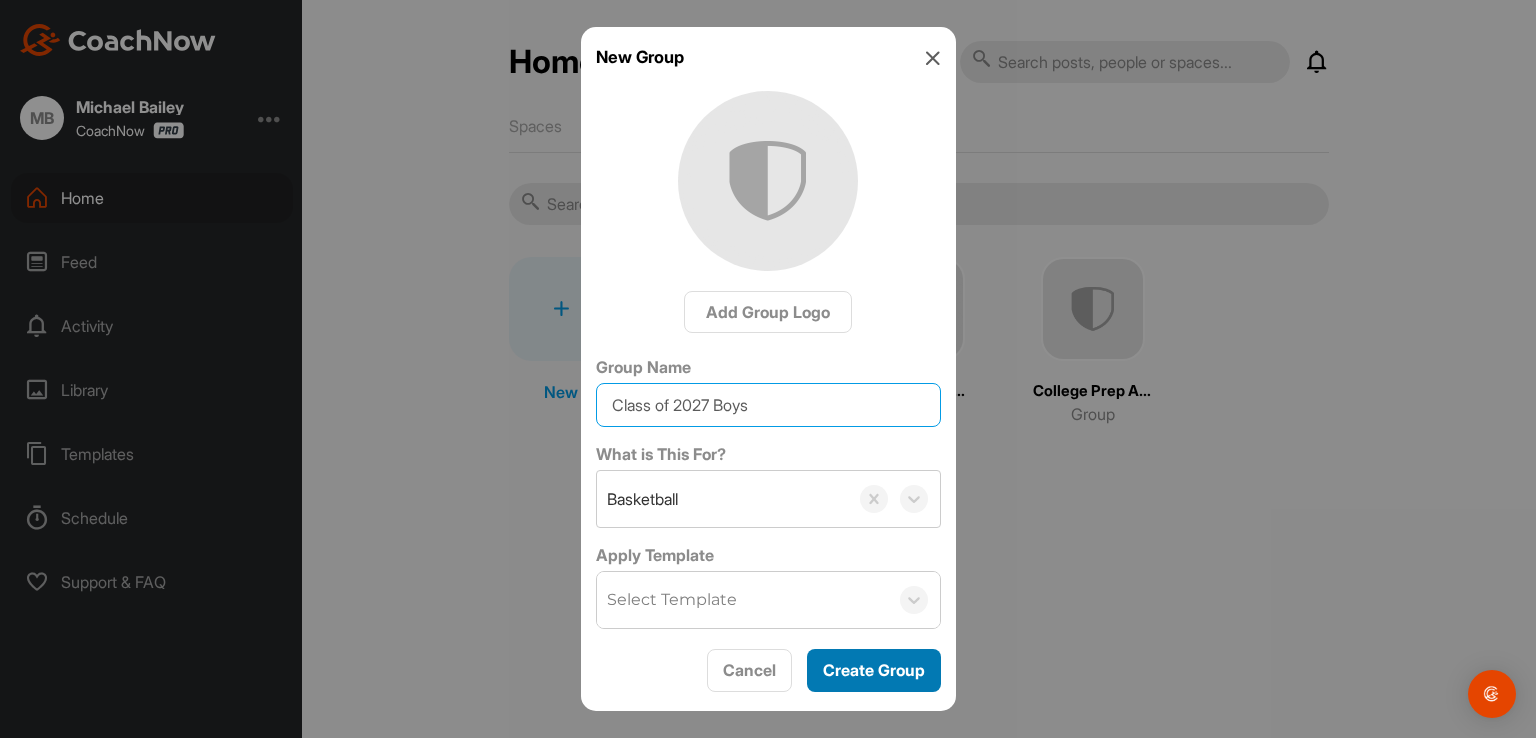 type on "Class of 2027 Boys" 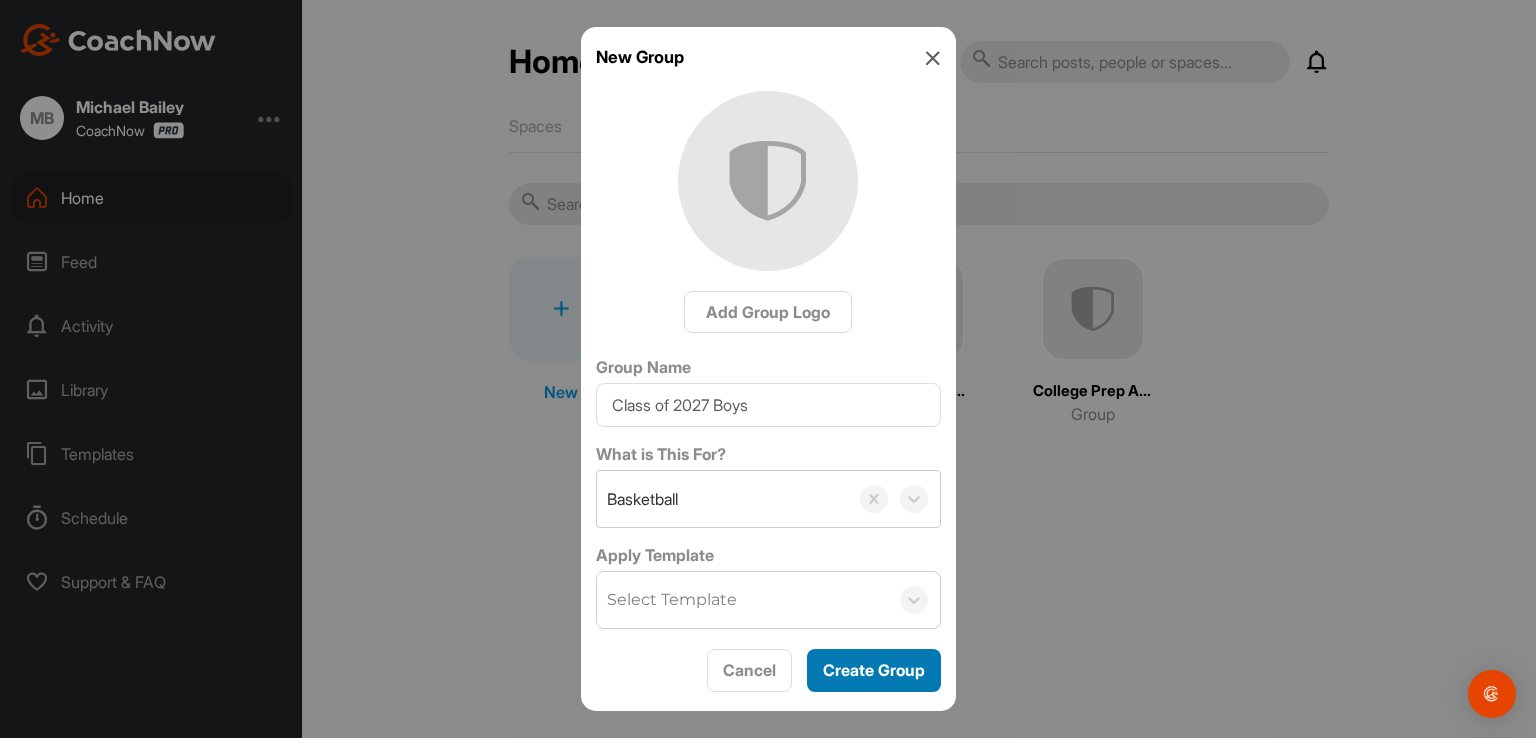 click on "Create Group" at bounding box center [874, 670] 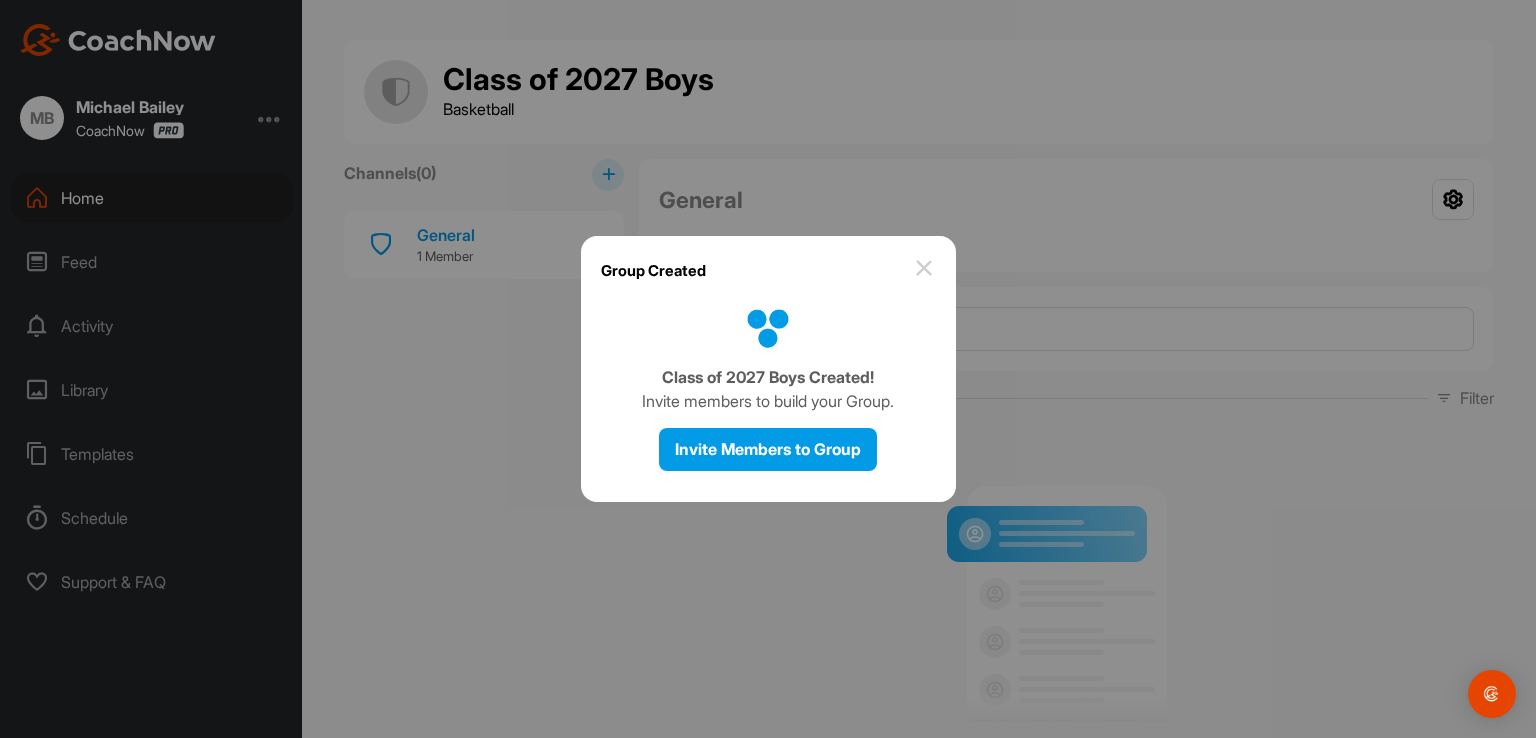 click at bounding box center (924, 268) 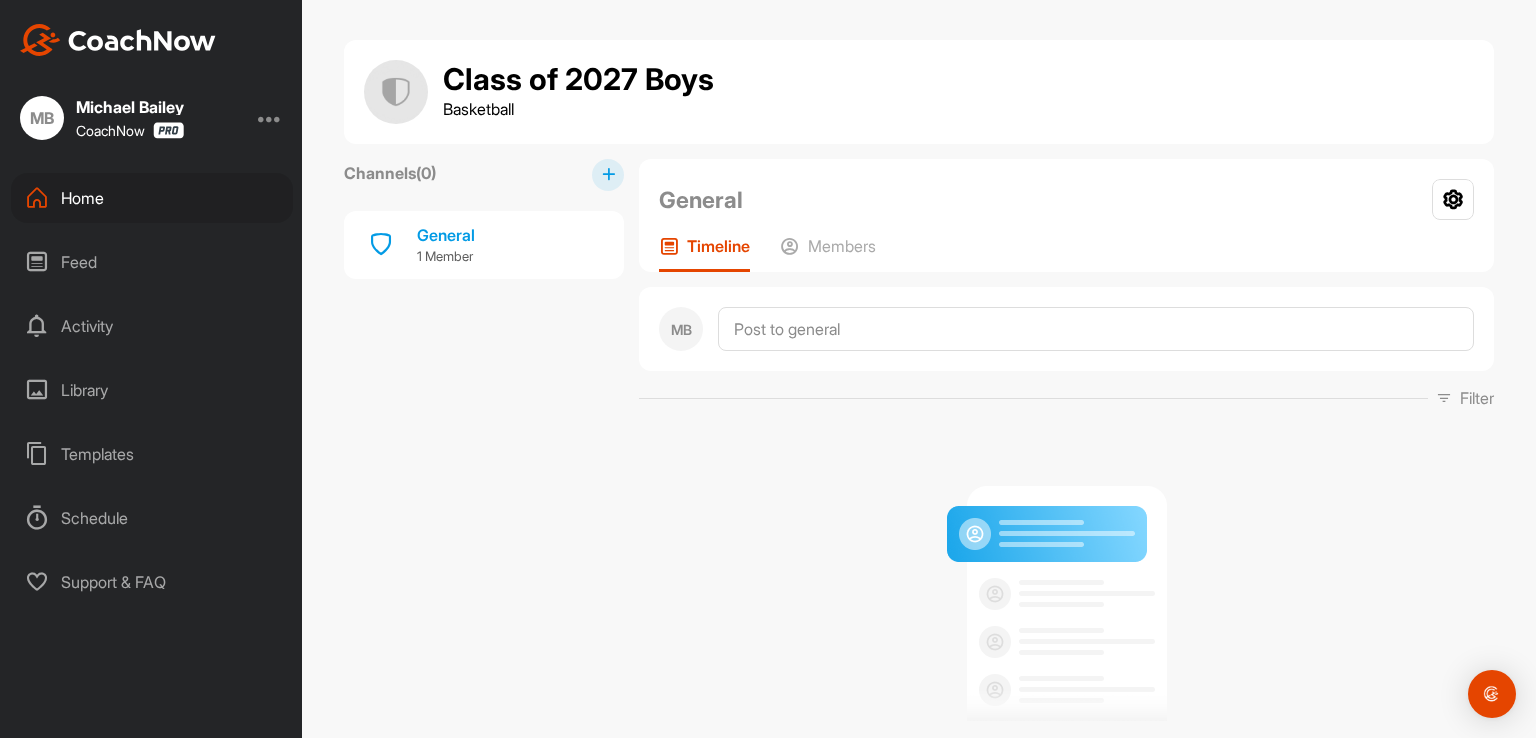 click on "Home" at bounding box center [152, 198] 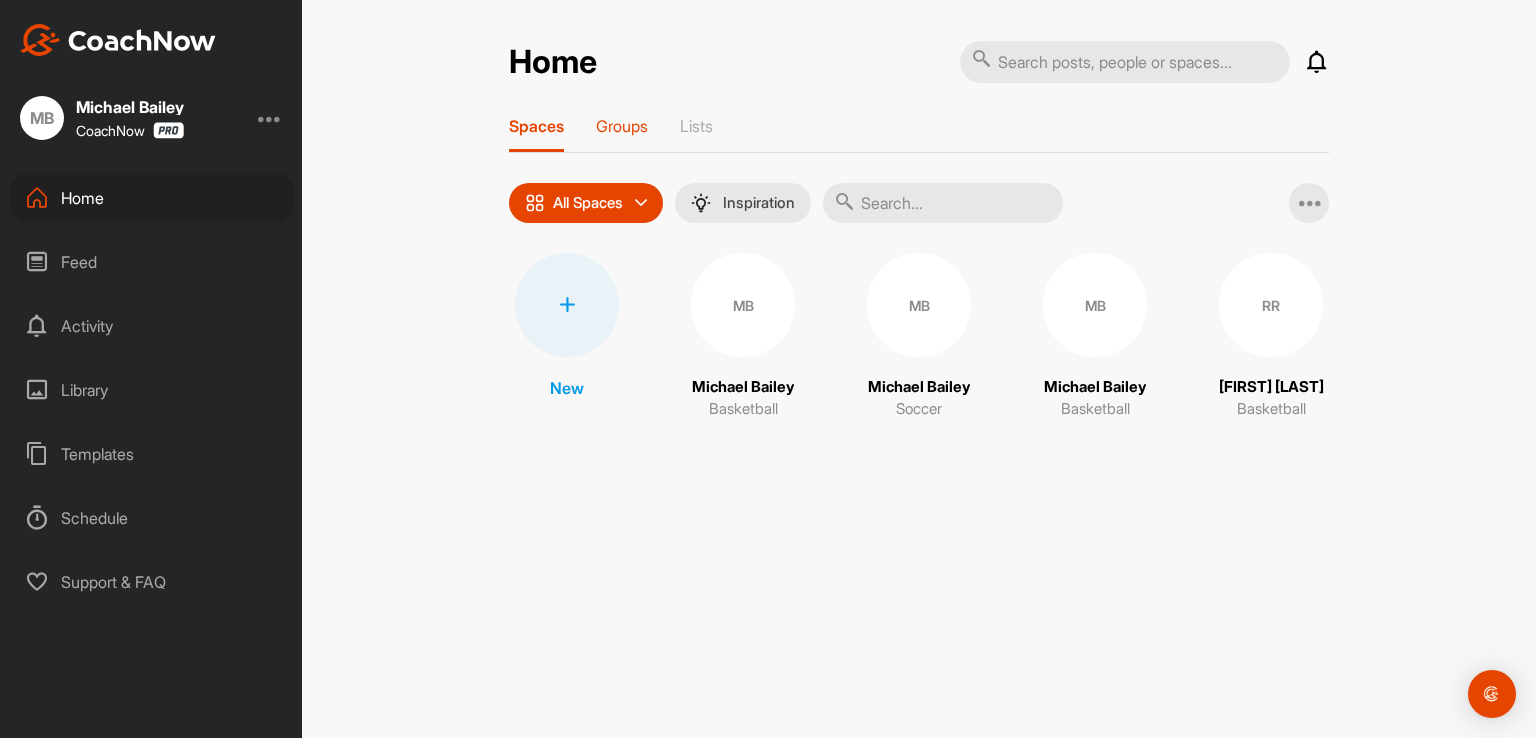 click on "Groups" at bounding box center [622, 126] 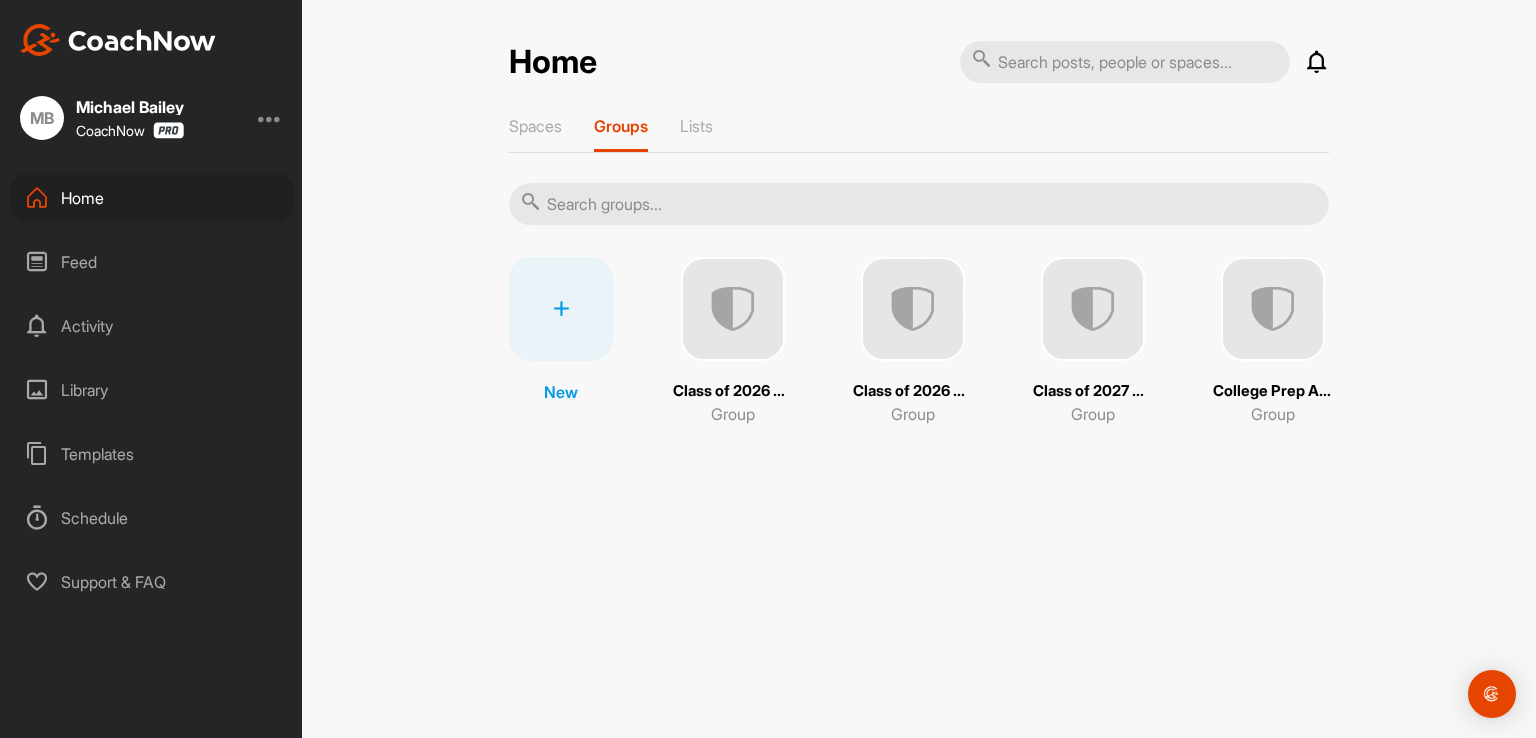 click on "New" at bounding box center [561, 392] 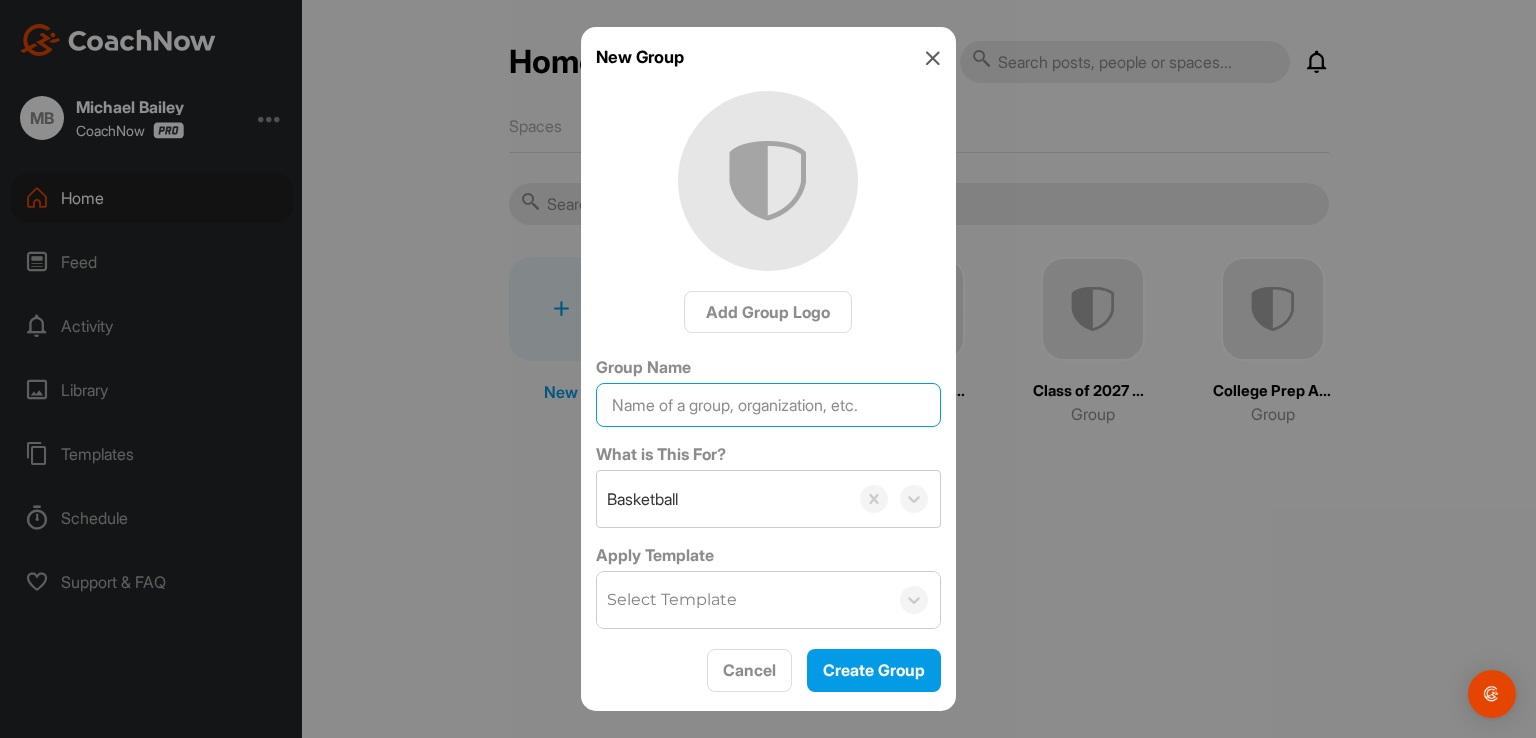 click on "Group Name" at bounding box center (768, 405) 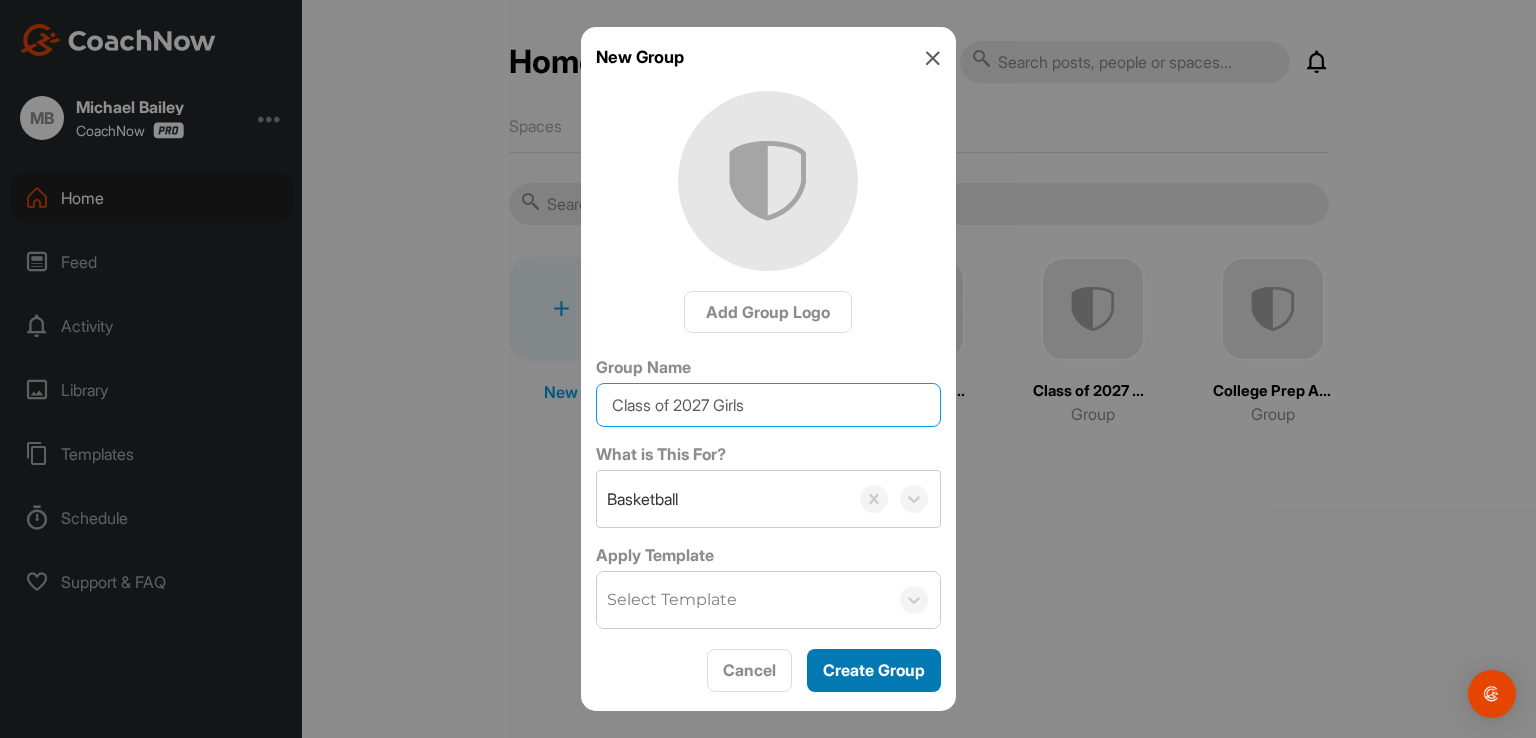 type on "Class of 2027 Girls" 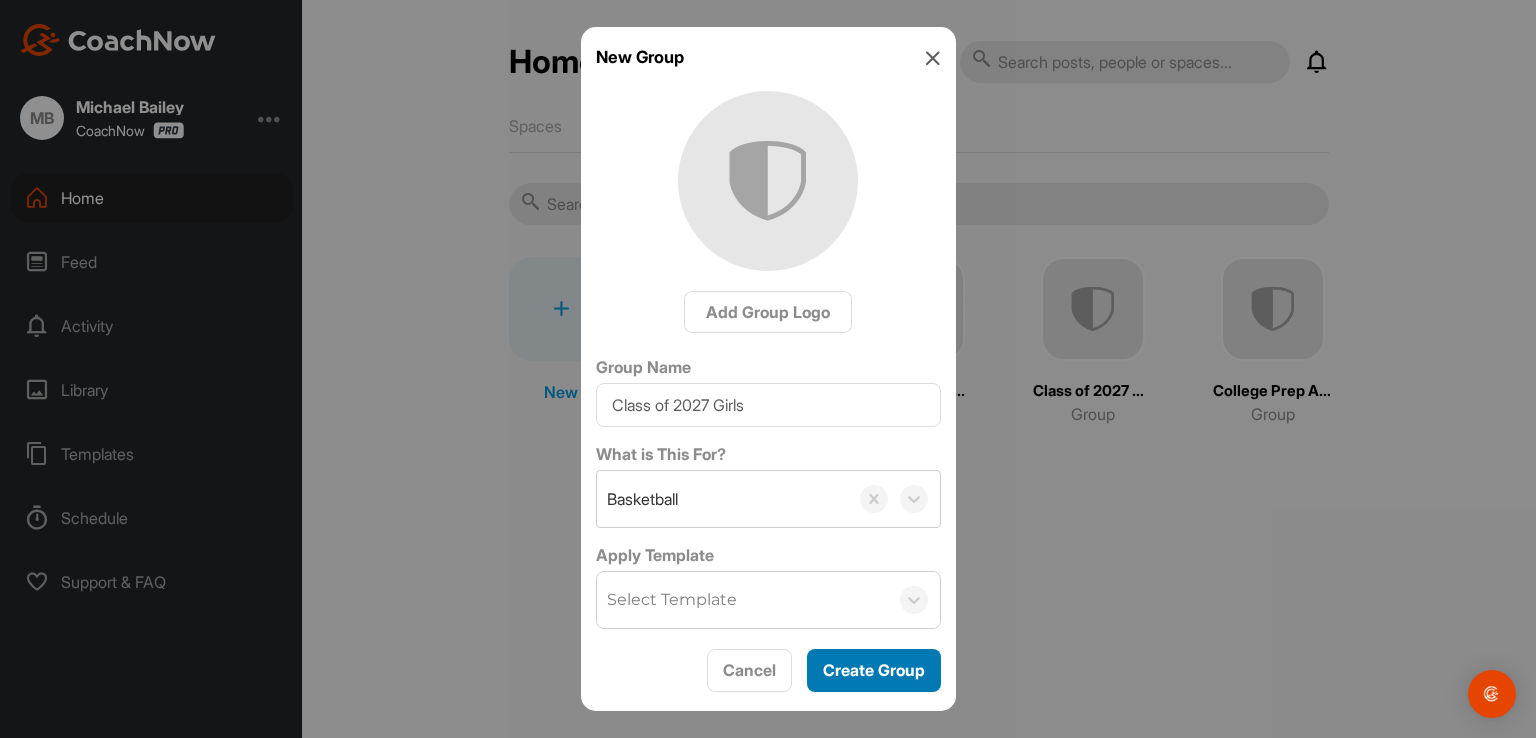 click on "Create Group" at bounding box center [874, 670] 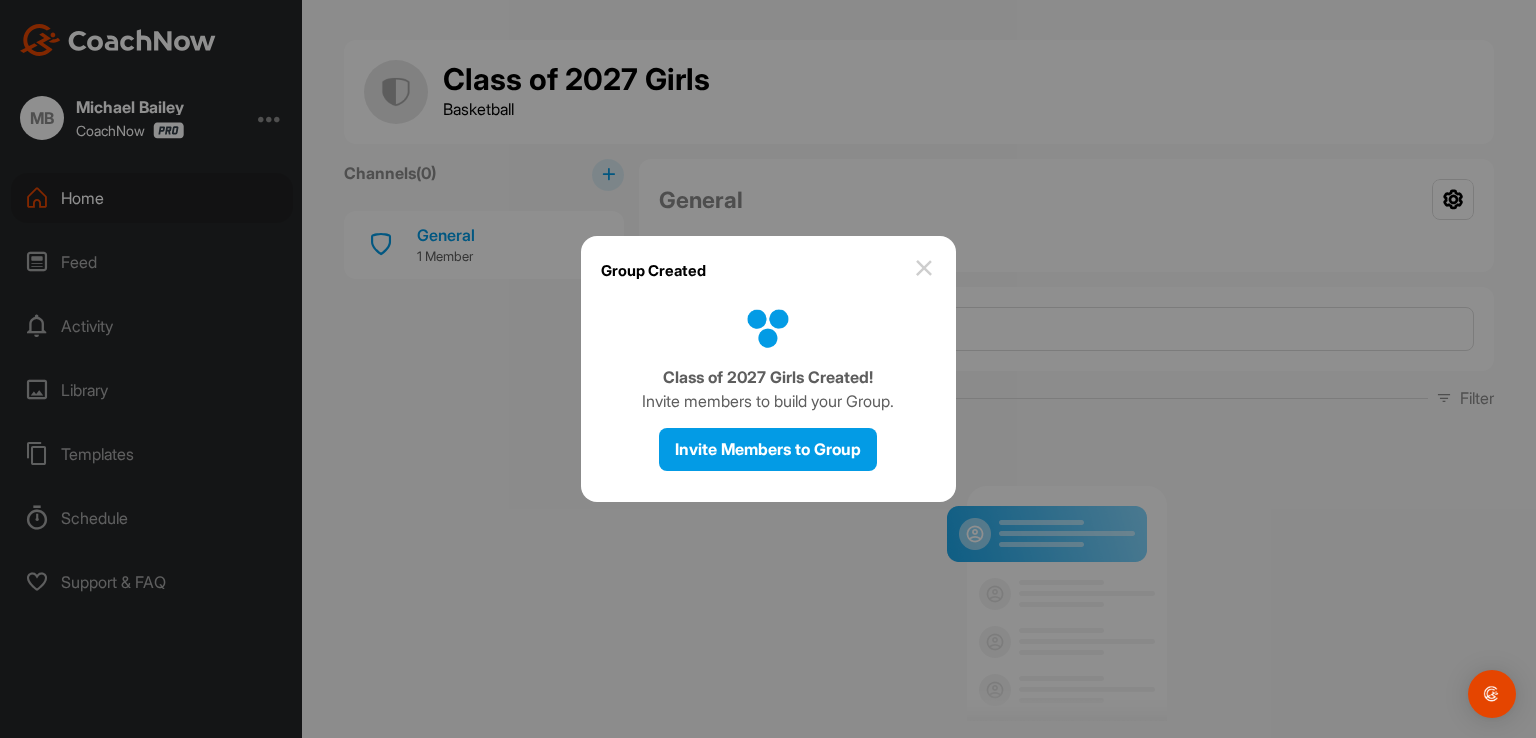 click at bounding box center (924, 268) 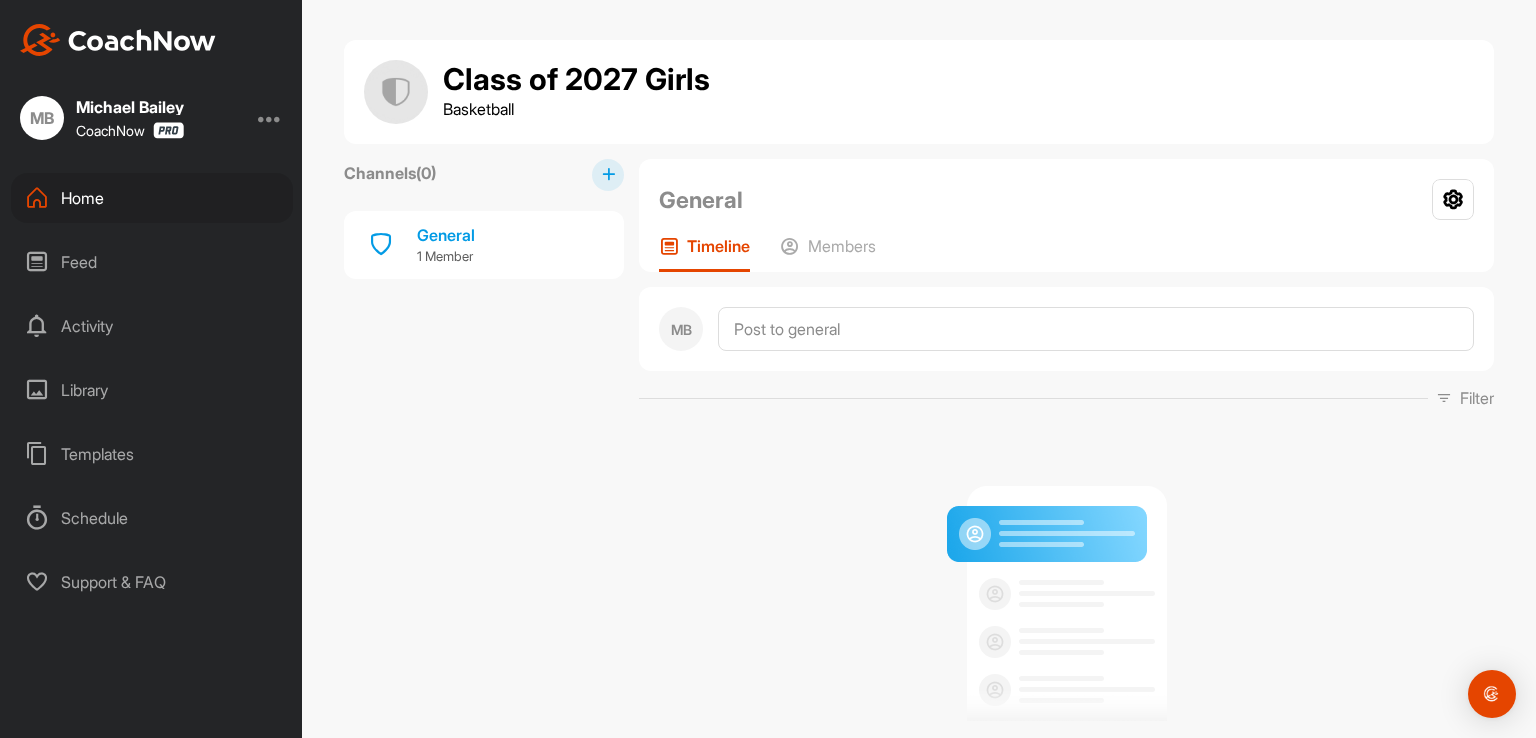 click on "Home" at bounding box center (152, 198) 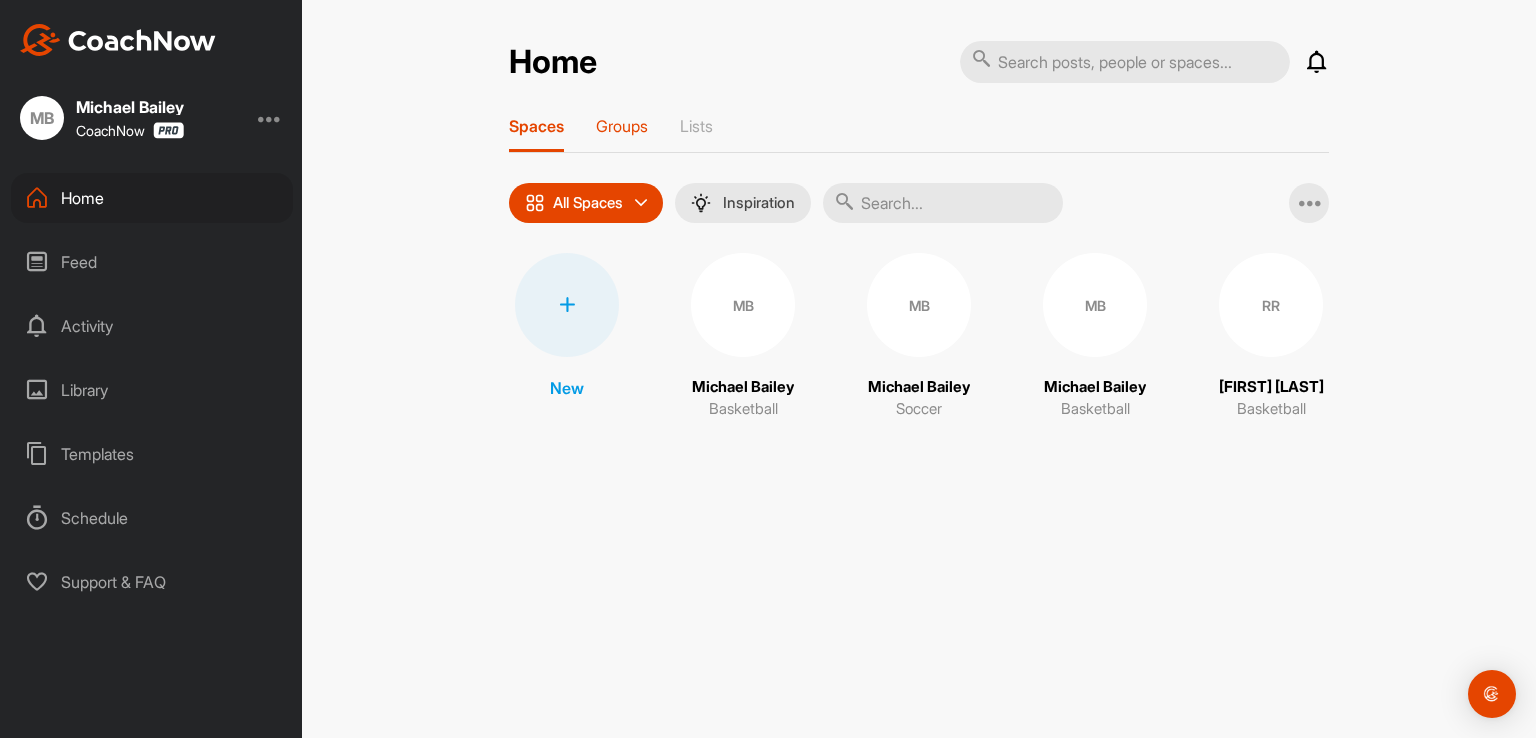 click on "Groups" at bounding box center (622, 126) 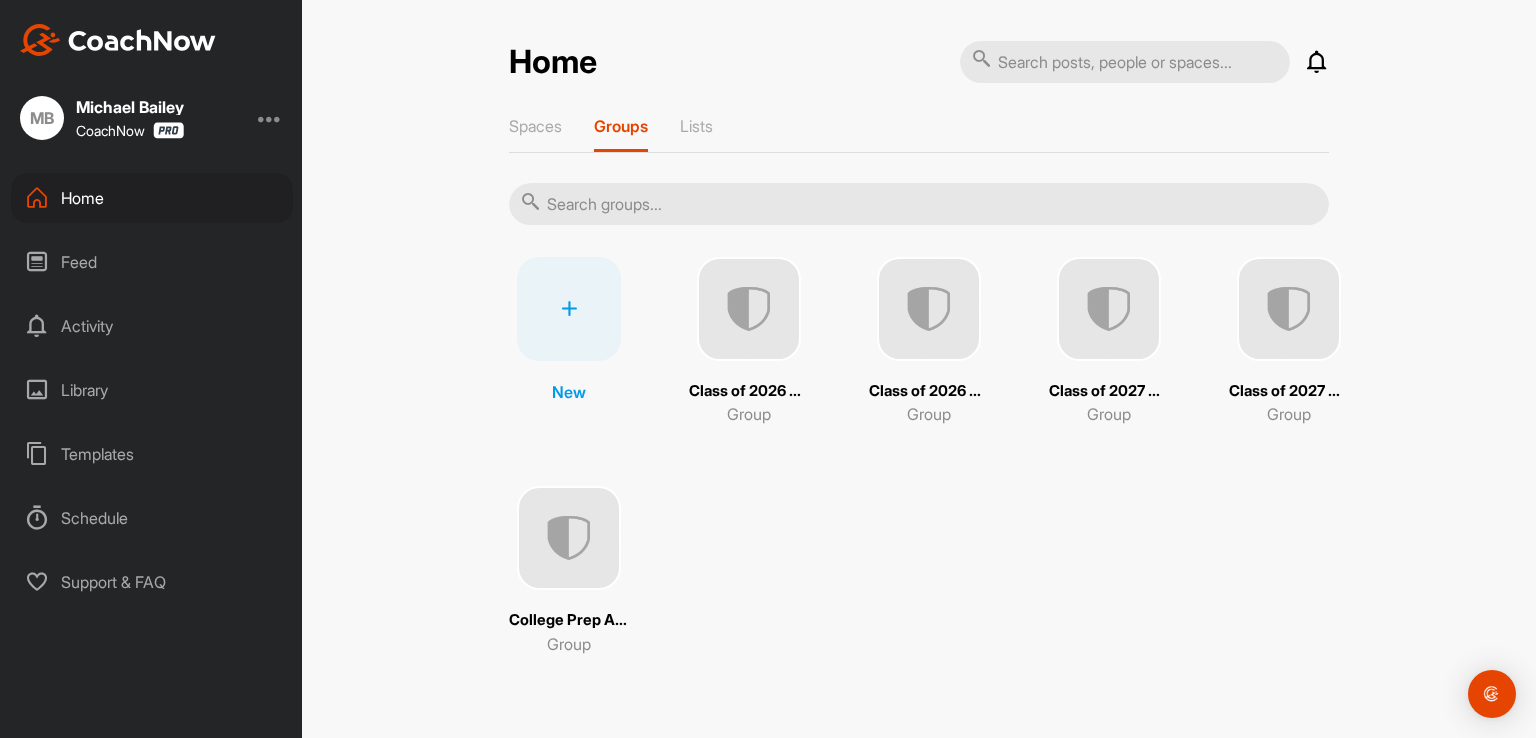 click on "New" at bounding box center [569, 392] 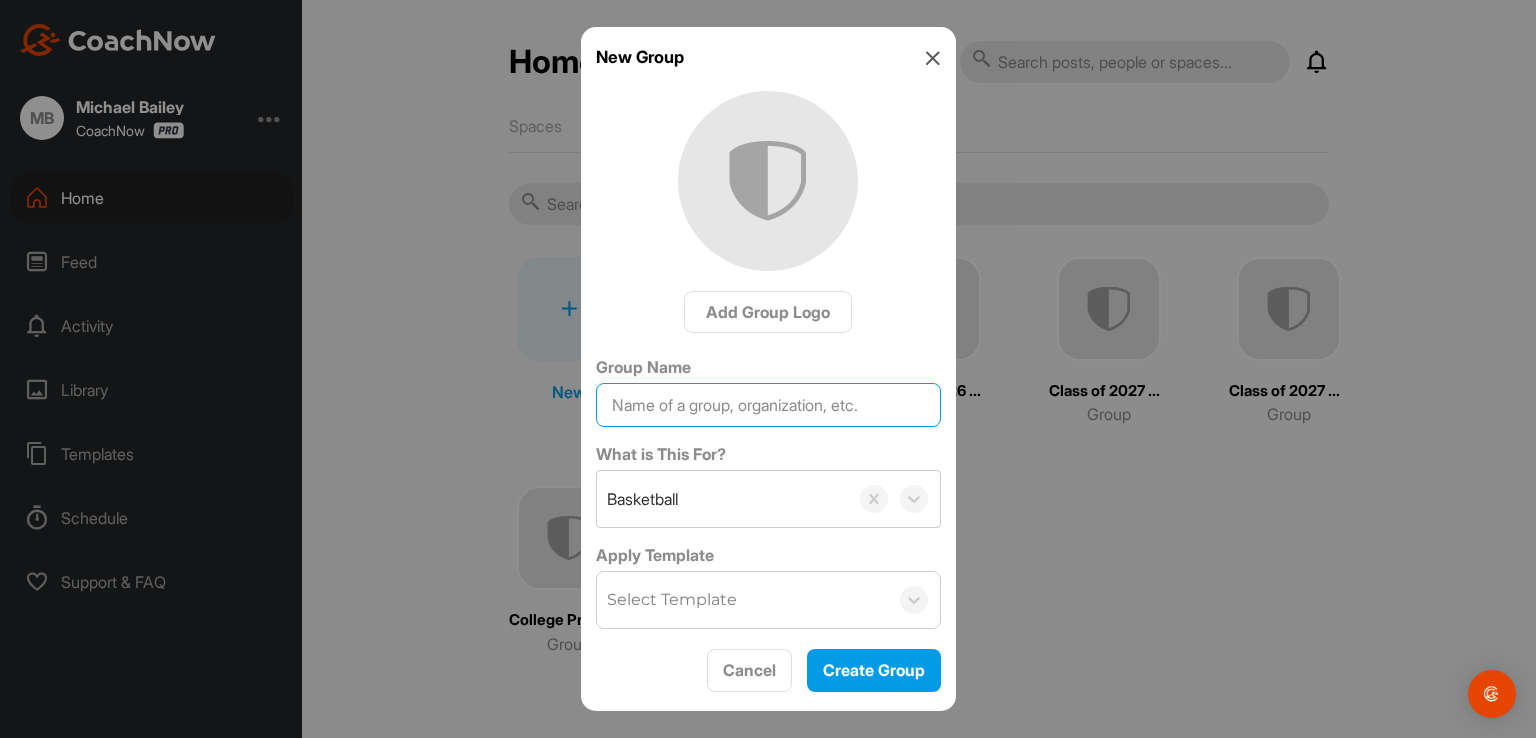 drag, startPoint x: 688, startPoint y: 402, endPoint x: 692, endPoint y: 390, distance: 12.649111 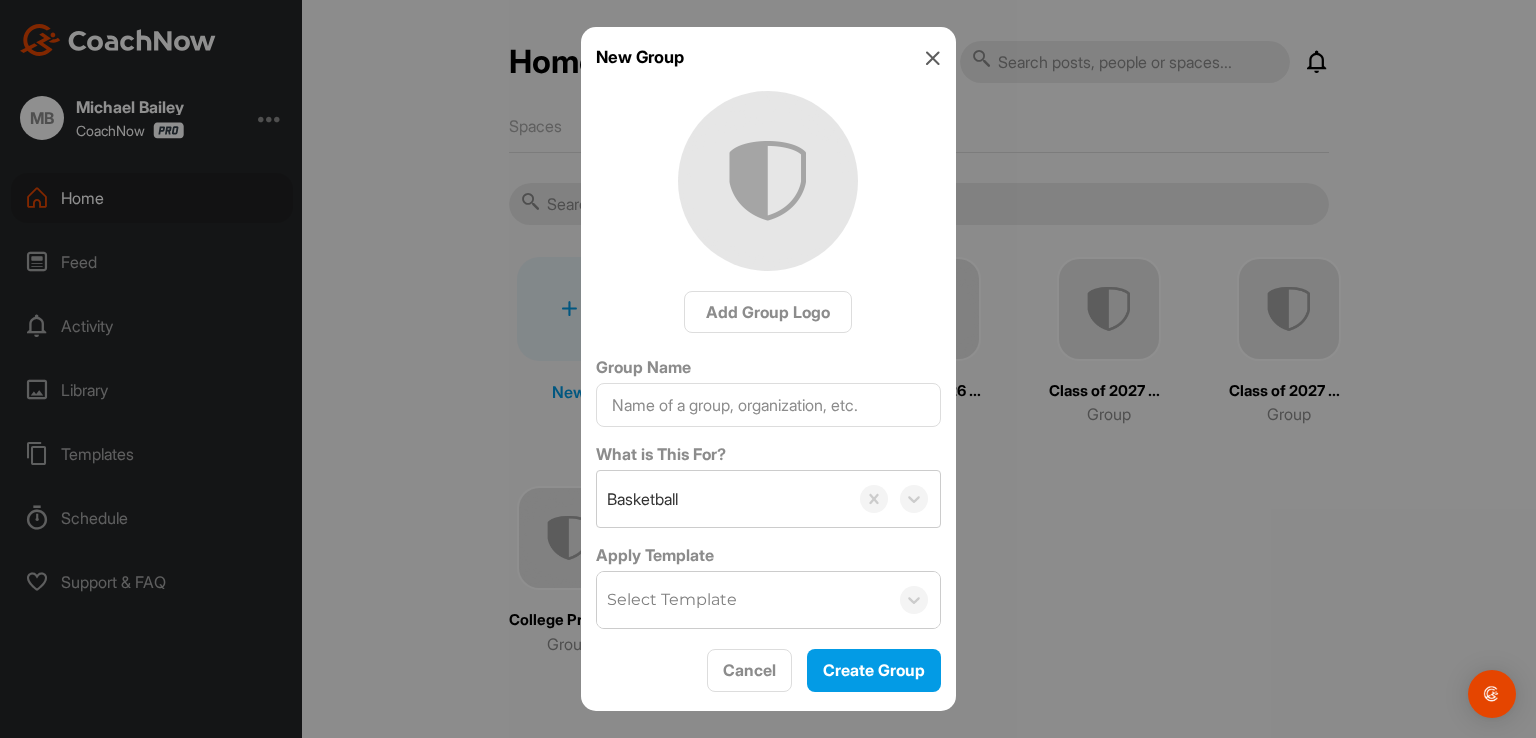 click at bounding box center [768, 369] 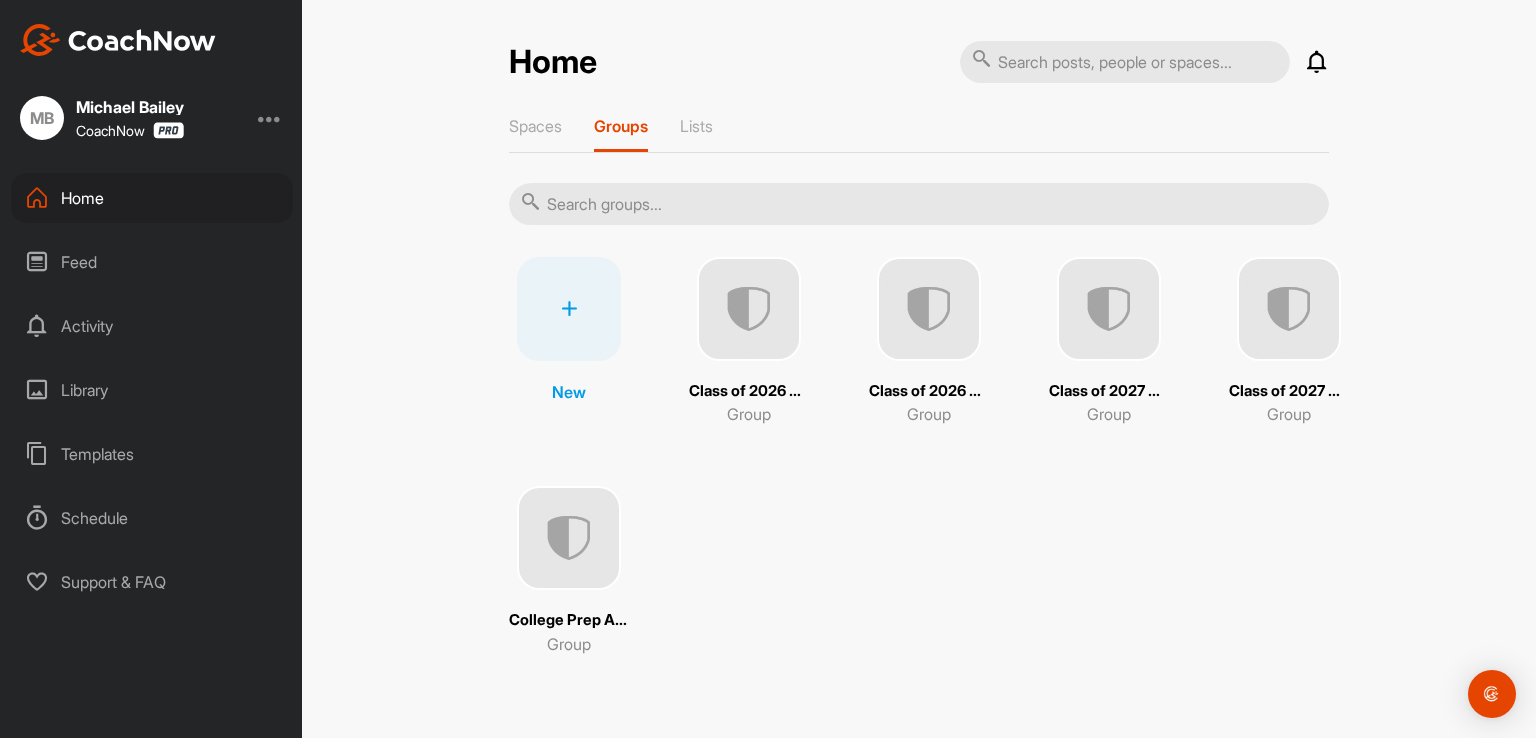 click on "New" at bounding box center [569, 392] 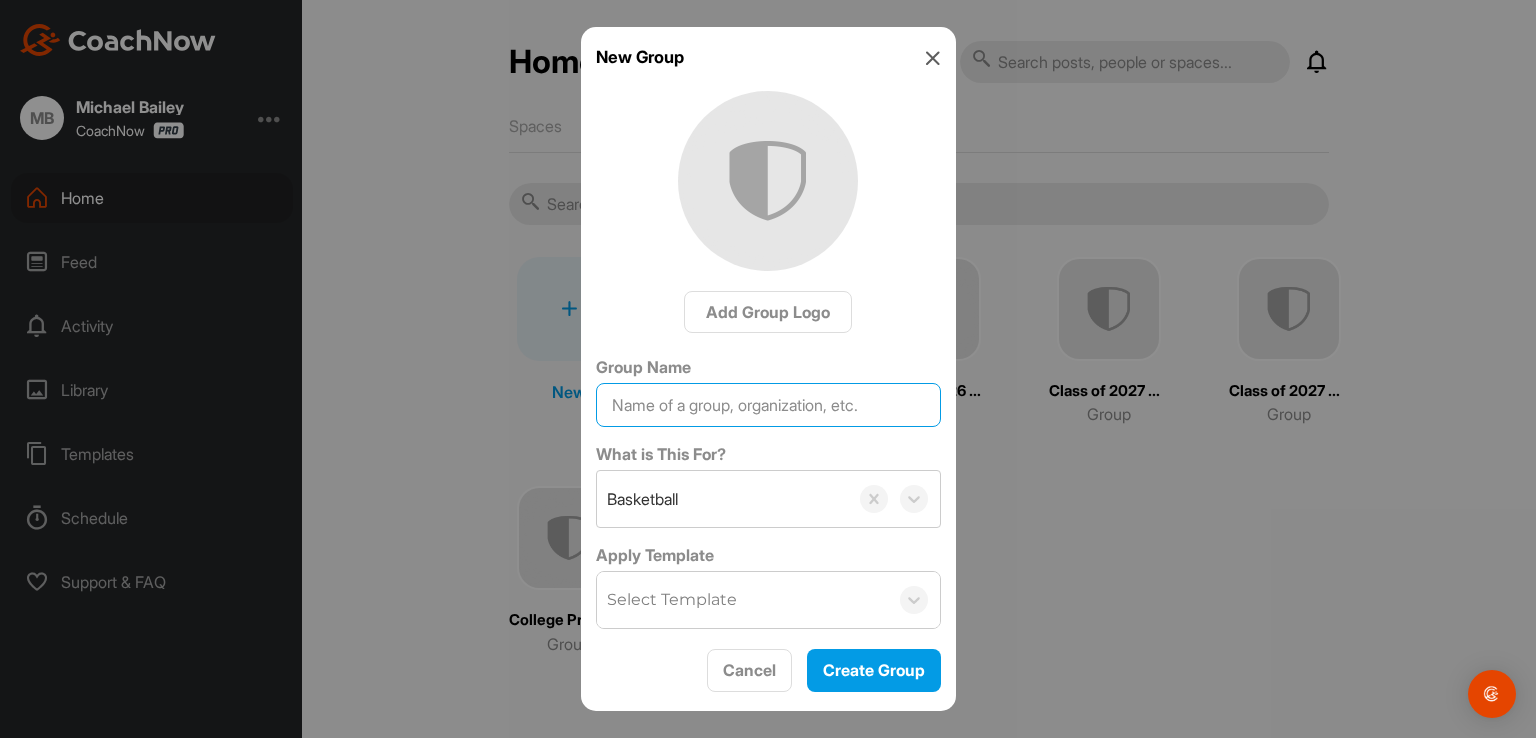 click on "Group Name" at bounding box center (768, 405) 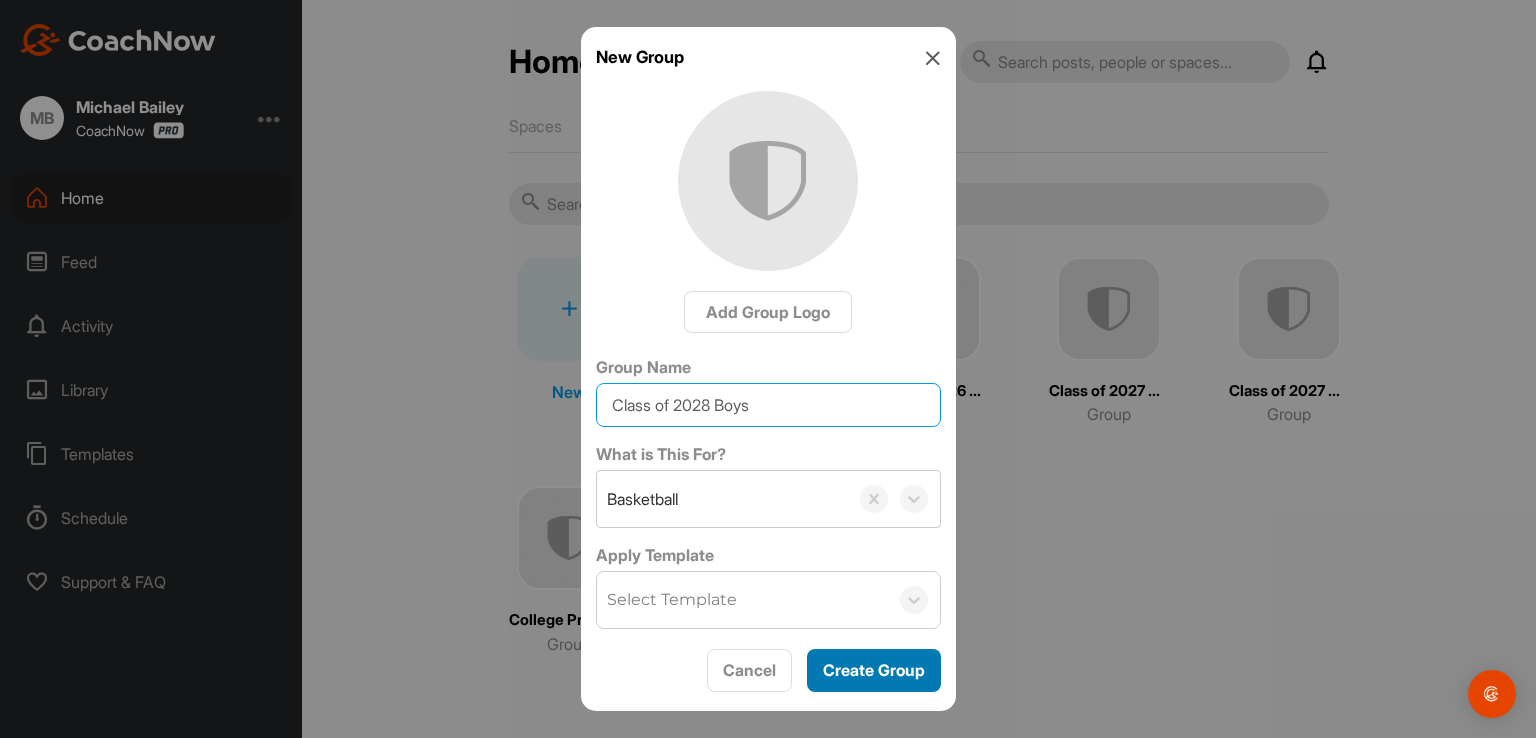 type on "Class of 2028 Boys" 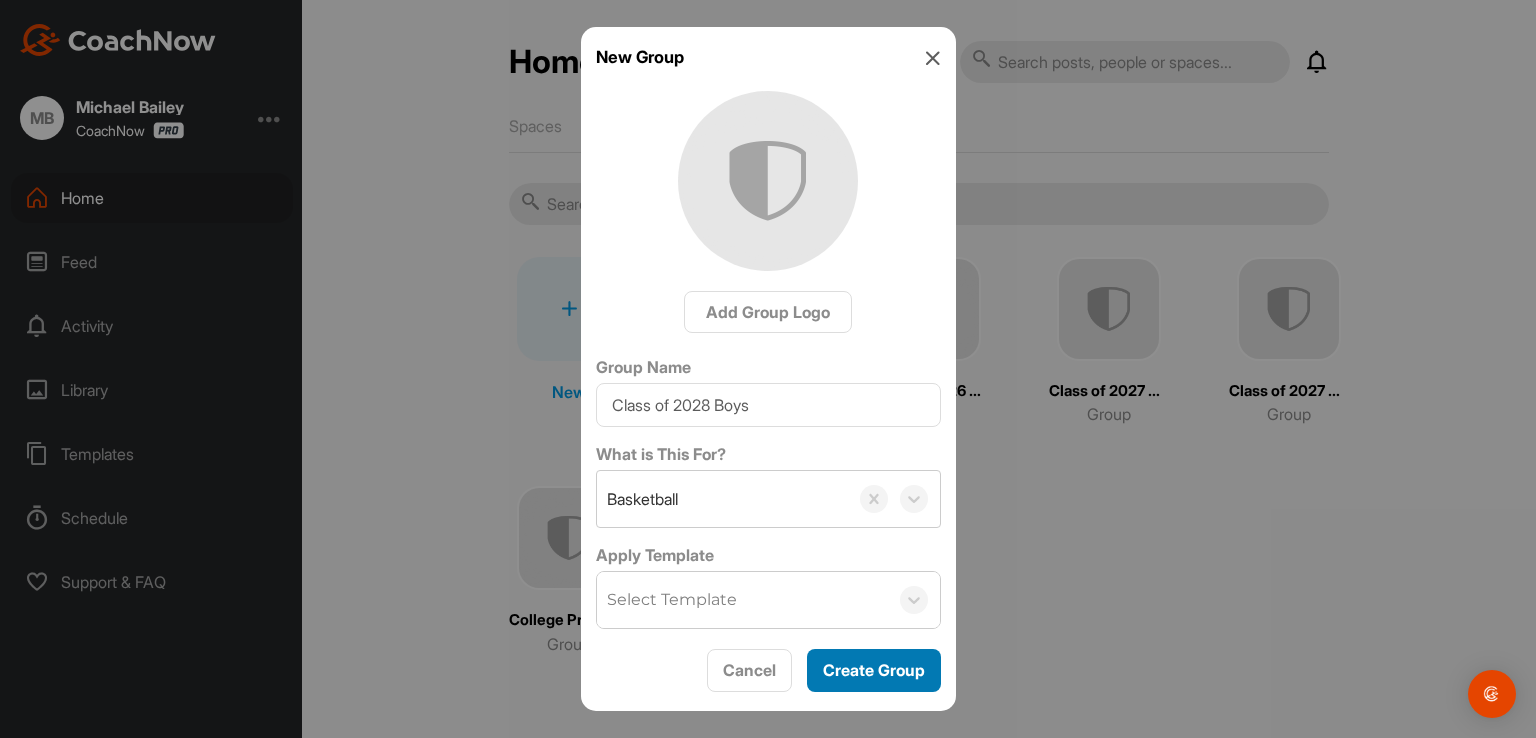click on "Create Group" at bounding box center [874, 670] 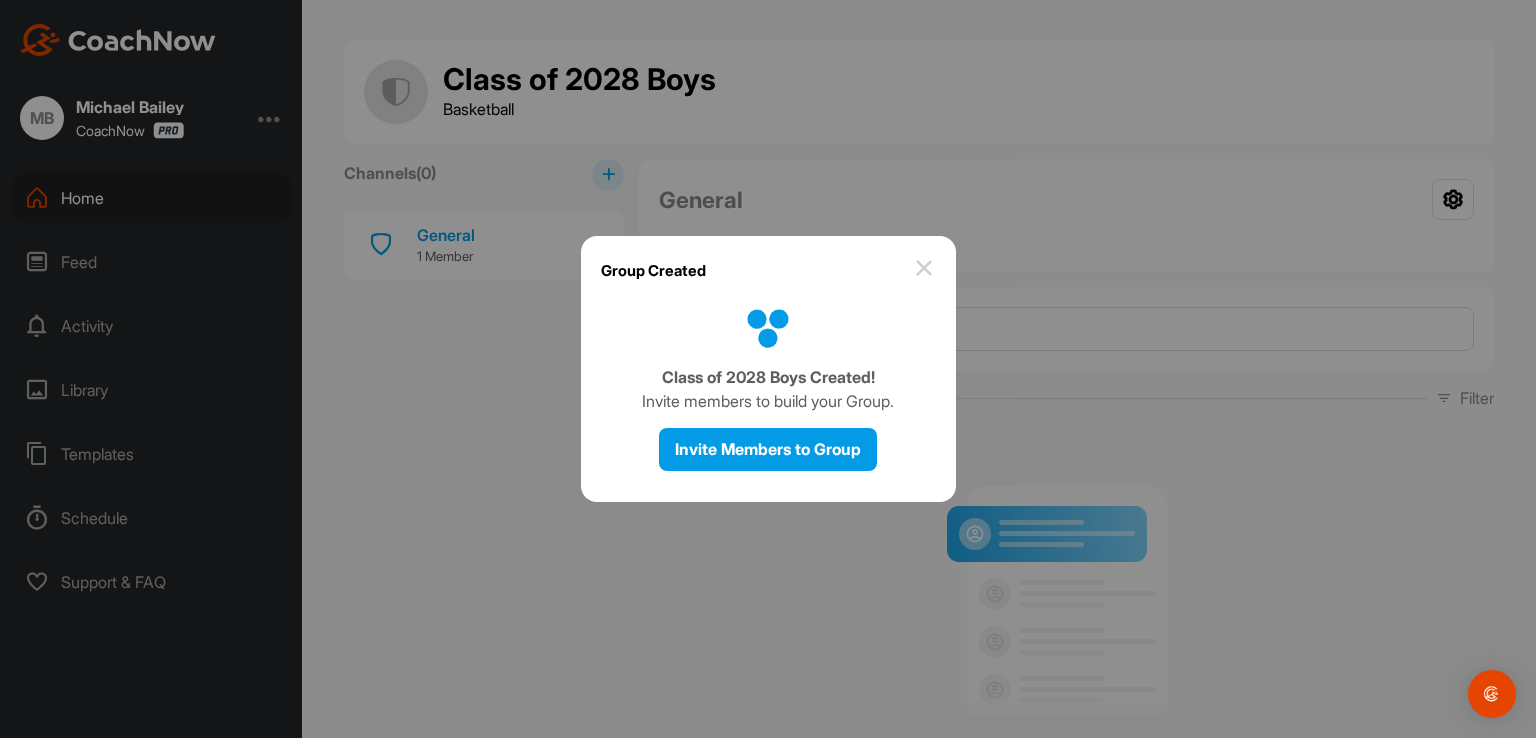 click at bounding box center (924, 268) 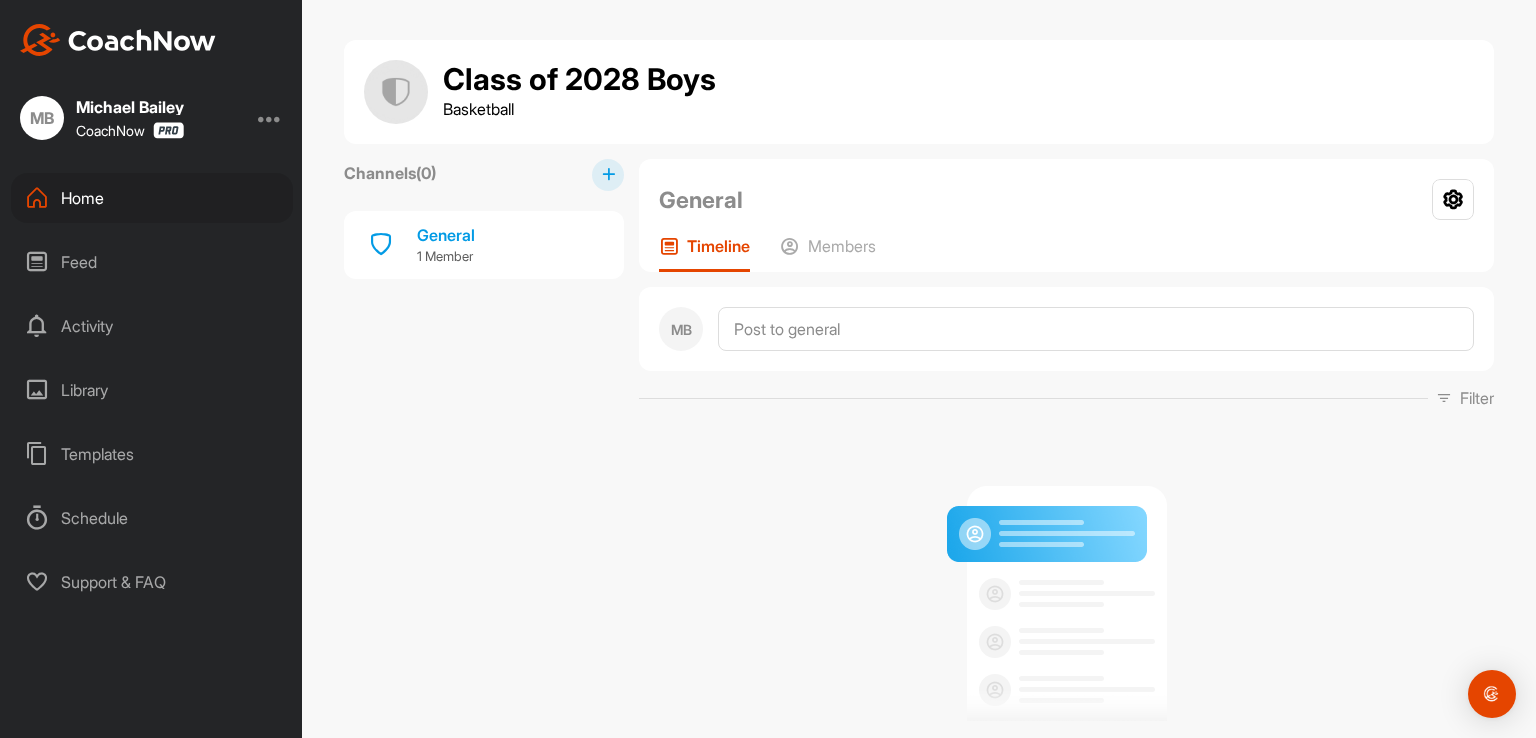 click on "Home" at bounding box center (152, 198) 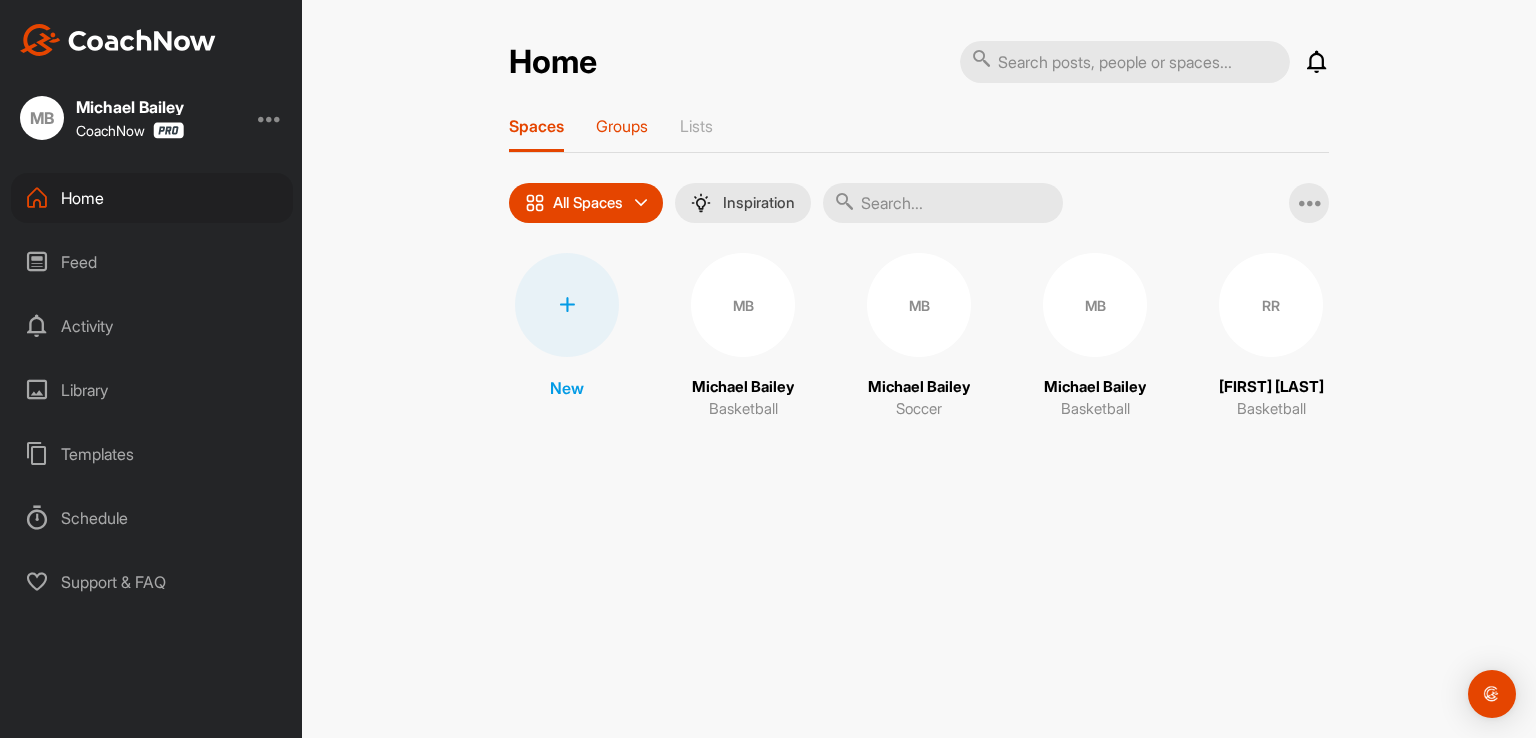 click on "Groups" at bounding box center [622, 126] 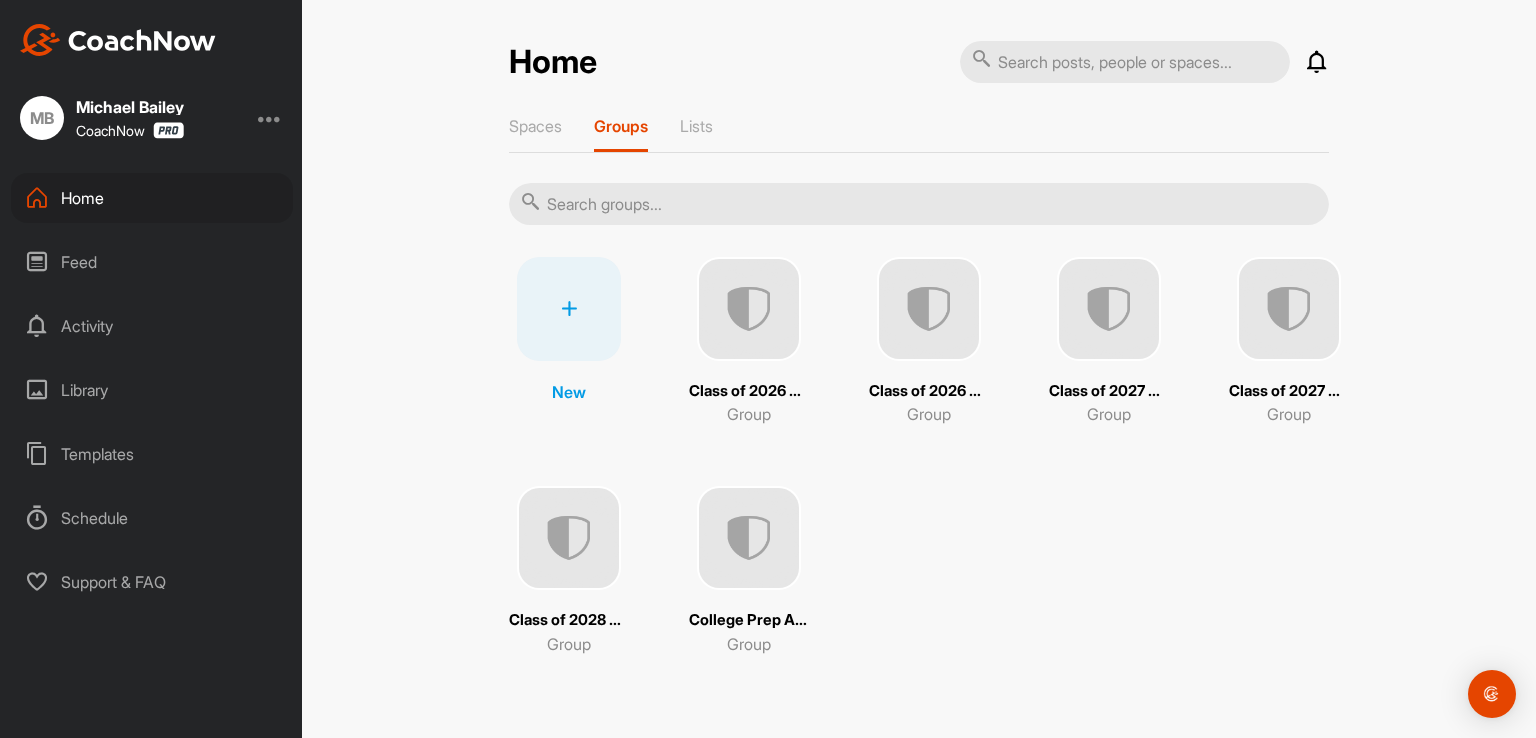 click at bounding box center [569, 309] 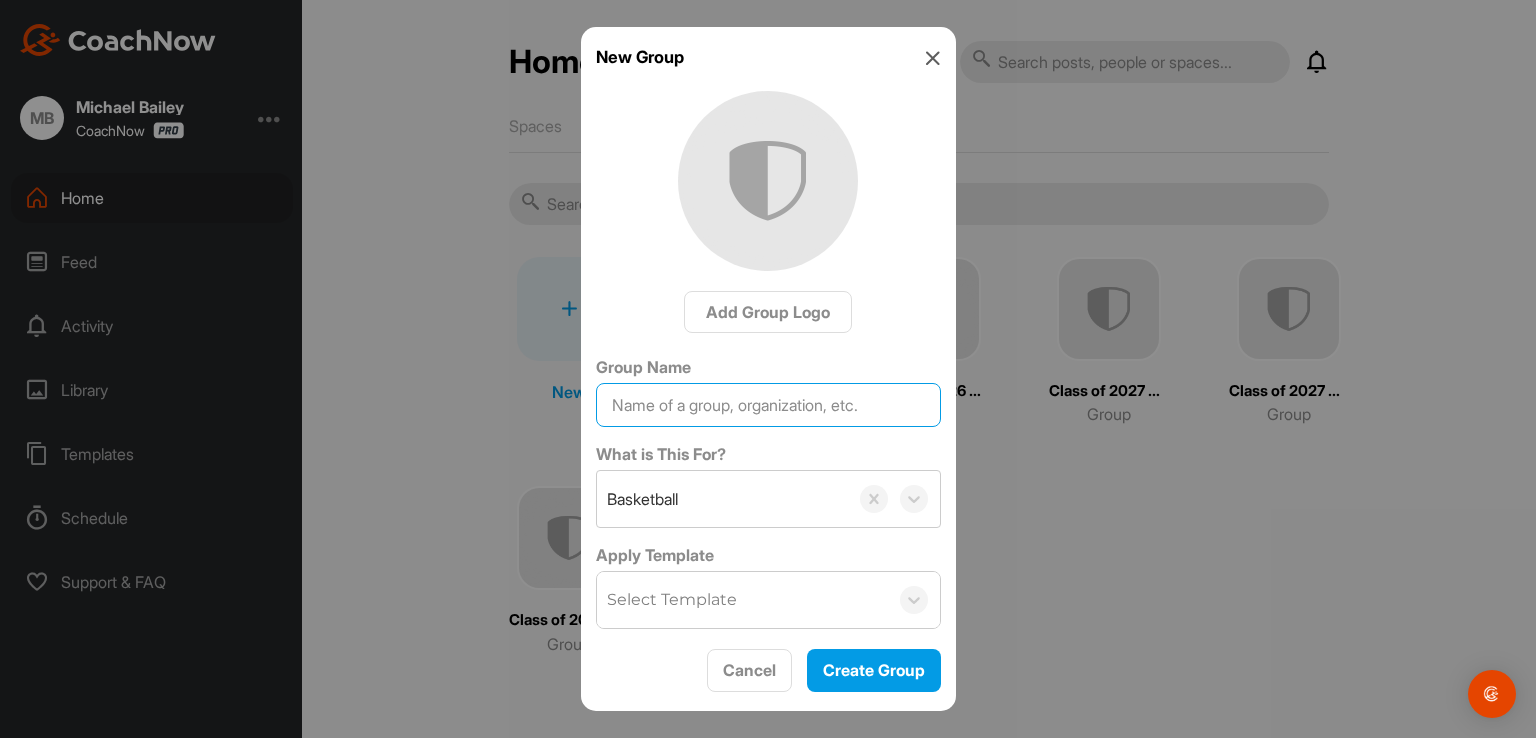 click on "Group Name" at bounding box center [768, 405] 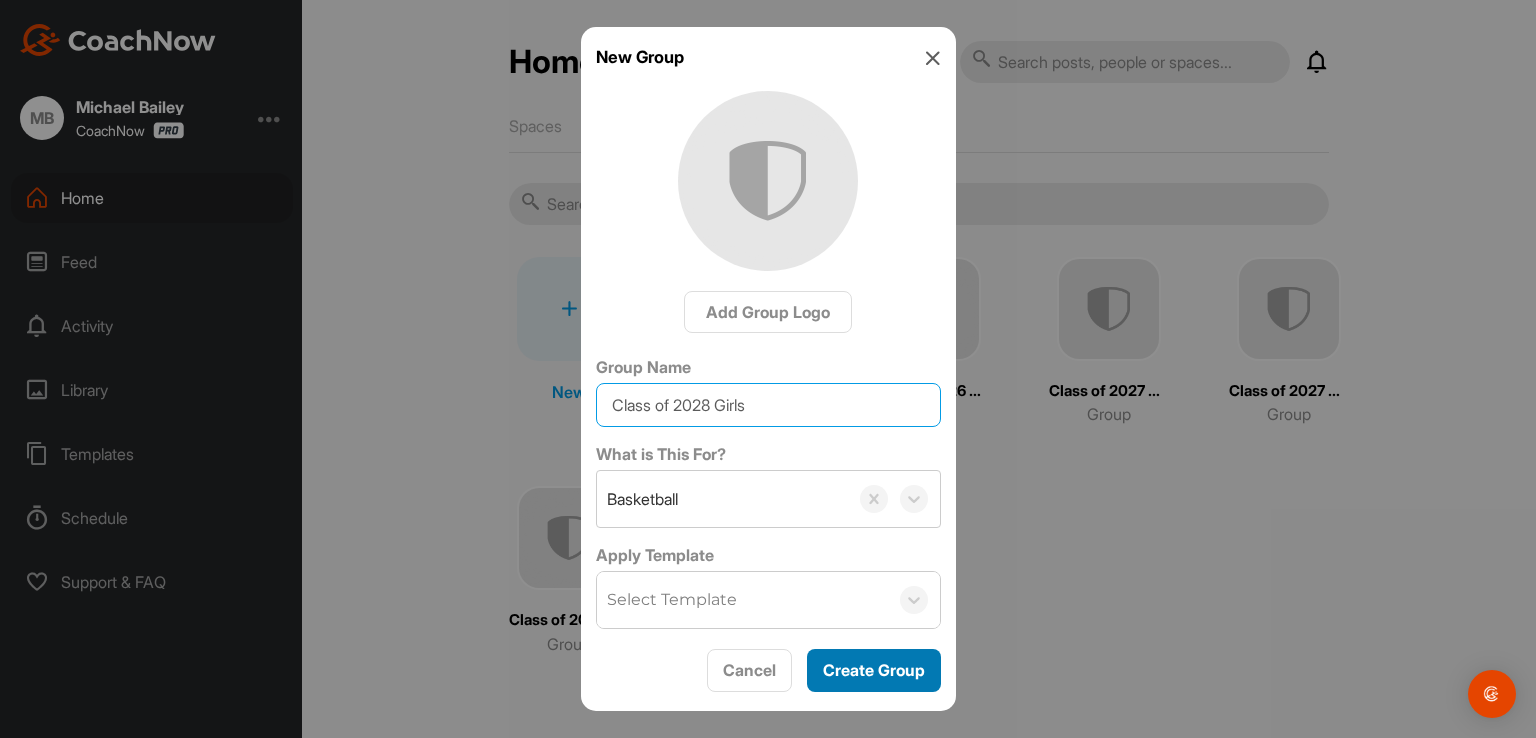 type on "Class of 2028 Girls" 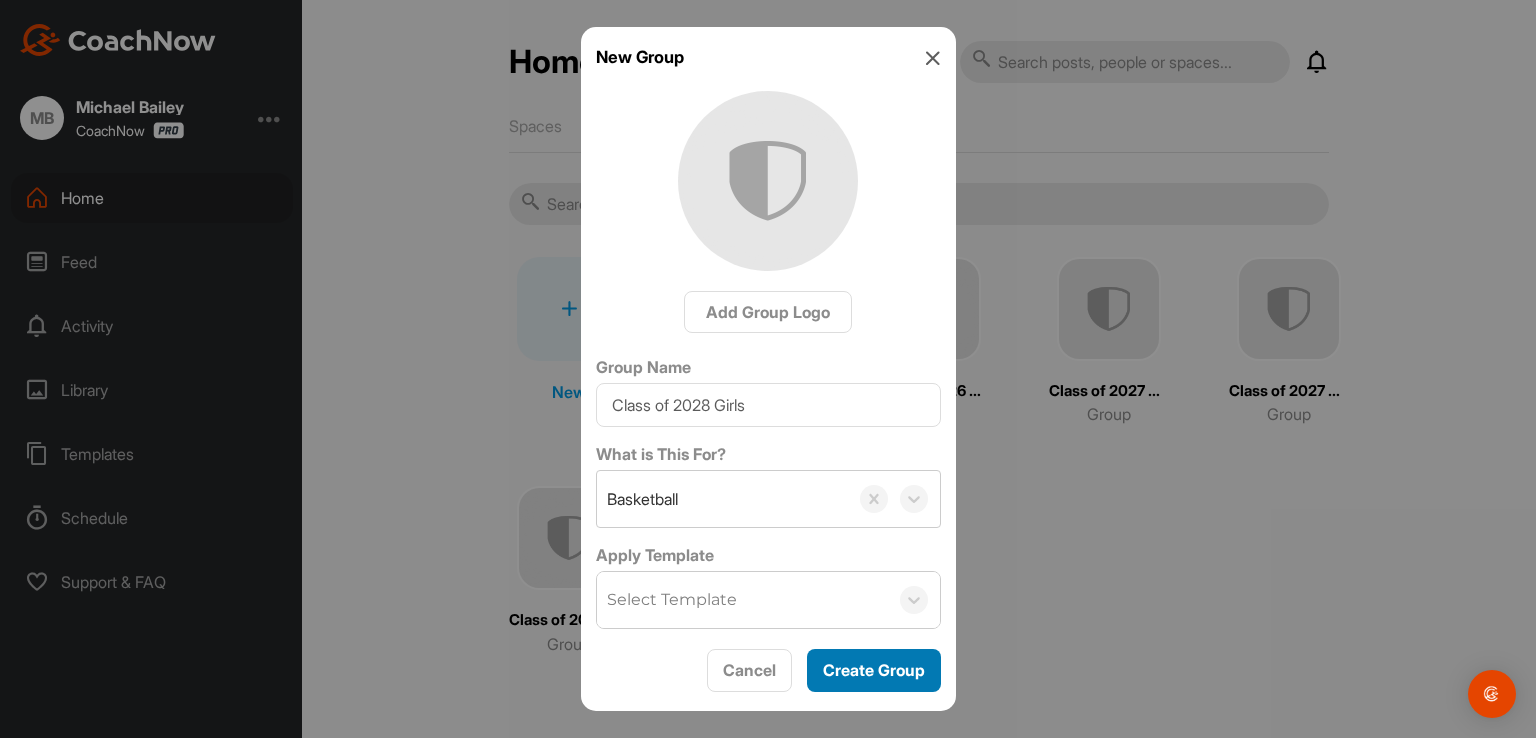 click on "Create Group" at bounding box center (874, 670) 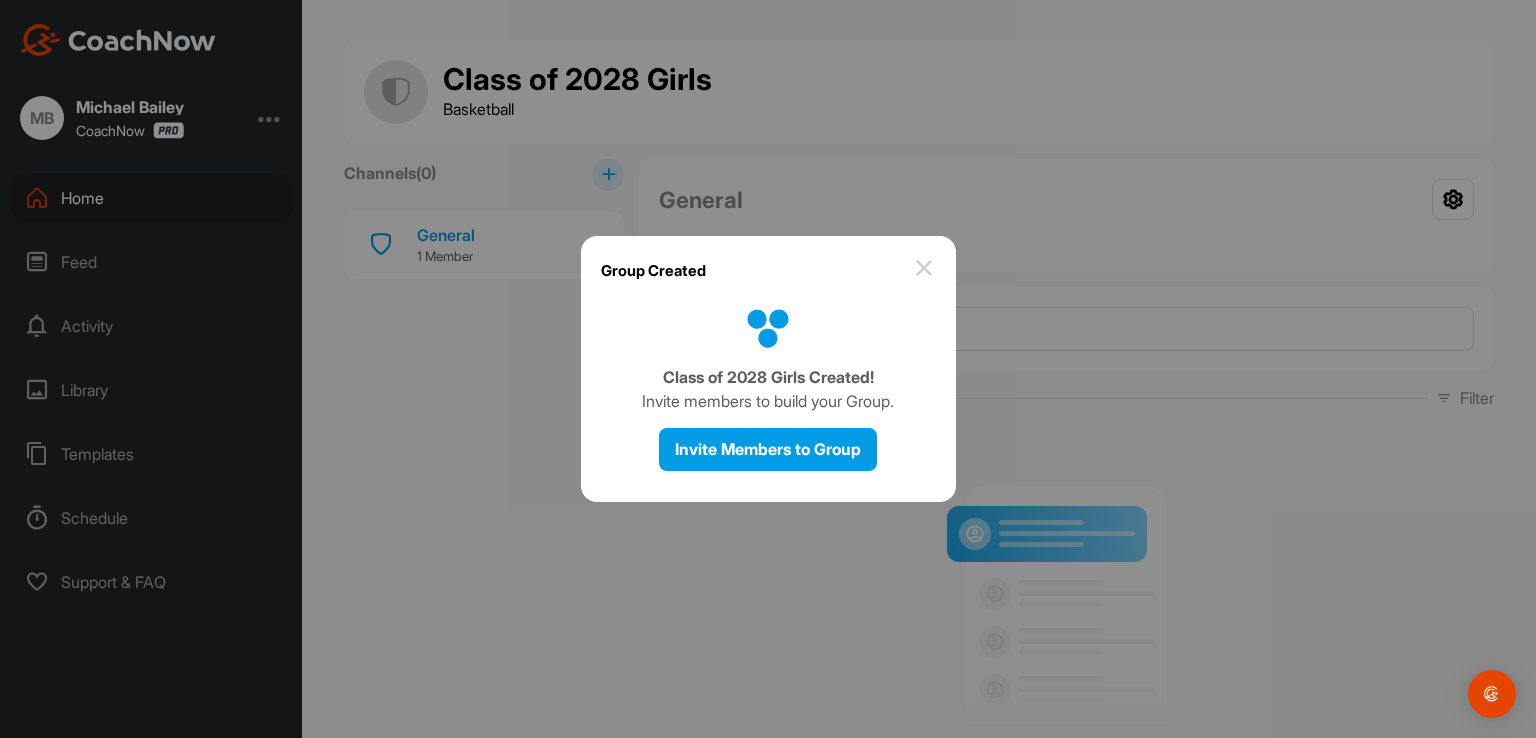 click at bounding box center [924, 268] 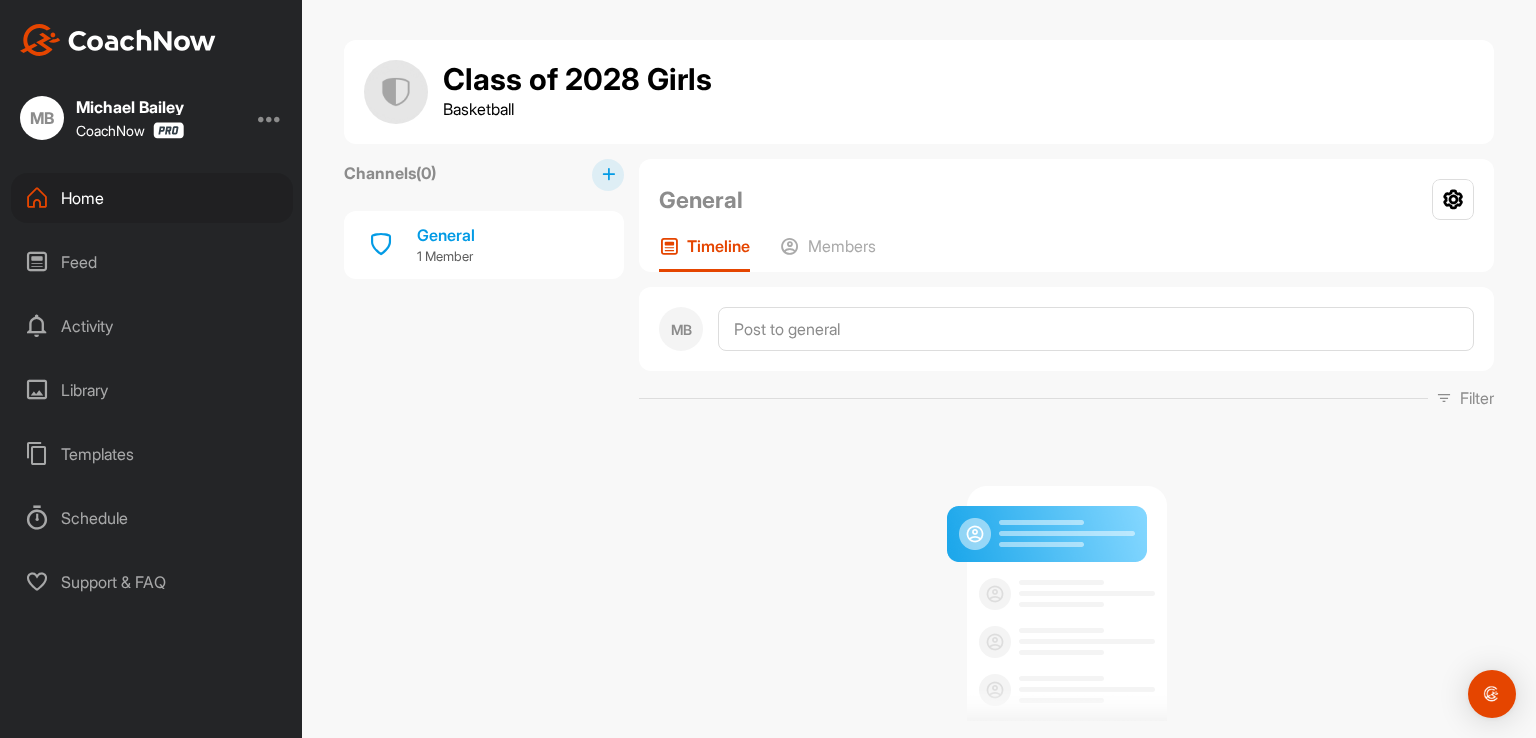 click on "Home" at bounding box center (152, 198) 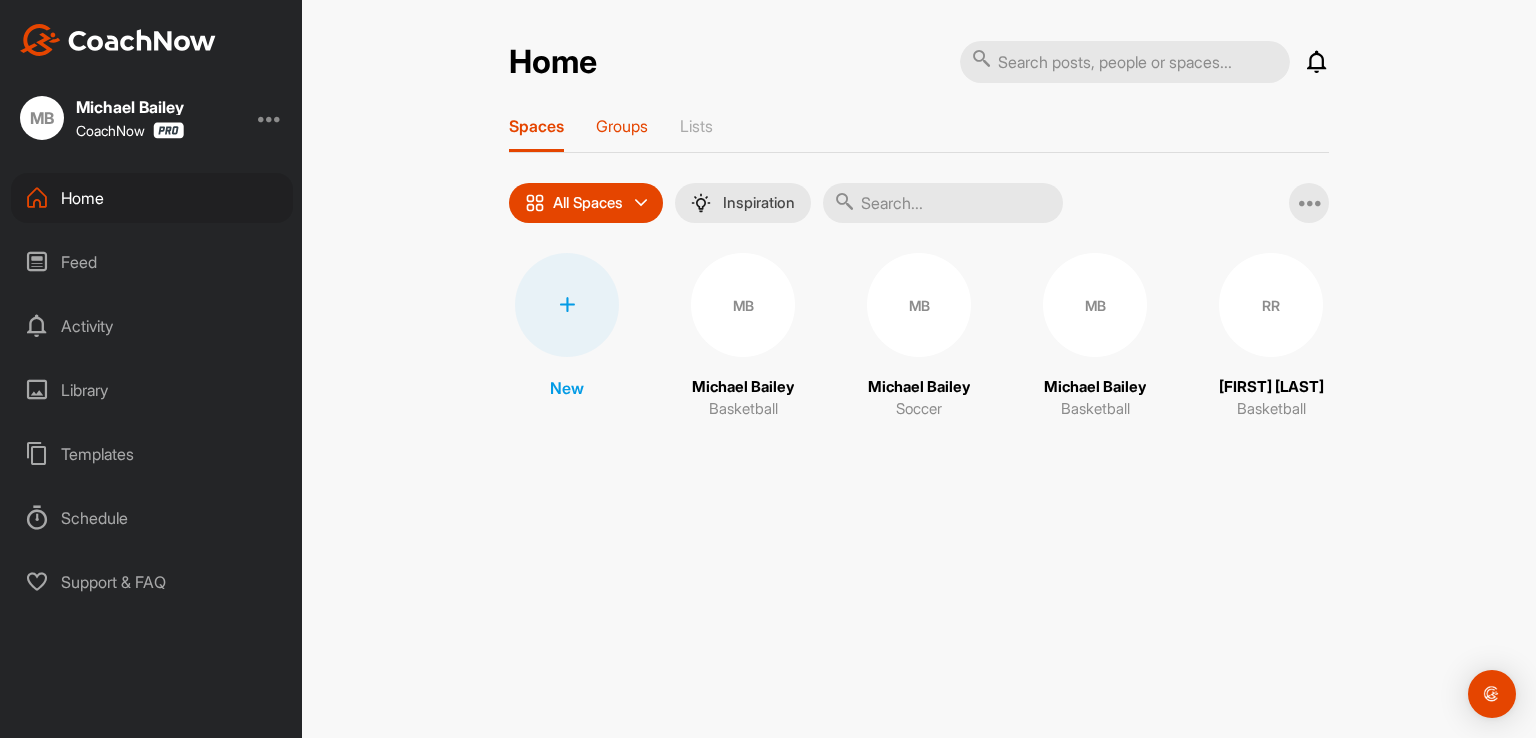click on "Groups" at bounding box center (622, 126) 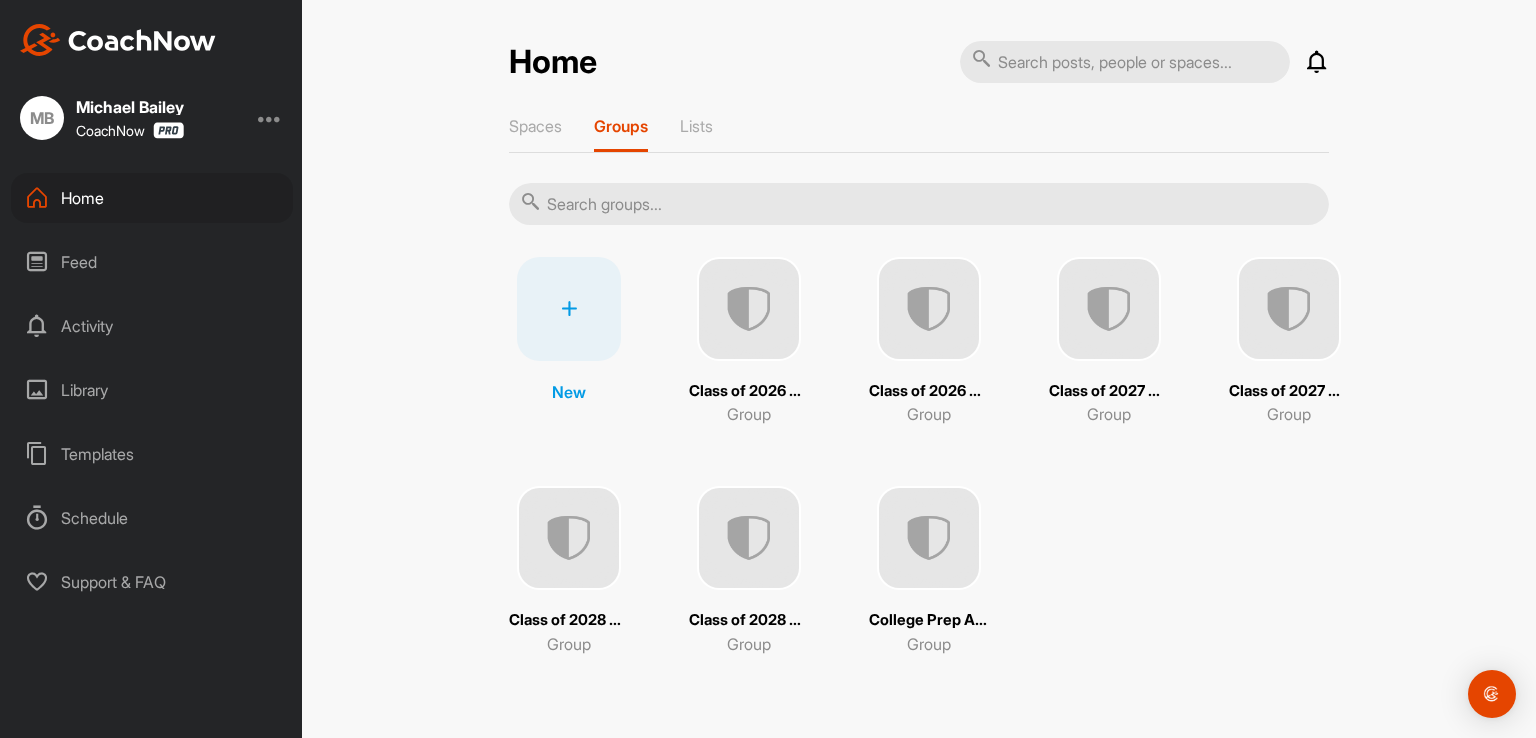 click at bounding box center (749, 309) 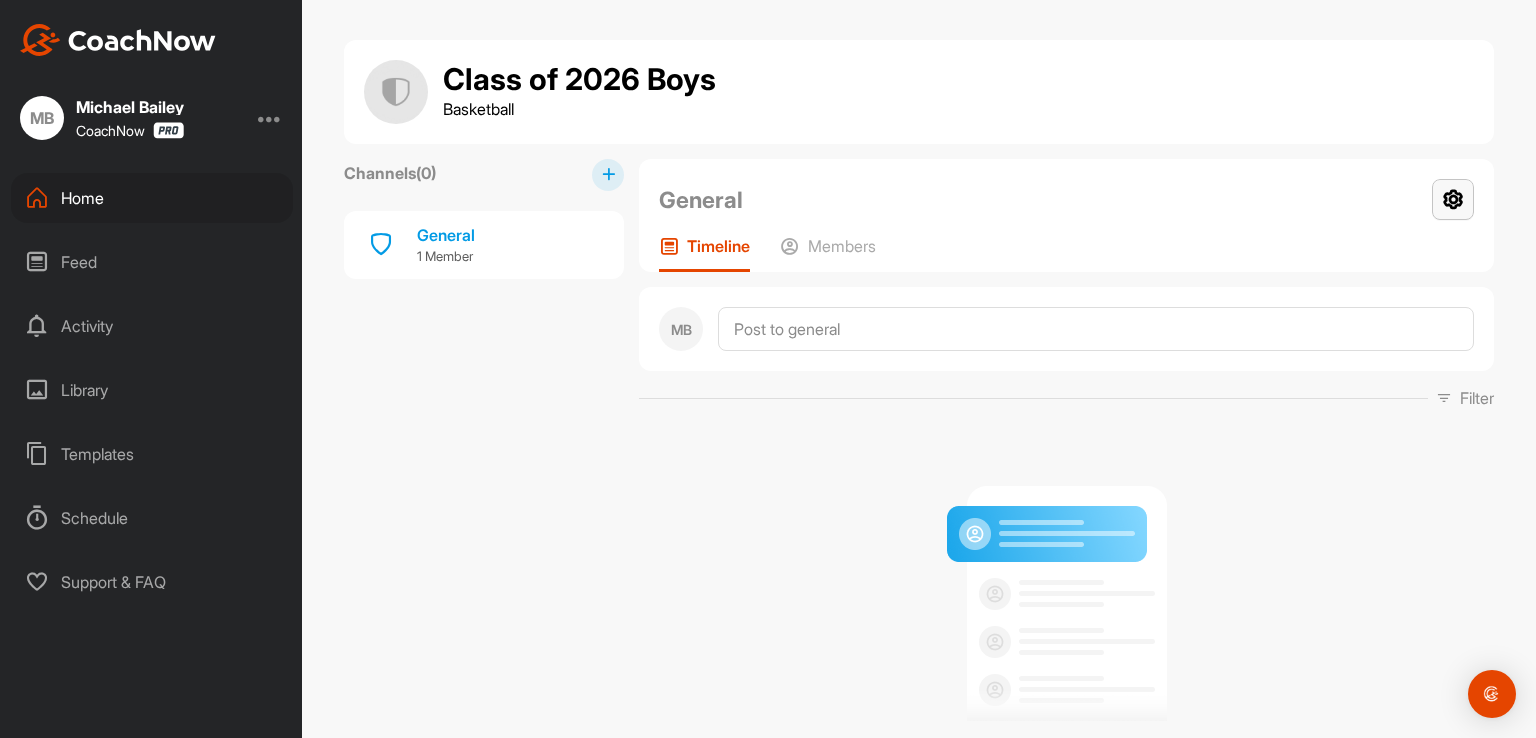click at bounding box center (1453, 199) 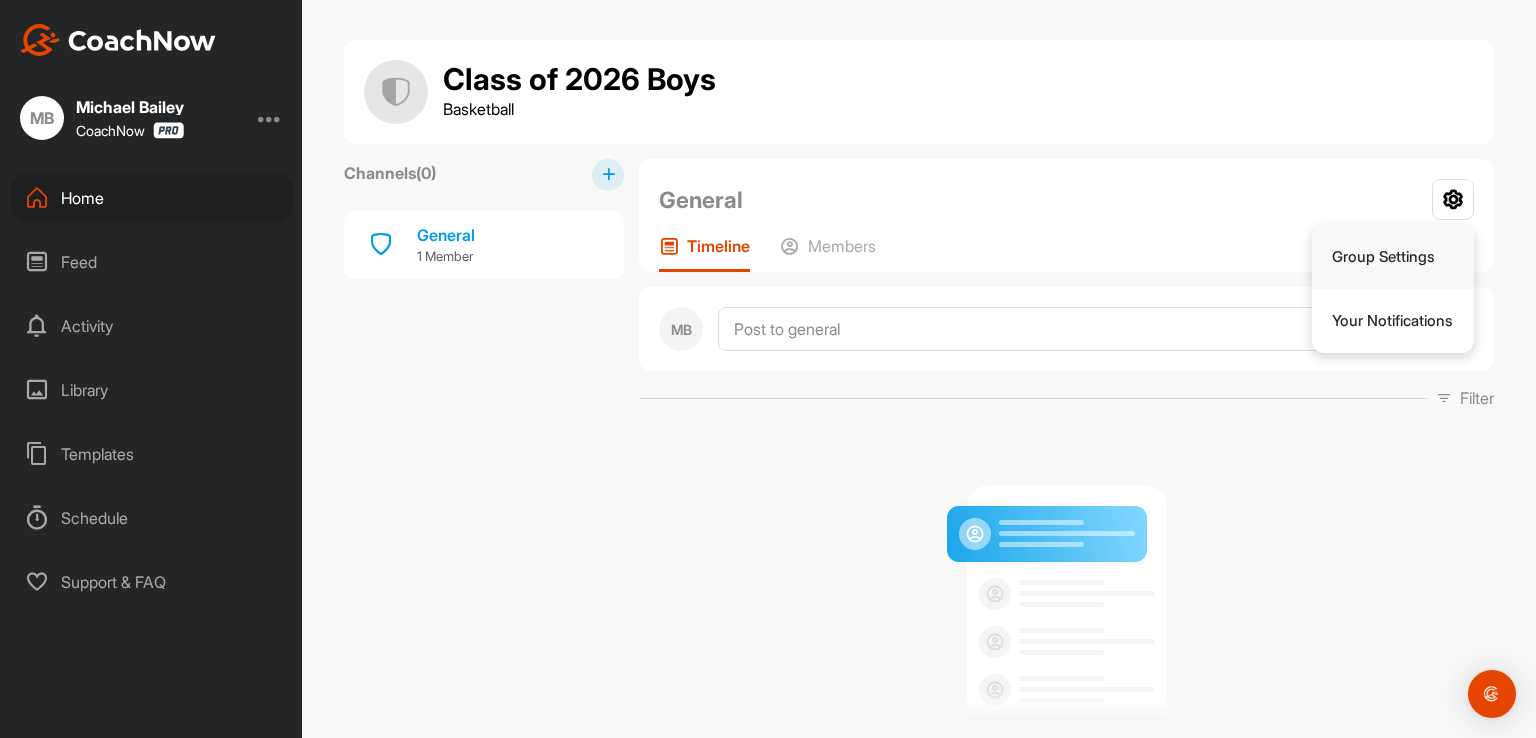click on "Group Settings" at bounding box center [1393, 257] 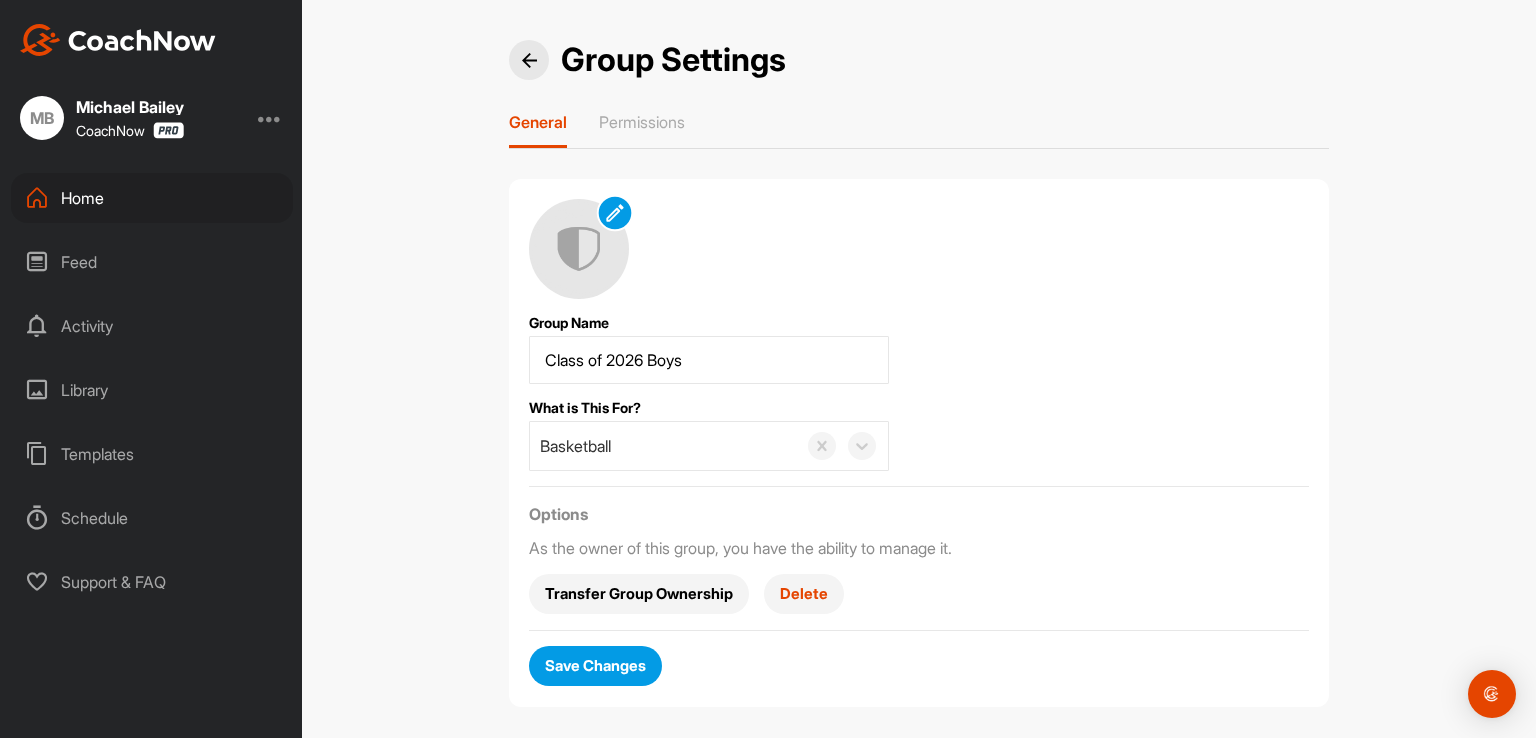 click at bounding box center (614, 212) 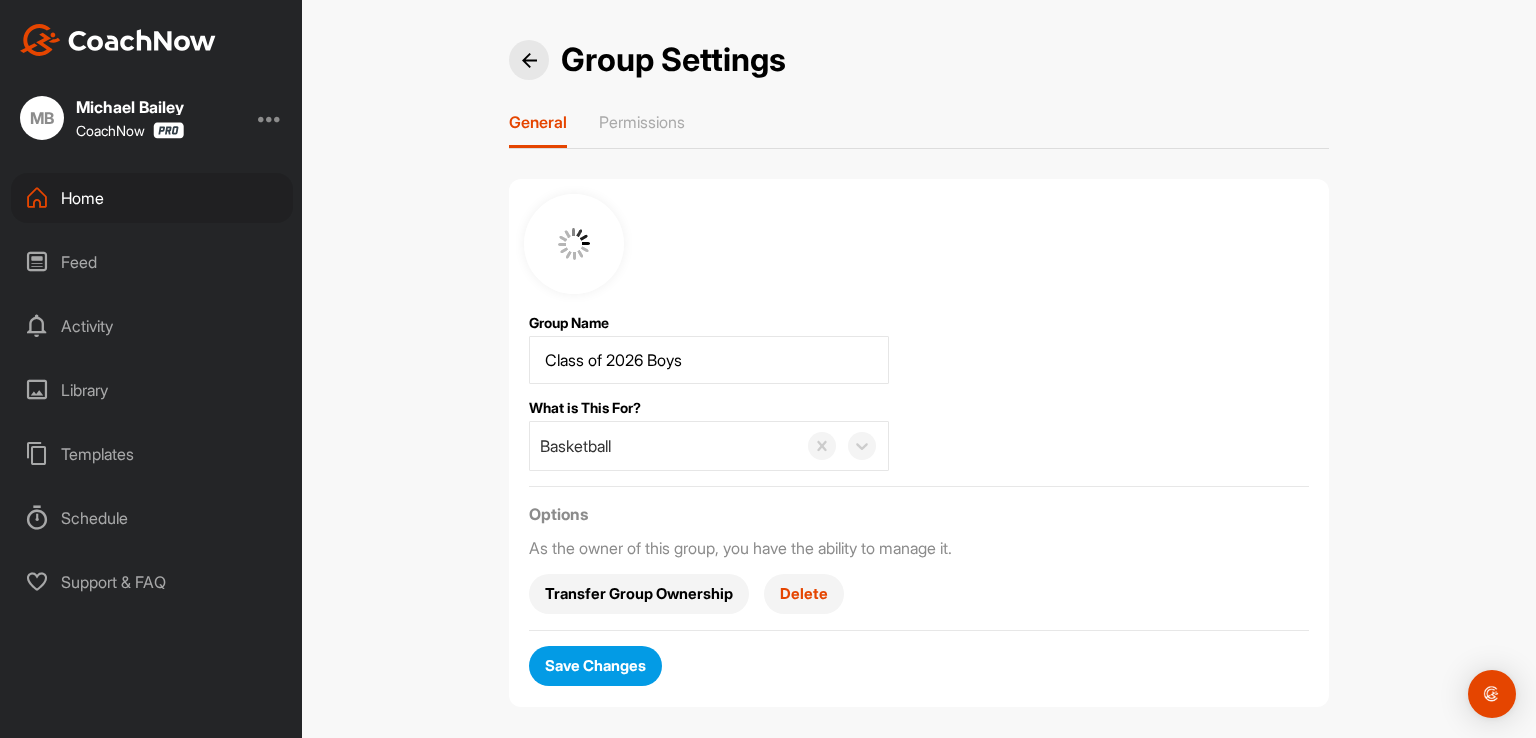 click on "Options As the owner of this group, you have the ability to manage it.   Transfer Group Ownership   Delete" at bounding box center (919, 558) 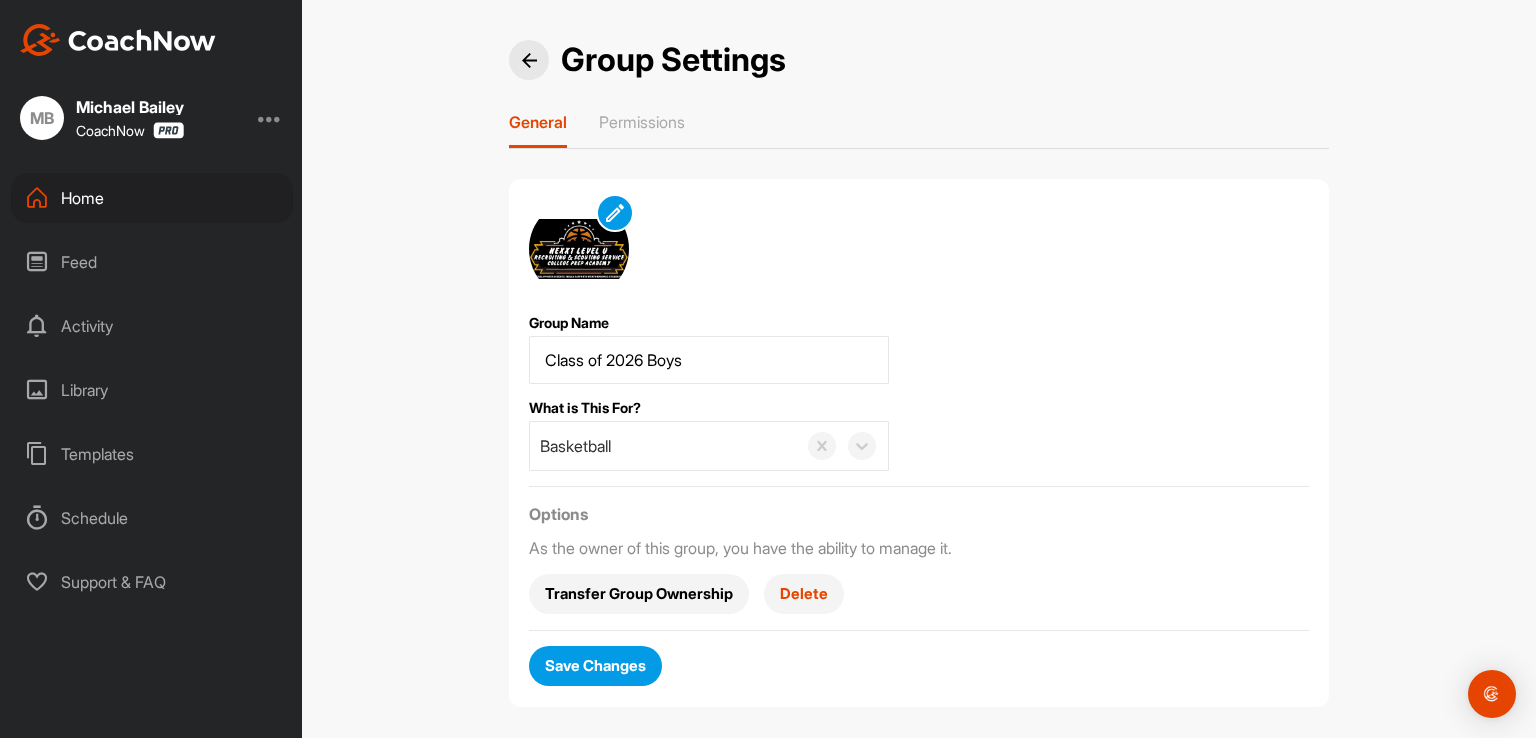 click on "Save Changes" at bounding box center [595, 665] 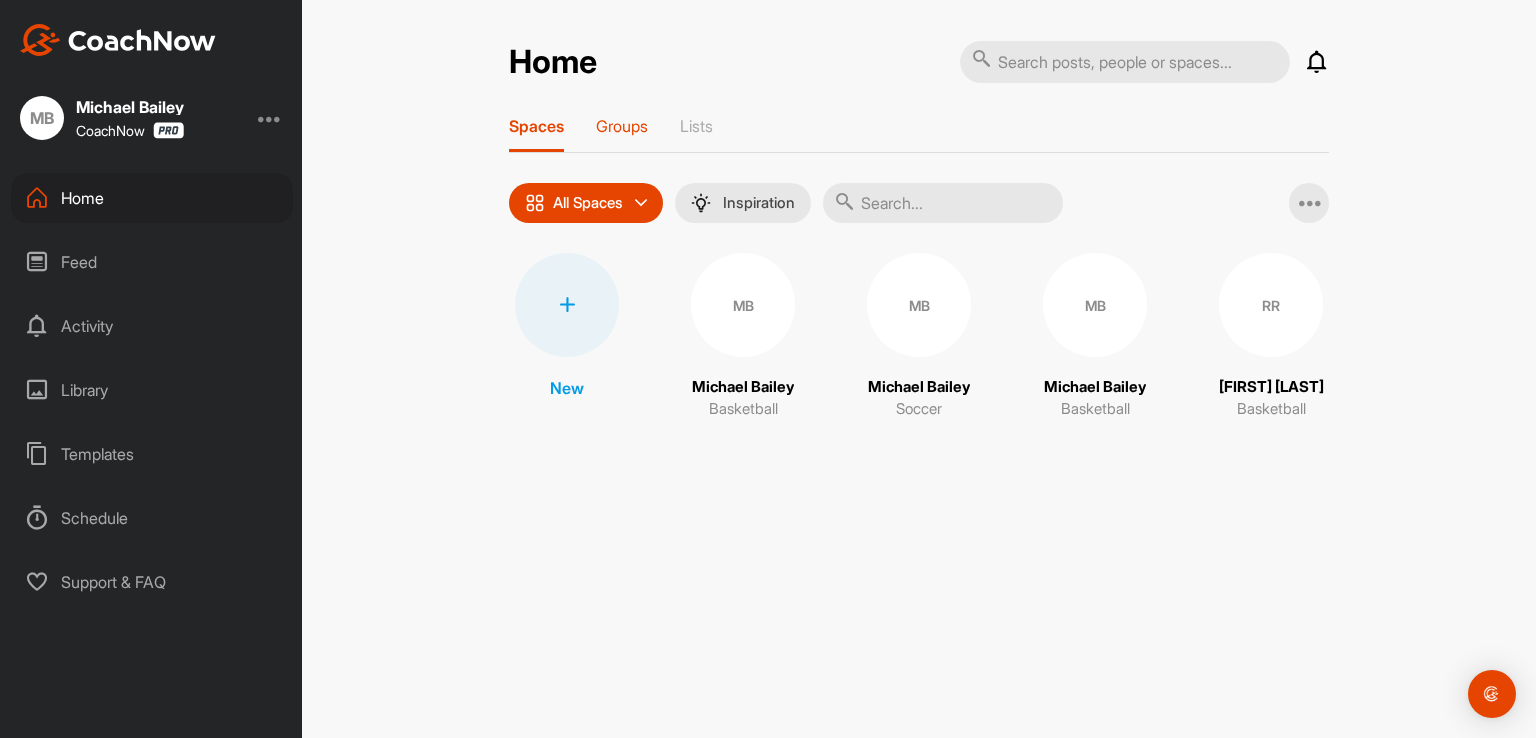 click on "Groups" at bounding box center (622, 126) 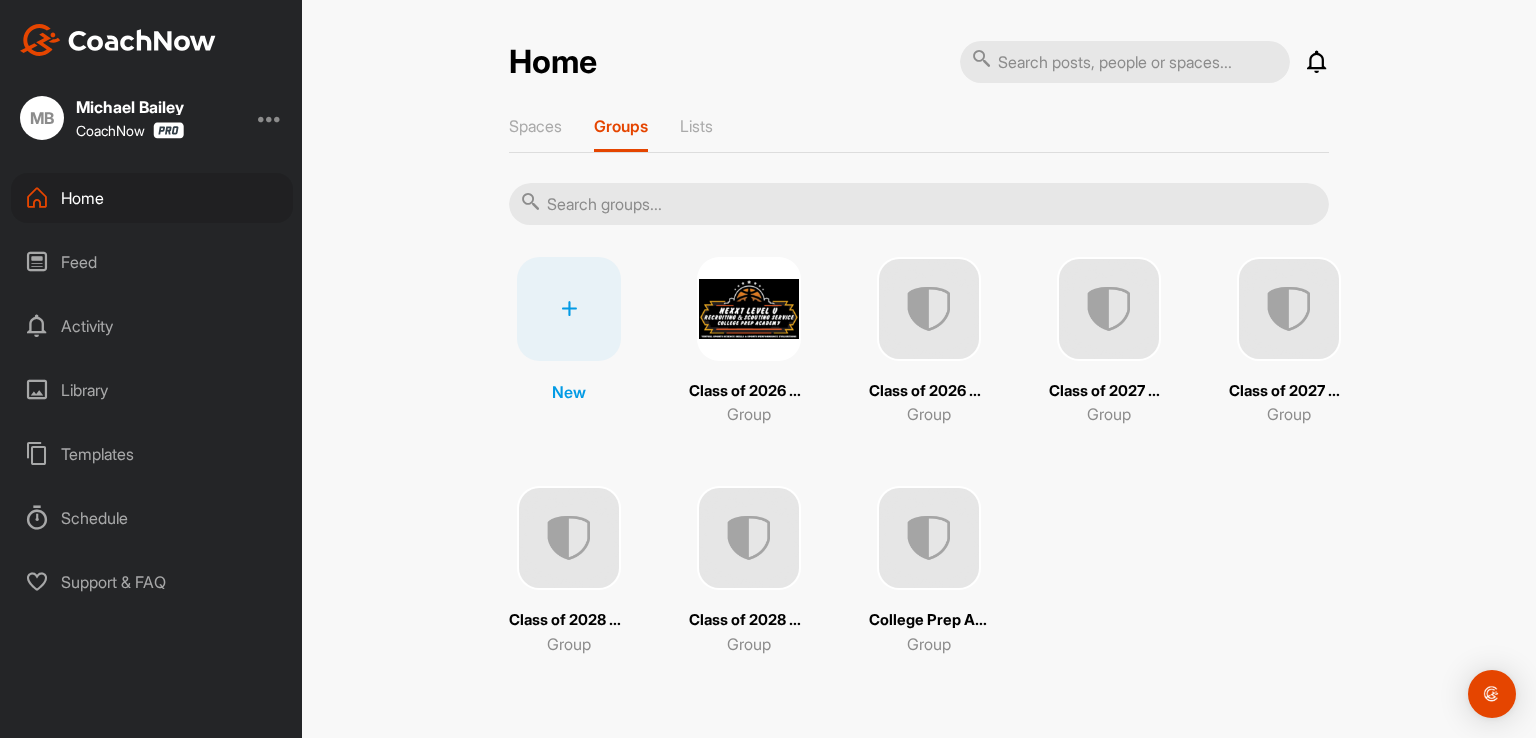 click at bounding box center [749, 309] 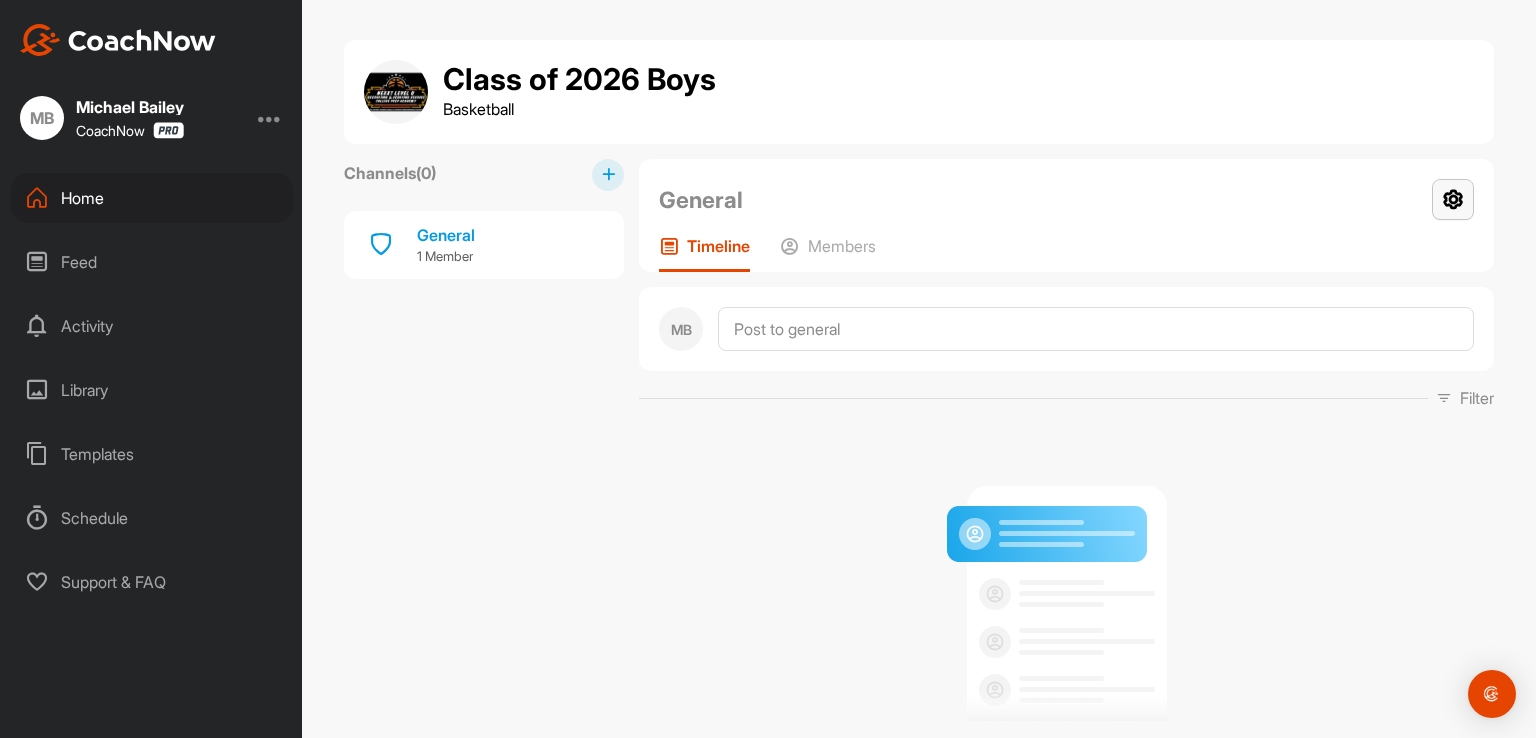 click at bounding box center [1453, 199] 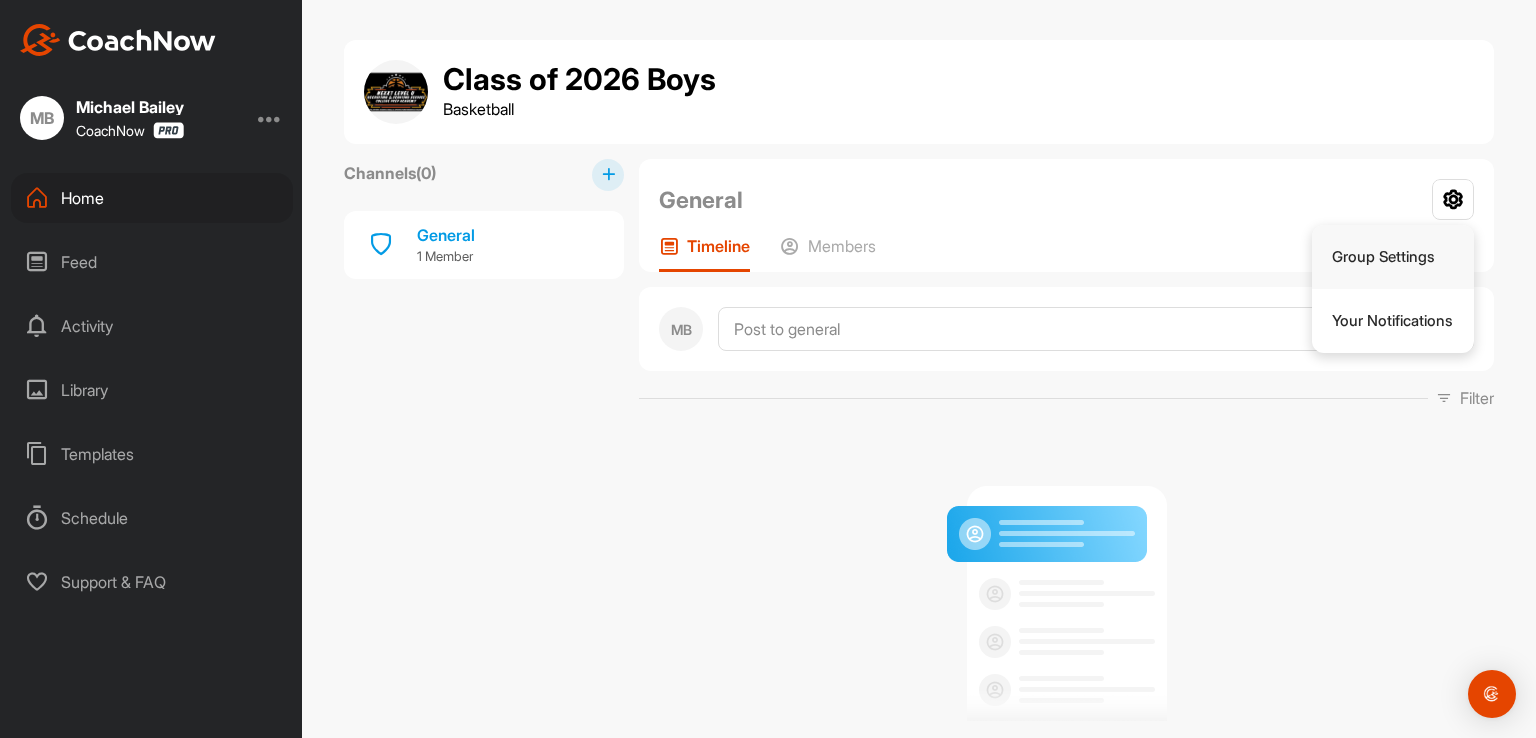 click on "Group Settings" at bounding box center [1393, 257] 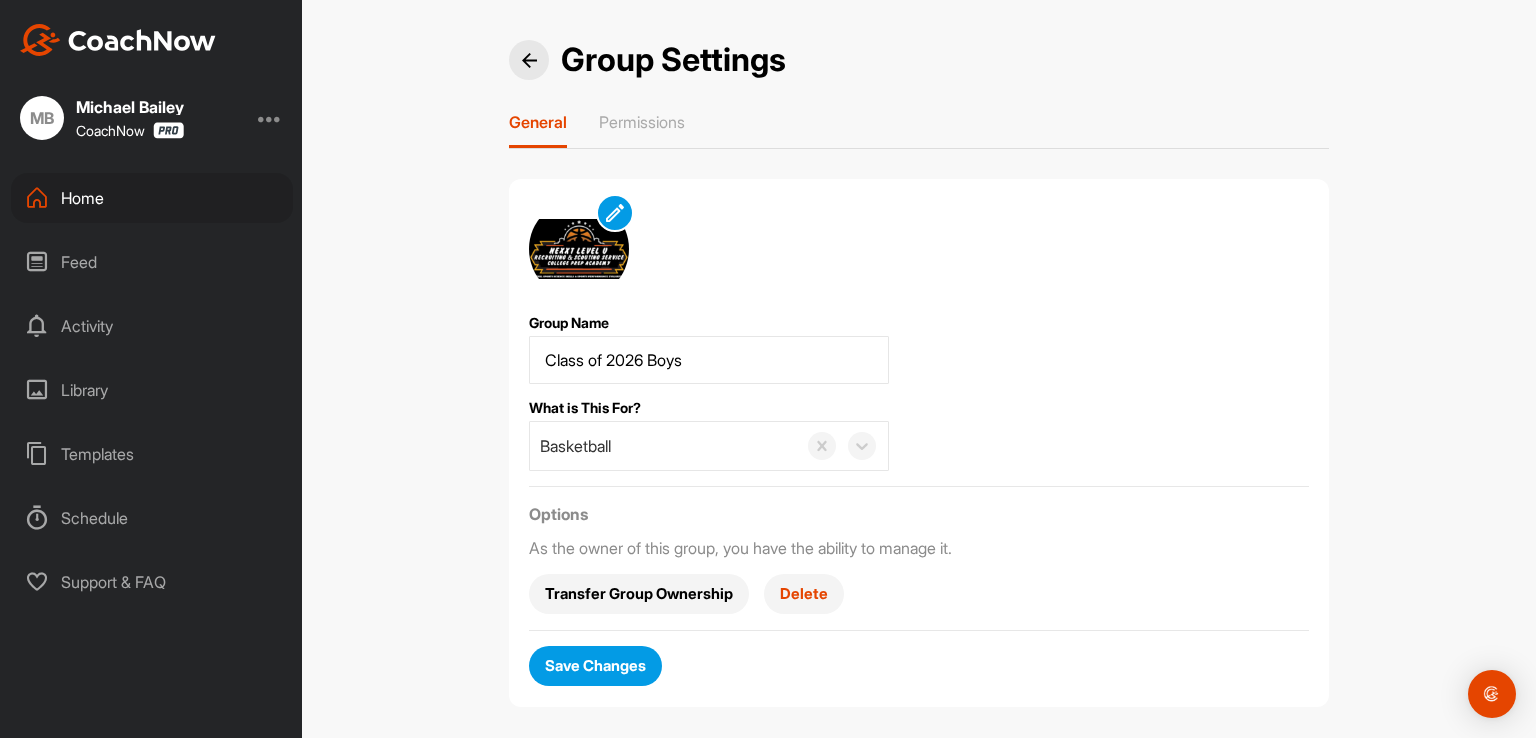 click on "Home" at bounding box center [152, 198] 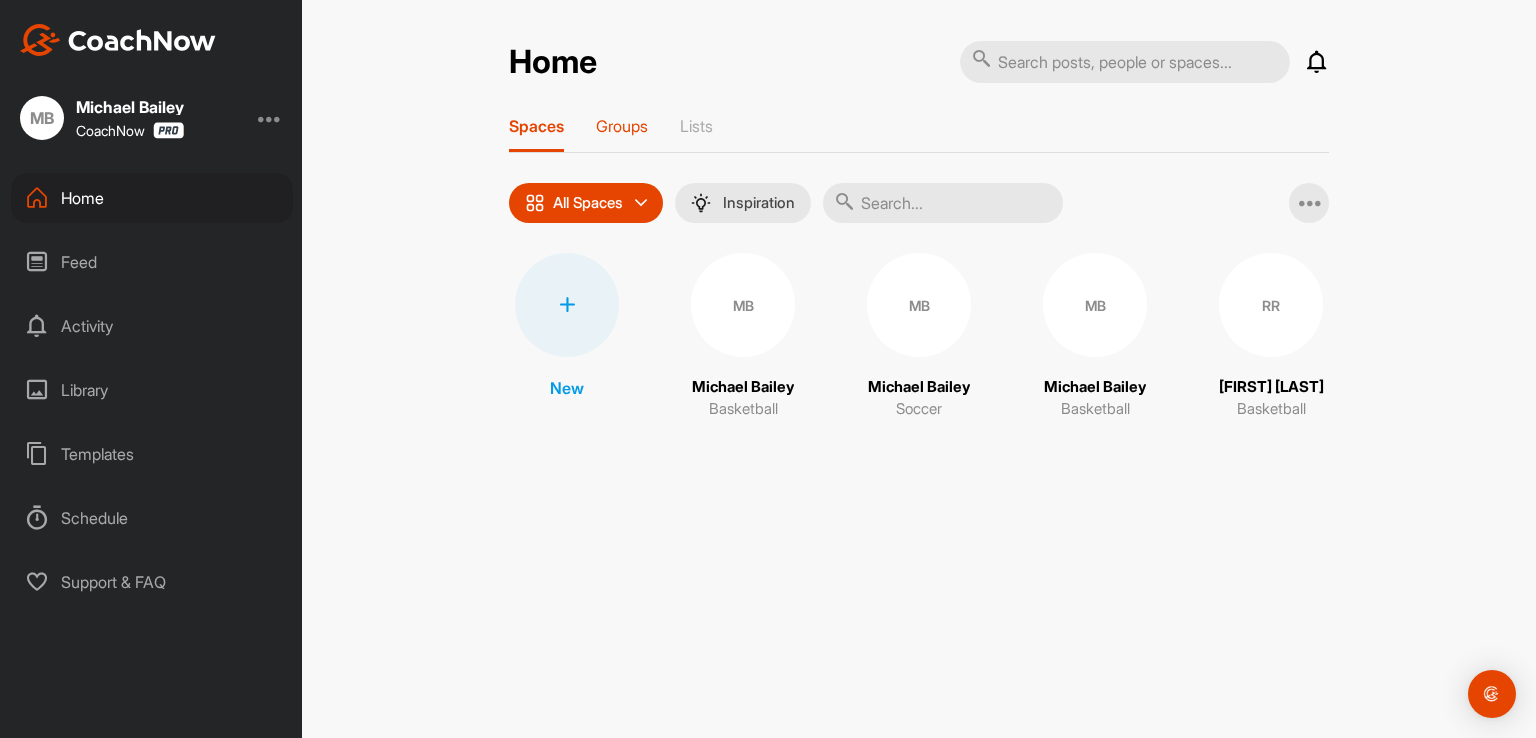click on "Groups" at bounding box center (622, 126) 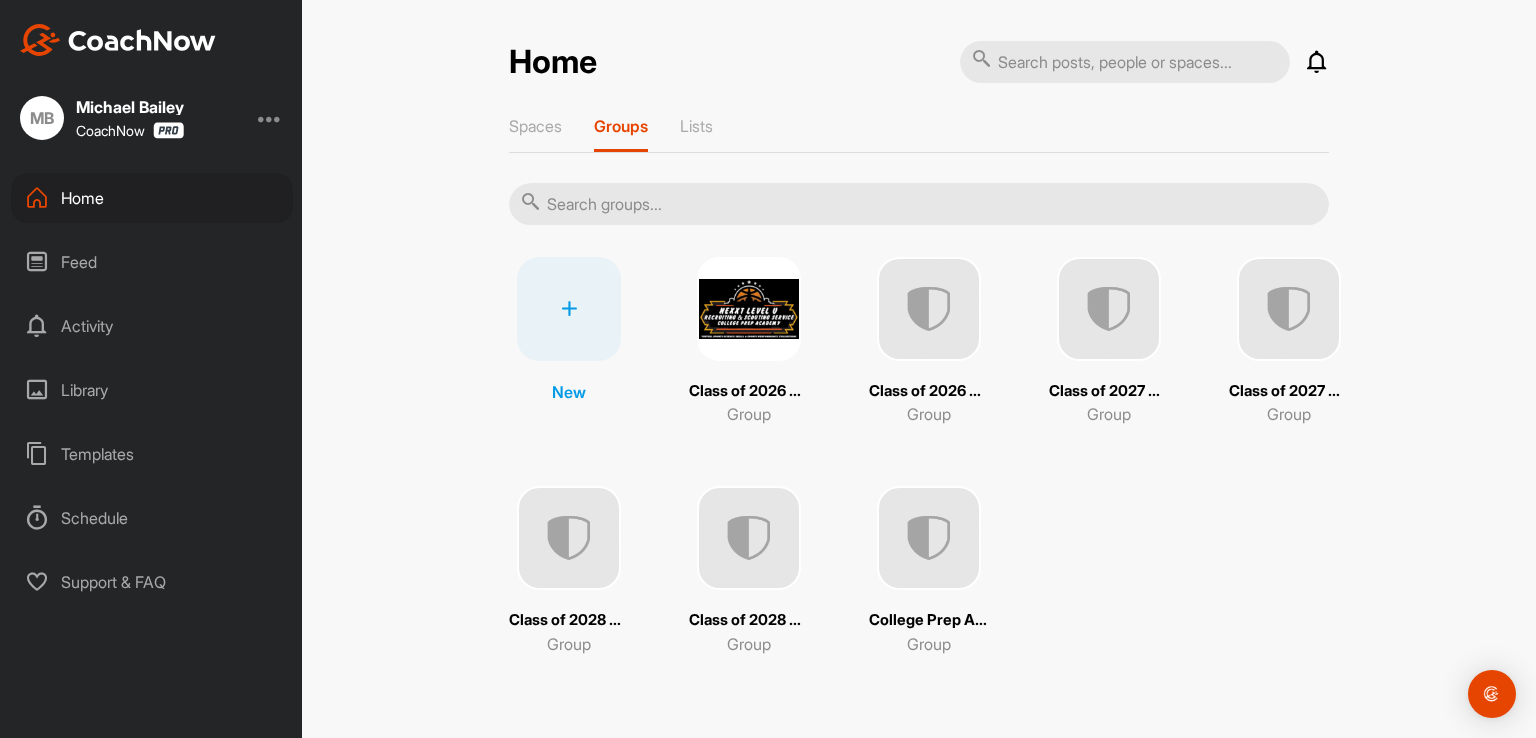 click at bounding box center (929, 309) 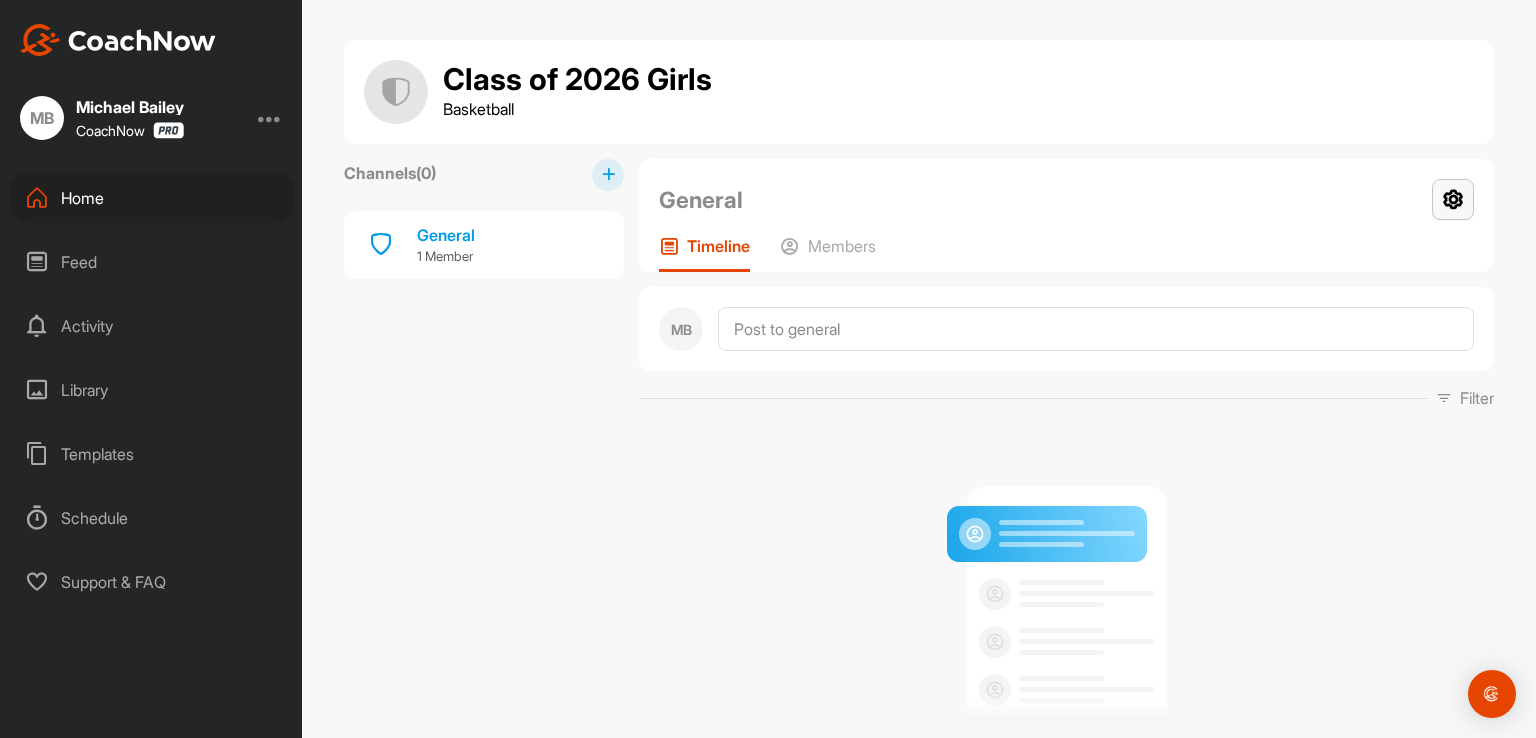 click at bounding box center (1453, 199) 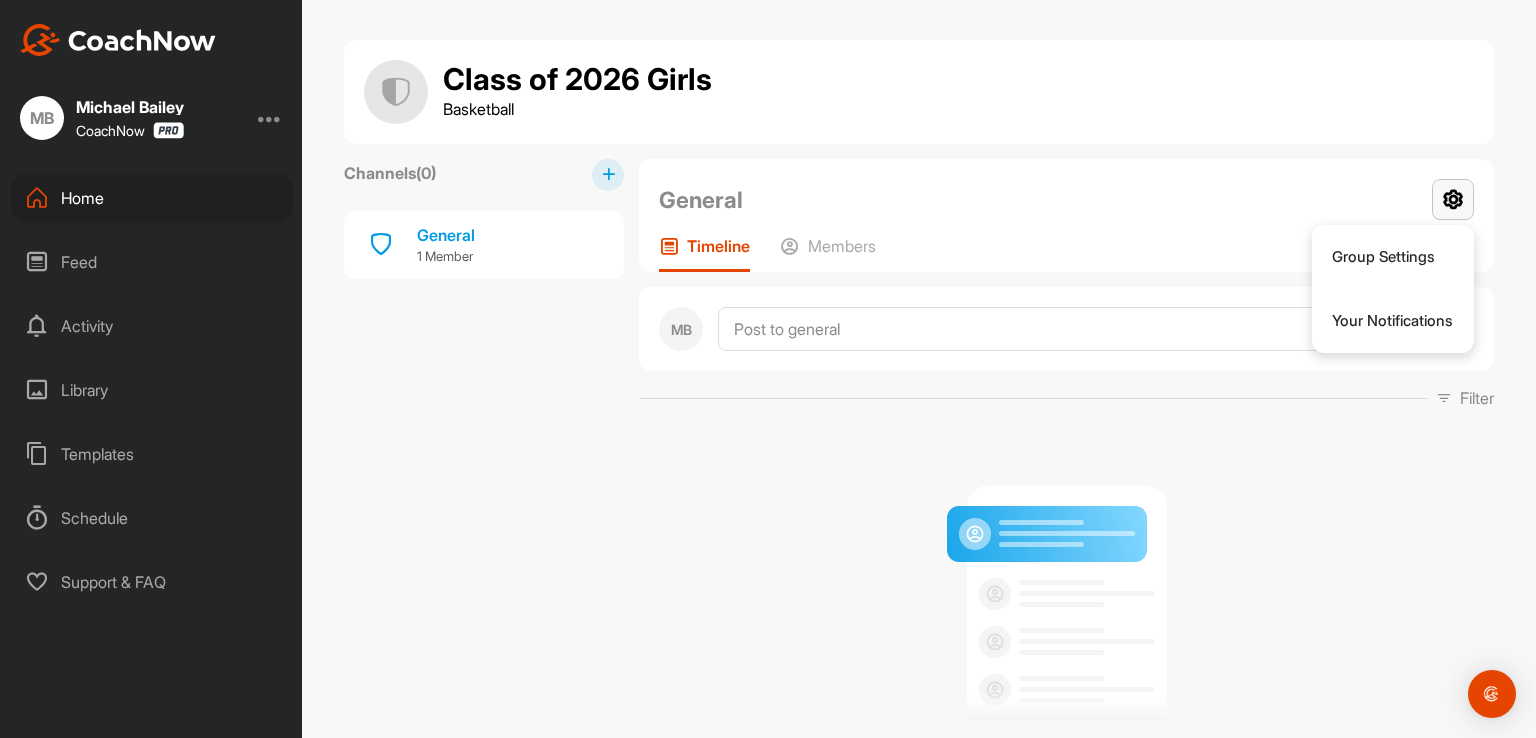 click at bounding box center [1453, 199] 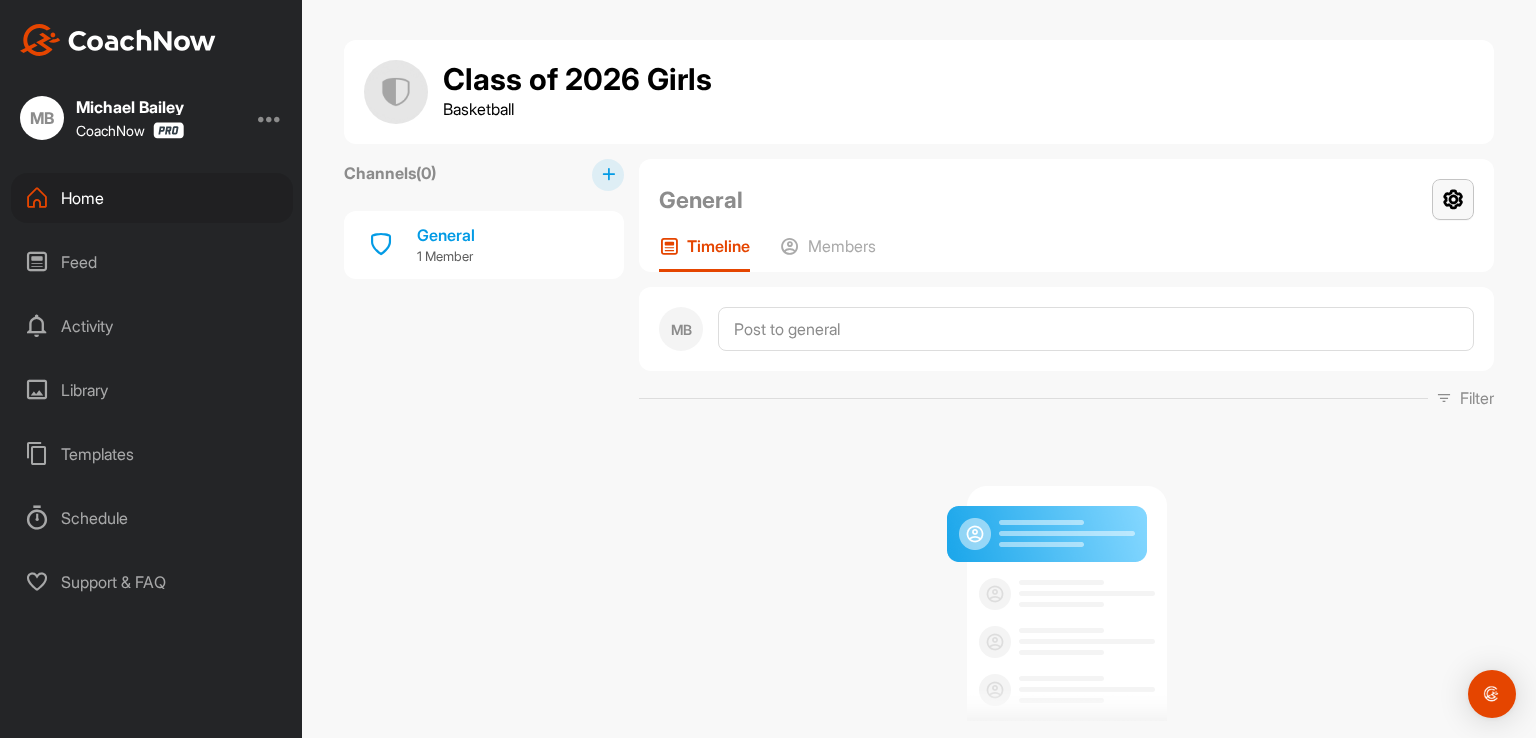 click at bounding box center [1453, 199] 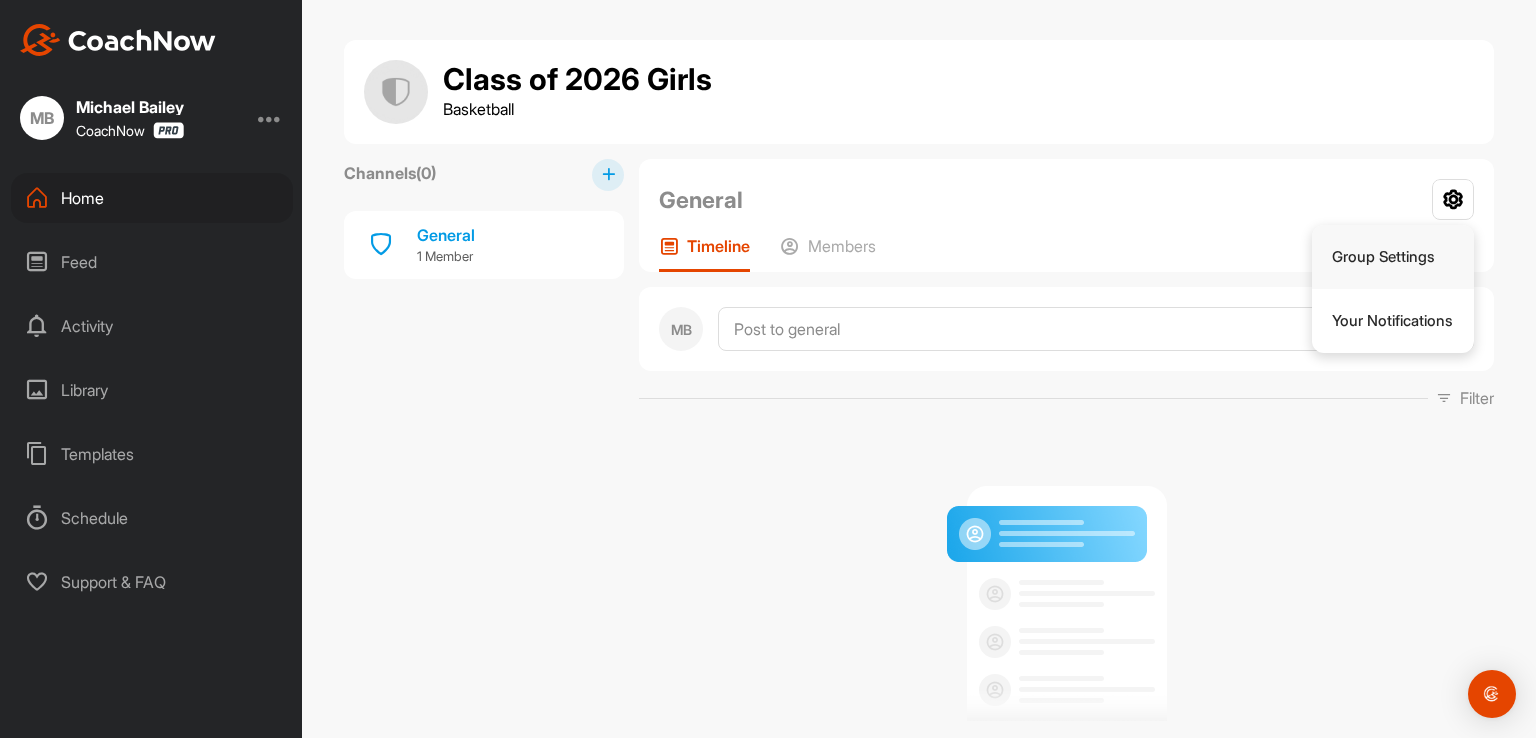 click on "Group Settings" at bounding box center (1393, 257) 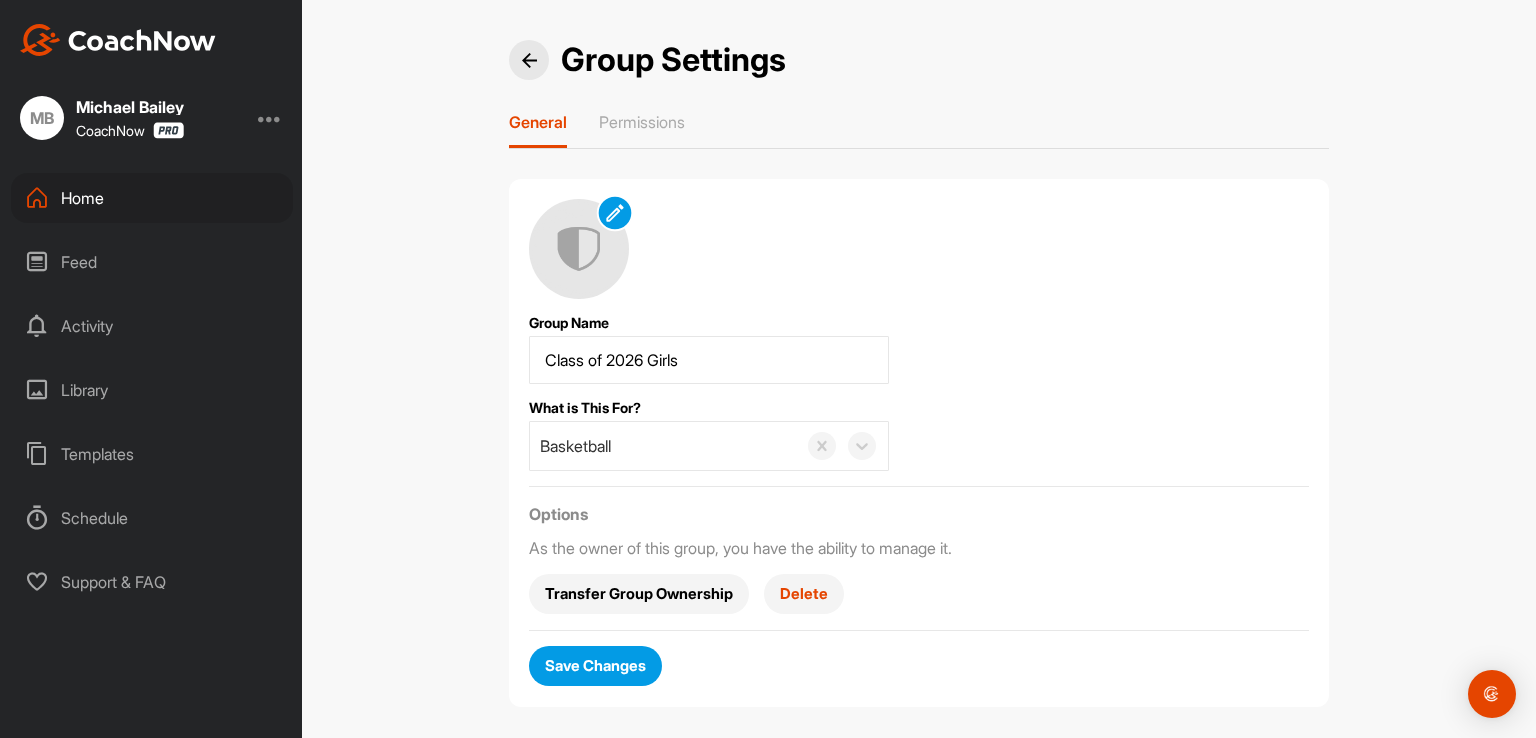 click at bounding box center (615, 213) 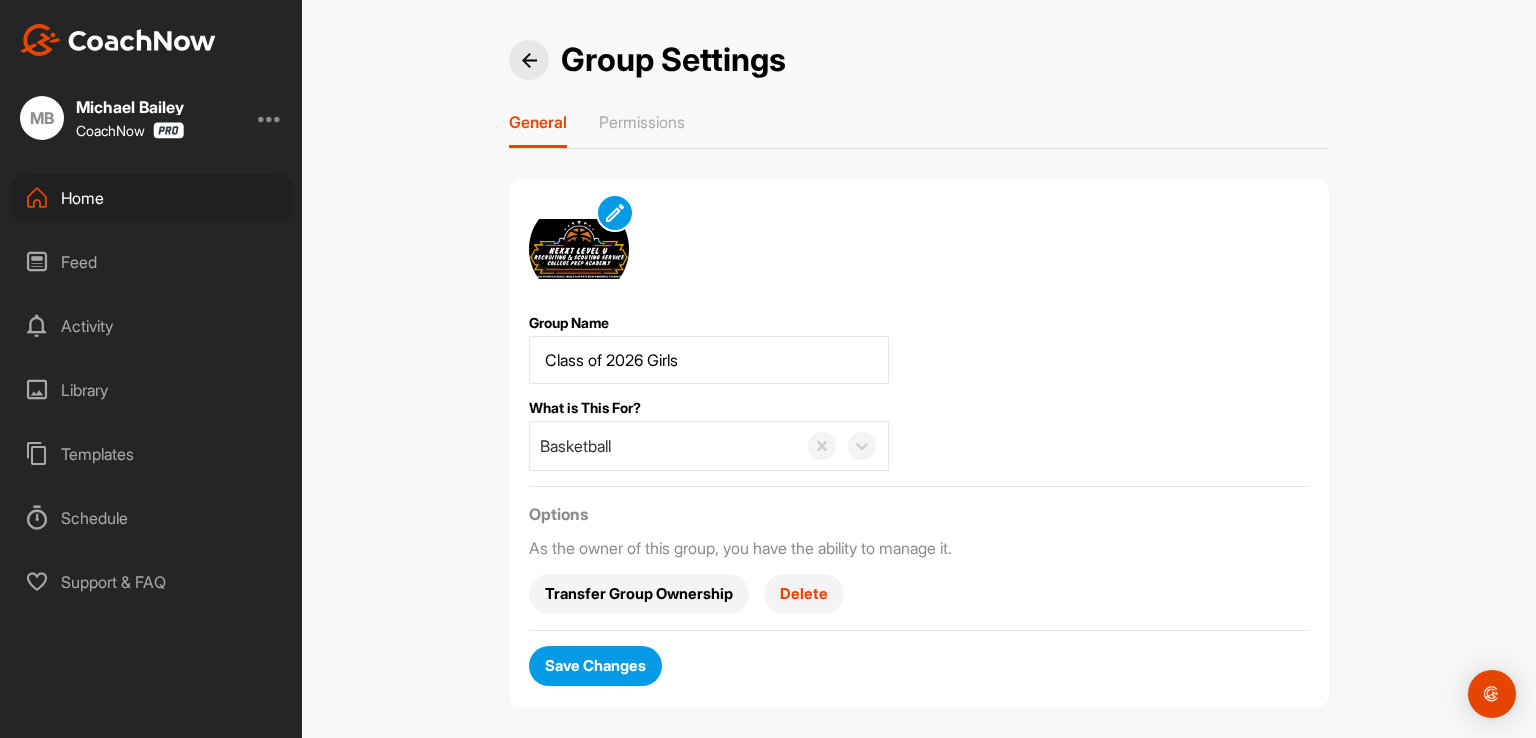 click on "Save Changes" at bounding box center [595, 665] 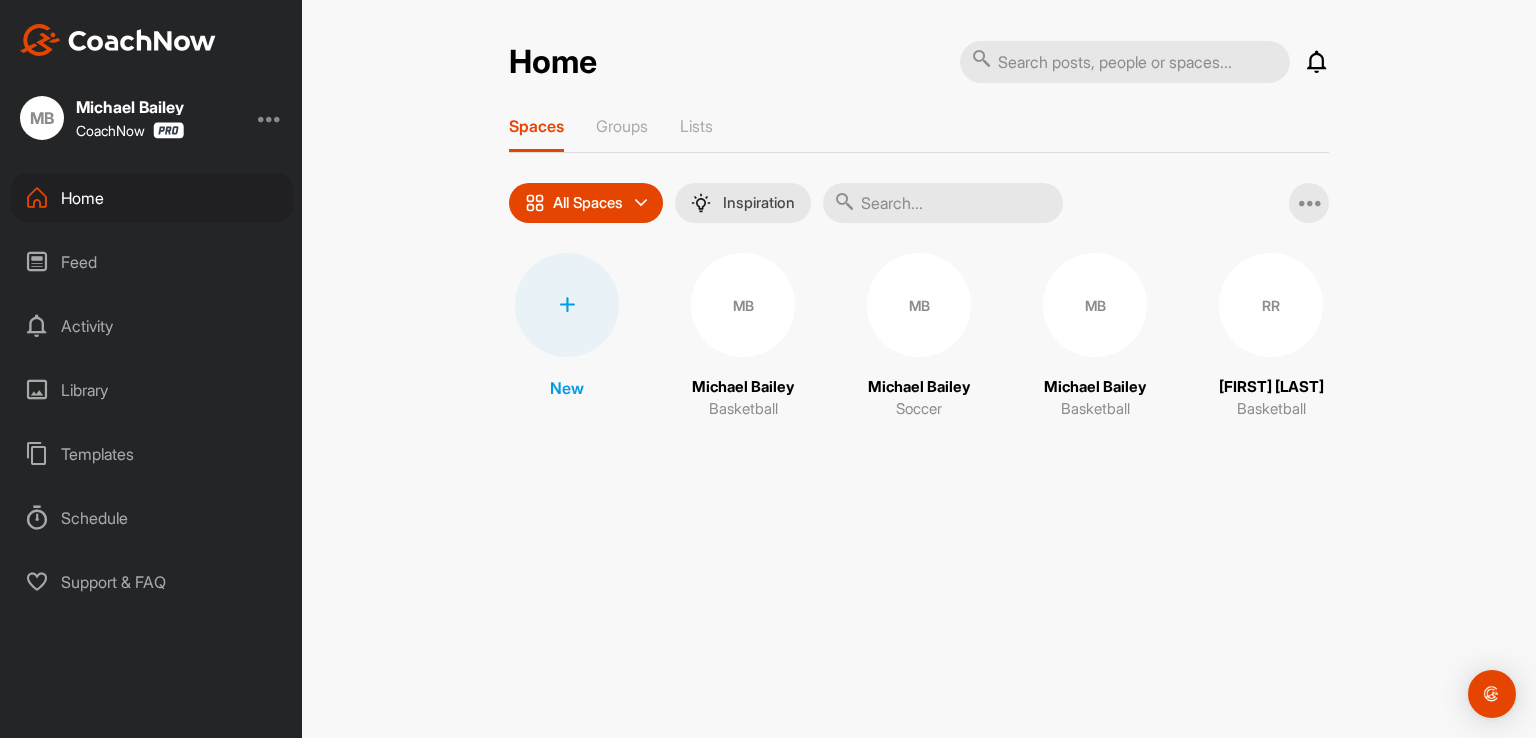 click on "Home Notifications Invitations This Month RR Ryan R.   accepted your invitation . 3 w  • Michael B. / Soccer   View All   Spaces Groups Lists All Spaces All spaces SMART LISTS Unanswered by me 15 days inactive 15 days active Inspiration Add Multiple Spaces New MB Michael Bailey Basketball MB Michael Bailey Soccer MB Michael Bailey Basketball RR Ryan Ritt Basketball" at bounding box center [919, 240] 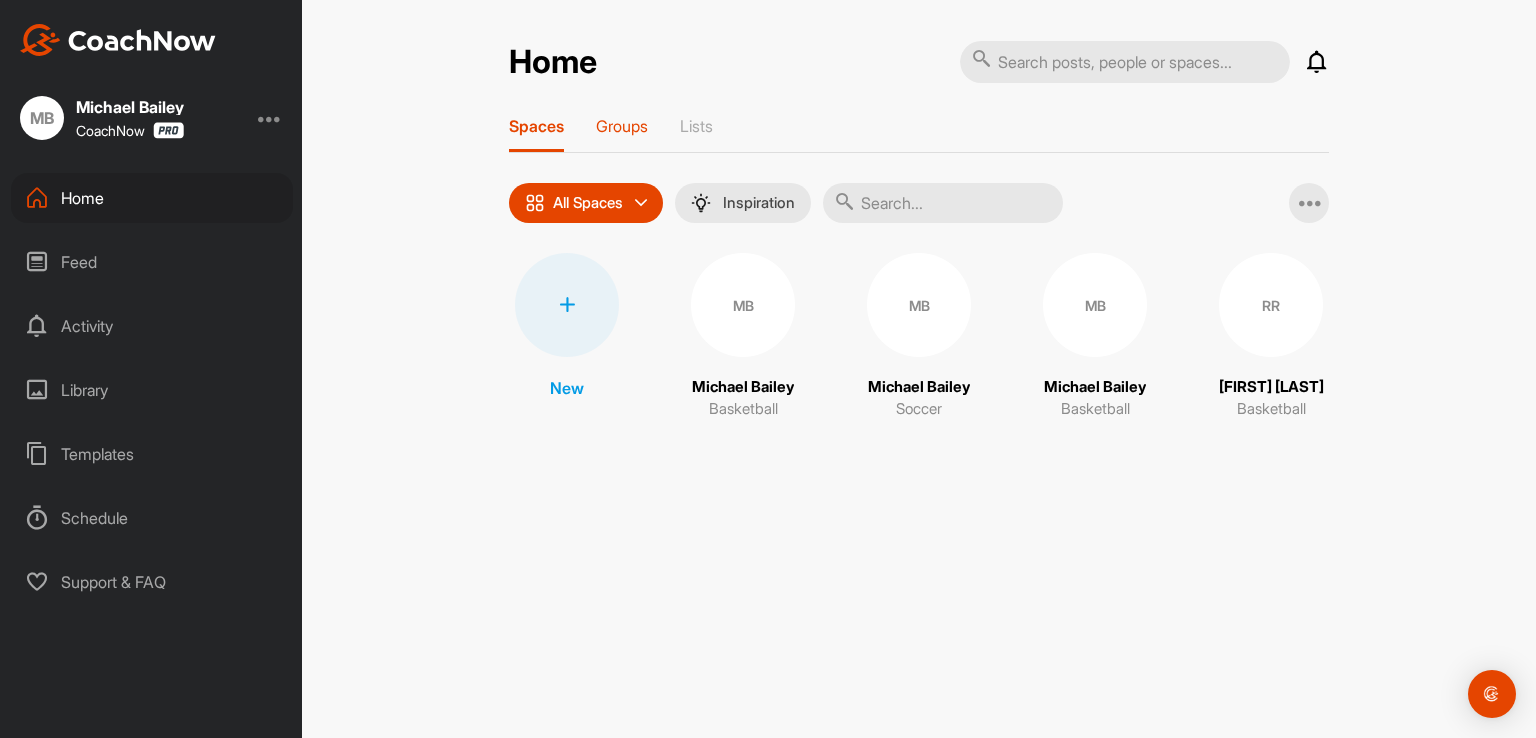 click on "Groups" at bounding box center (622, 126) 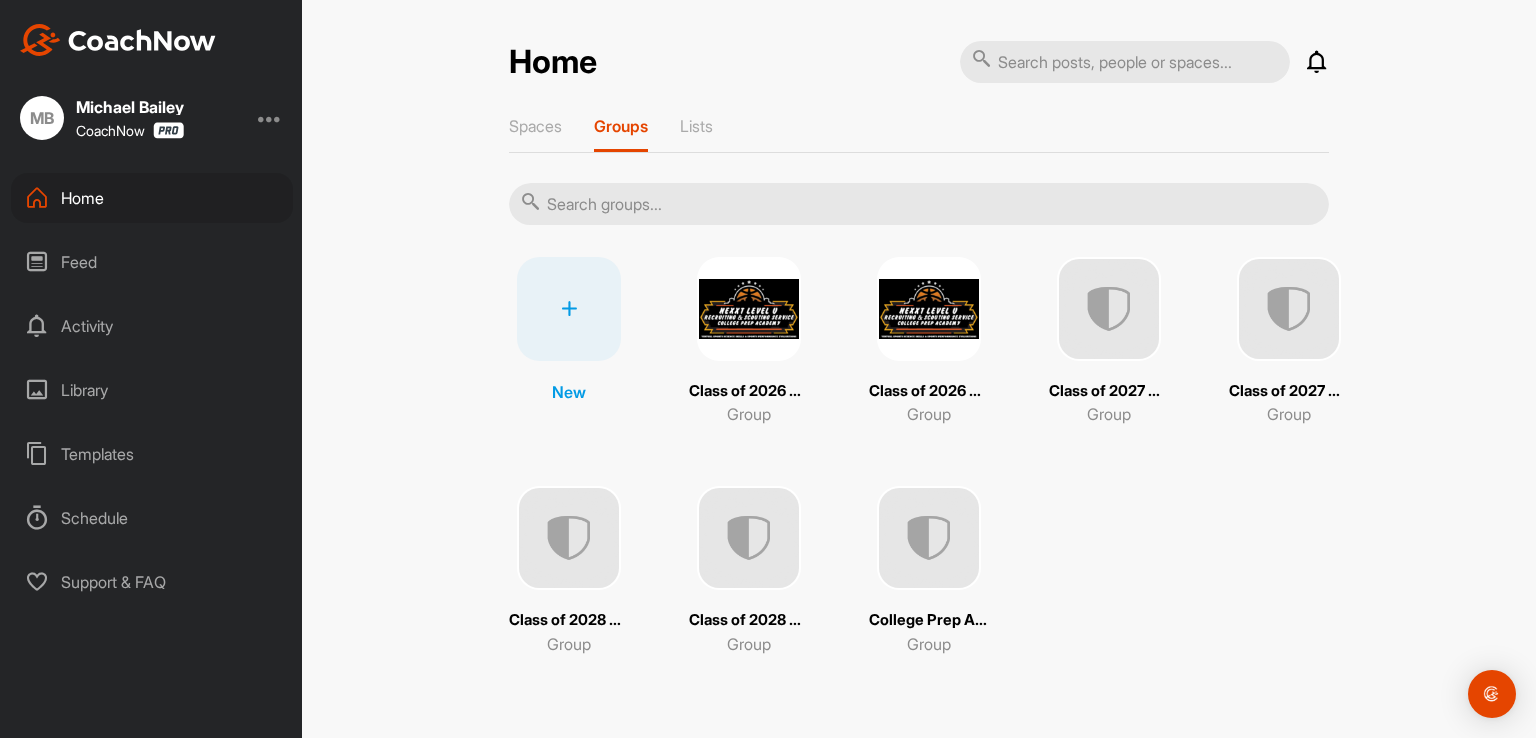 click at bounding box center [1109, 309] 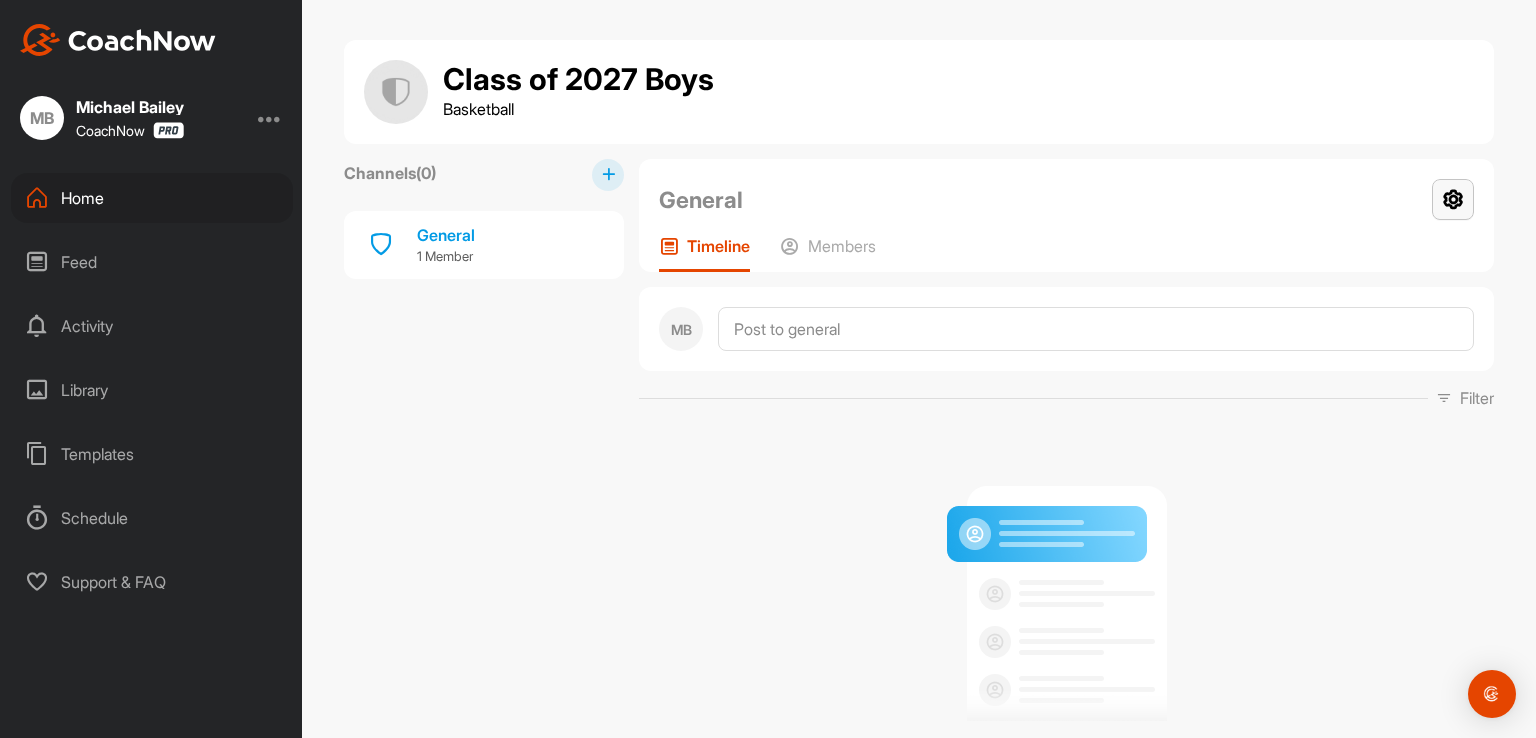 click at bounding box center (1453, 199) 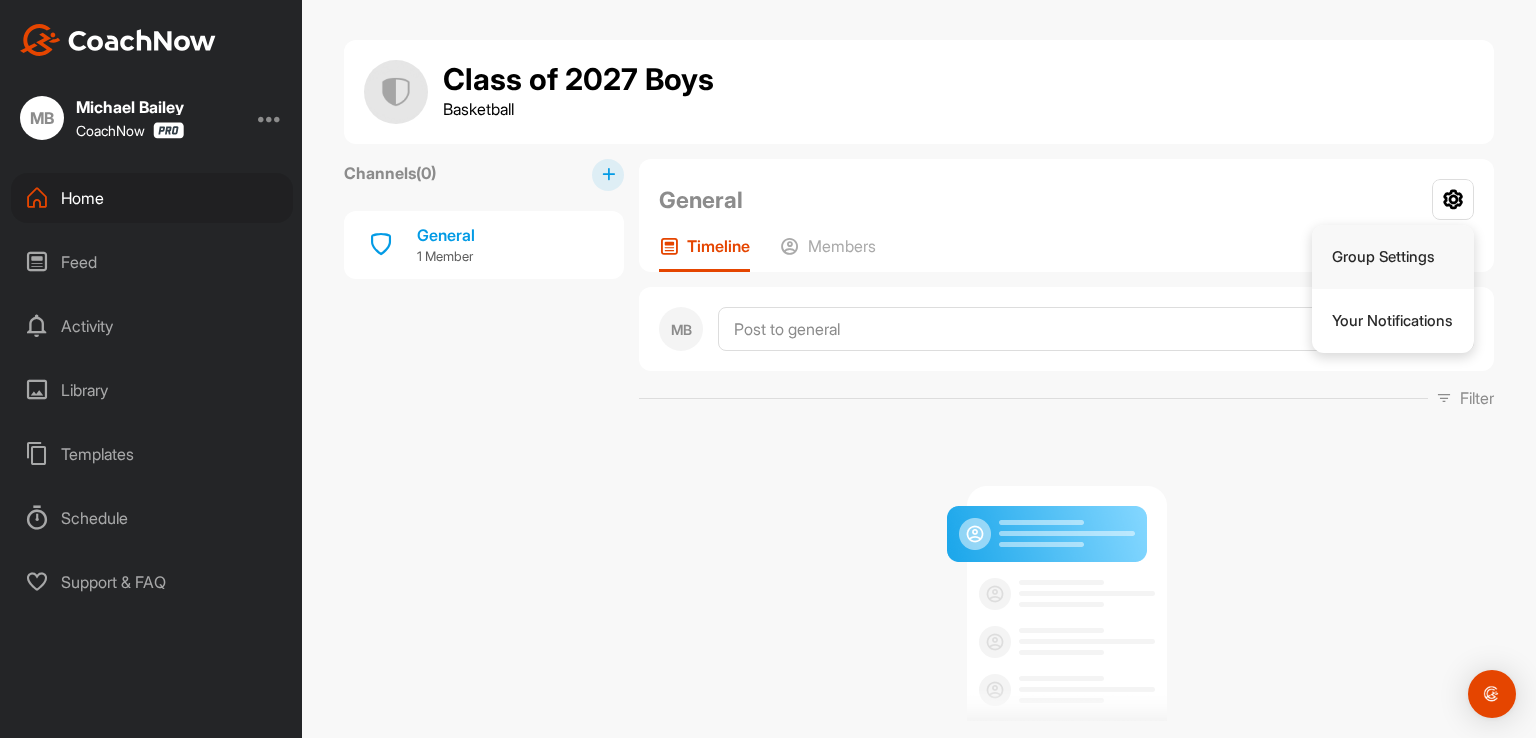 click on "Group Settings" at bounding box center (1393, 257) 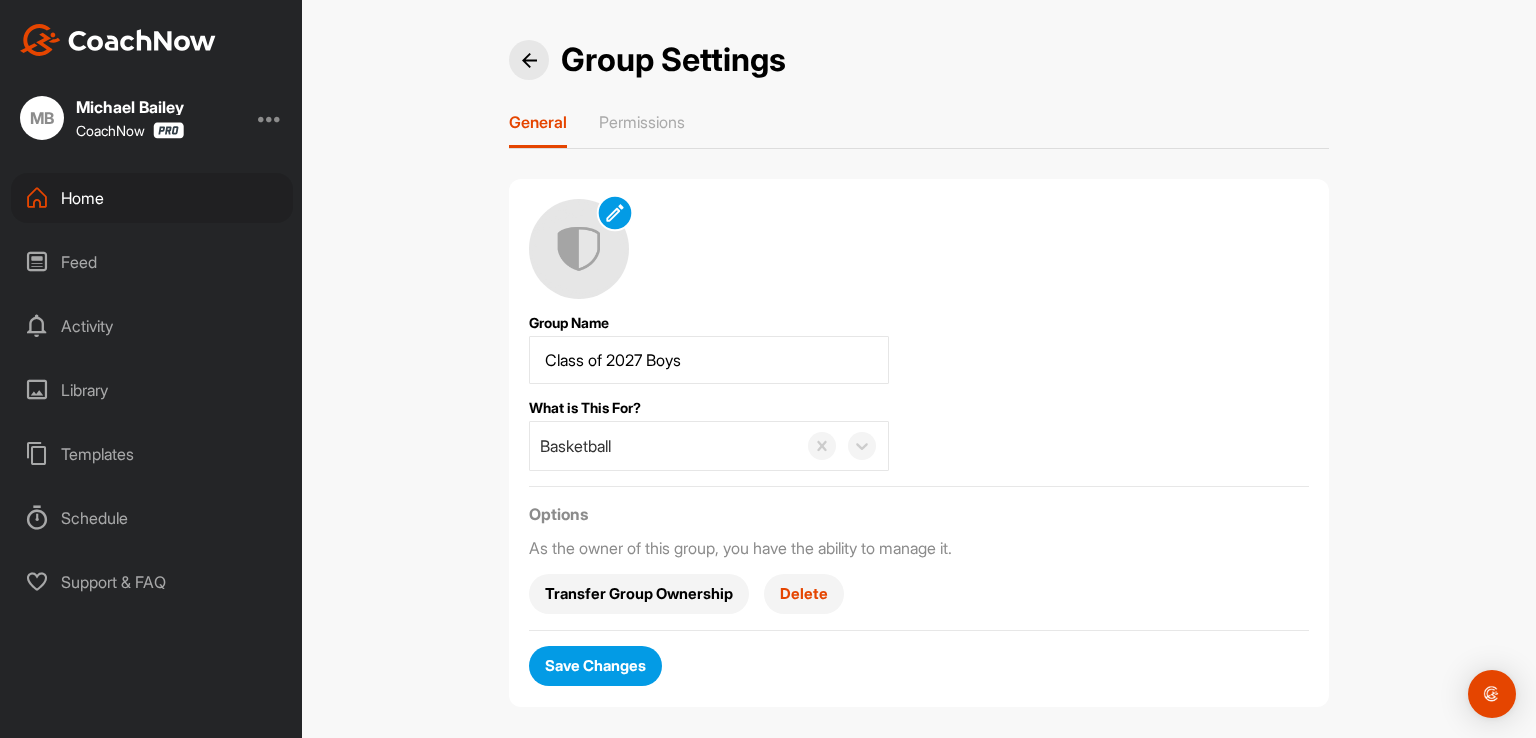 click at bounding box center [614, 212] 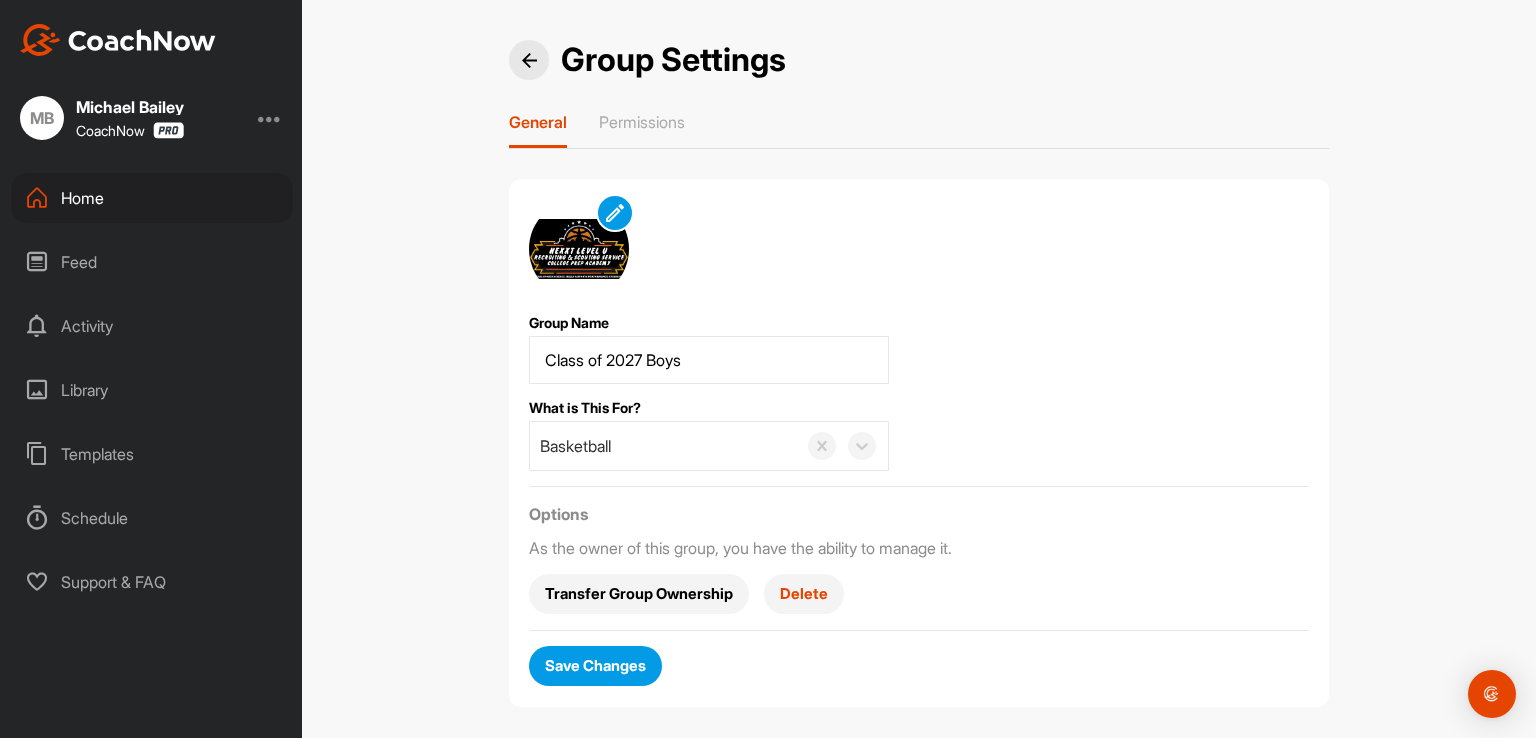 click on "Save Changes" at bounding box center (595, 665) 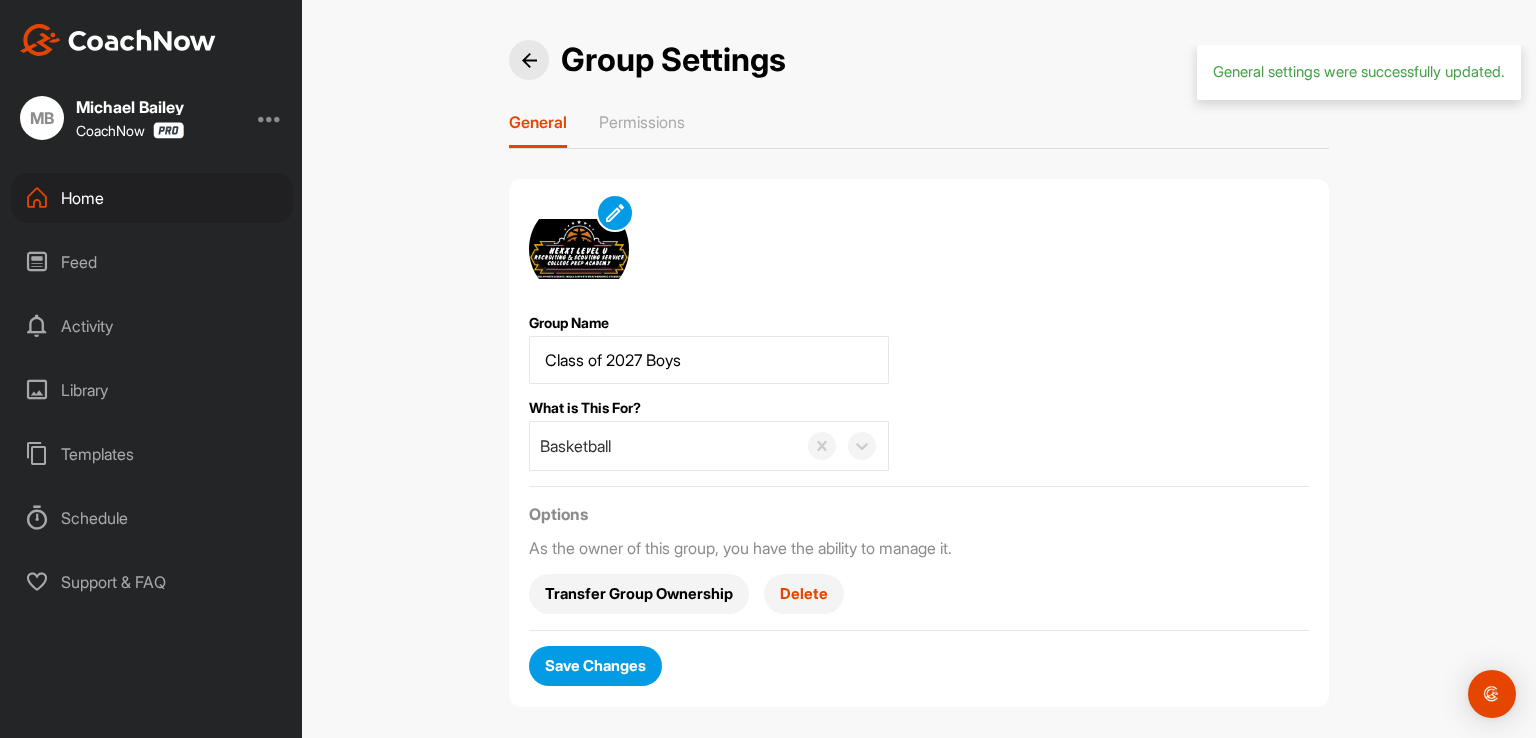 click on "Home" at bounding box center [152, 198] 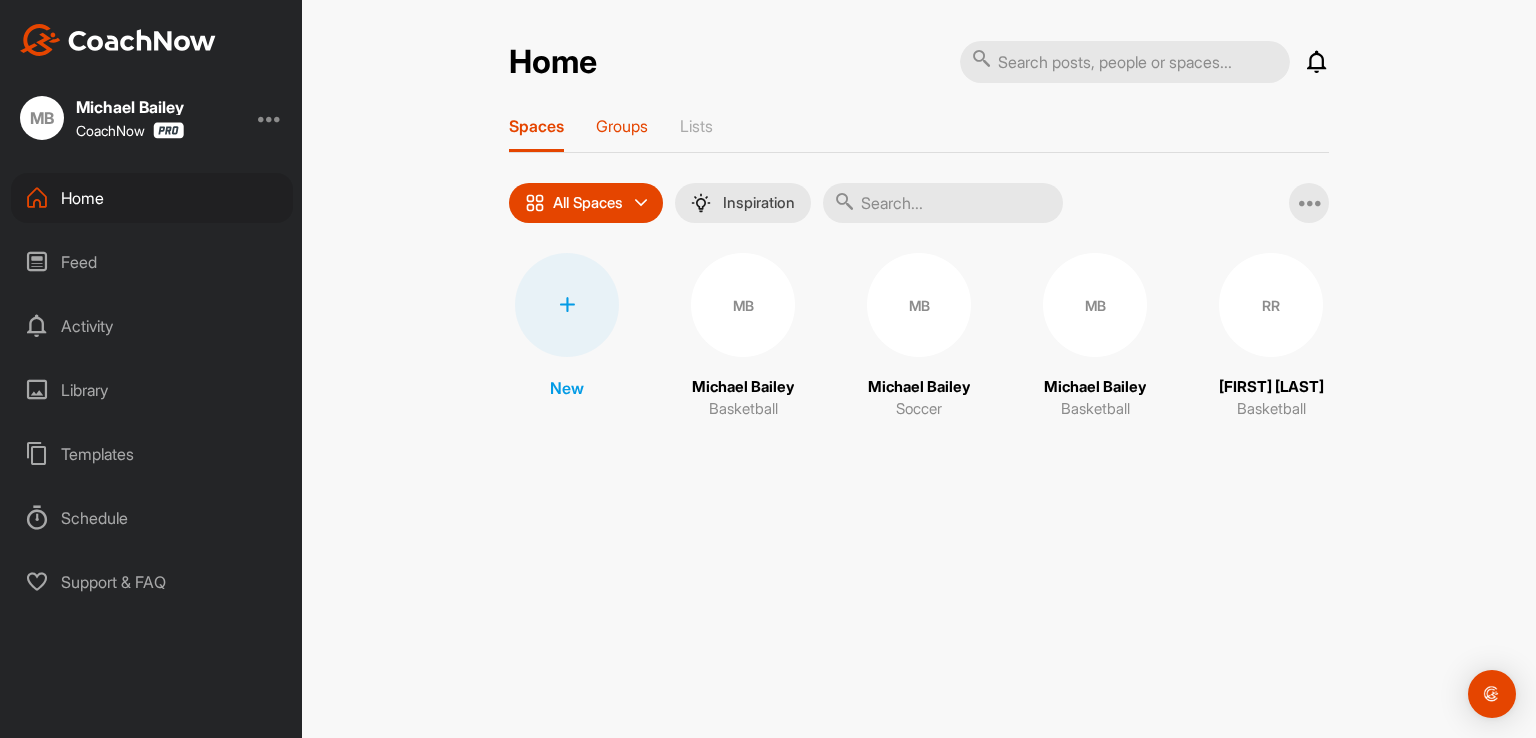 click on "Groups" at bounding box center [622, 126] 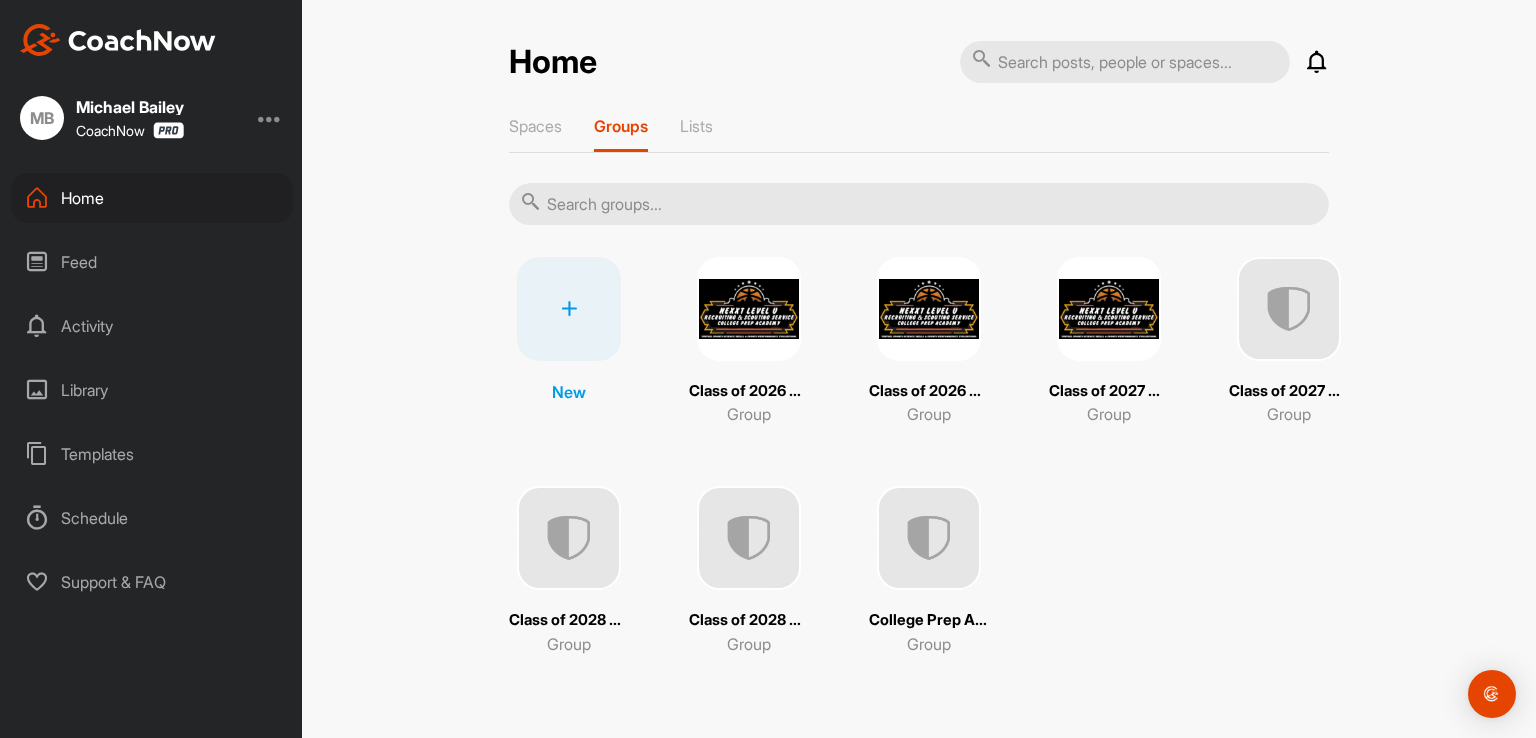click at bounding box center [1289, 309] 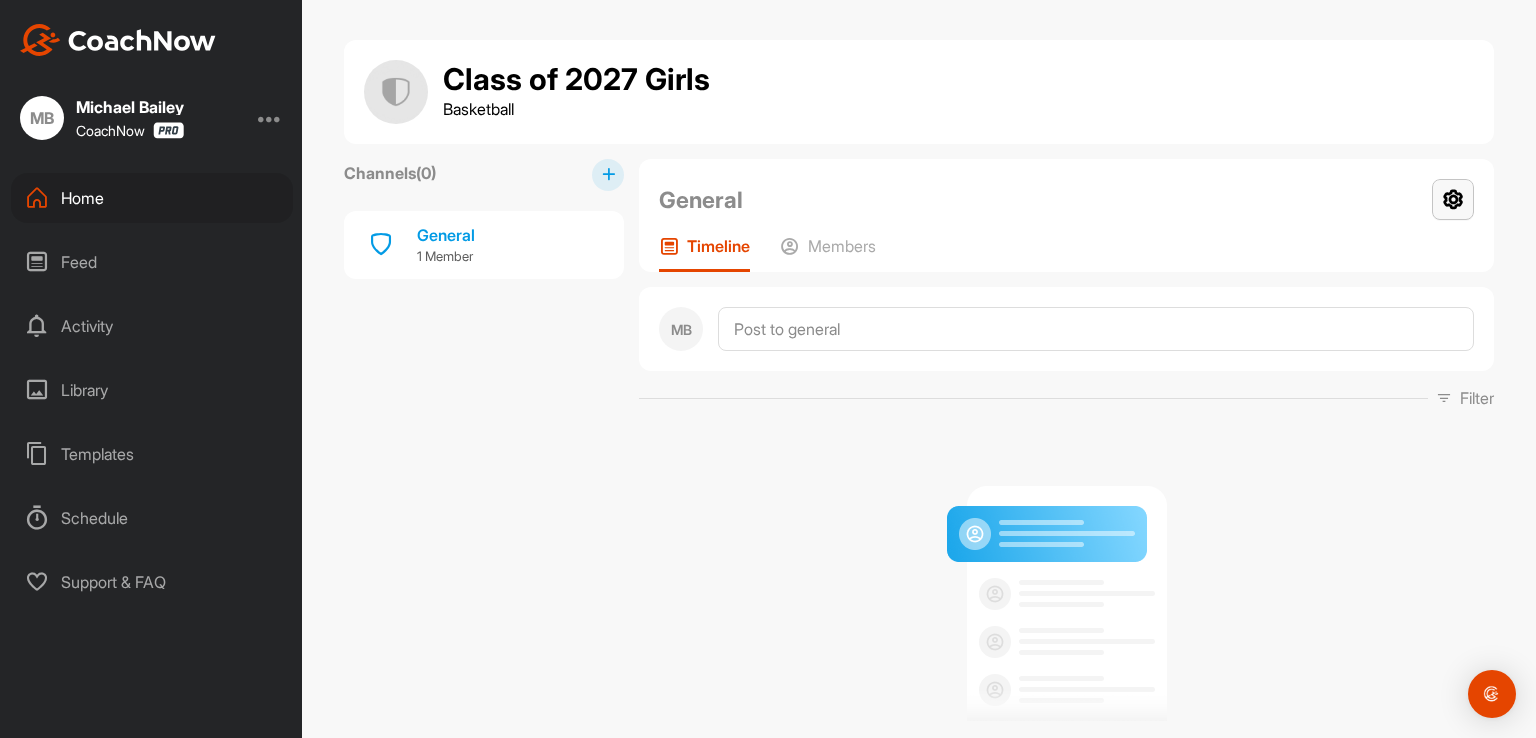 click at bounding box center [1453, 199] 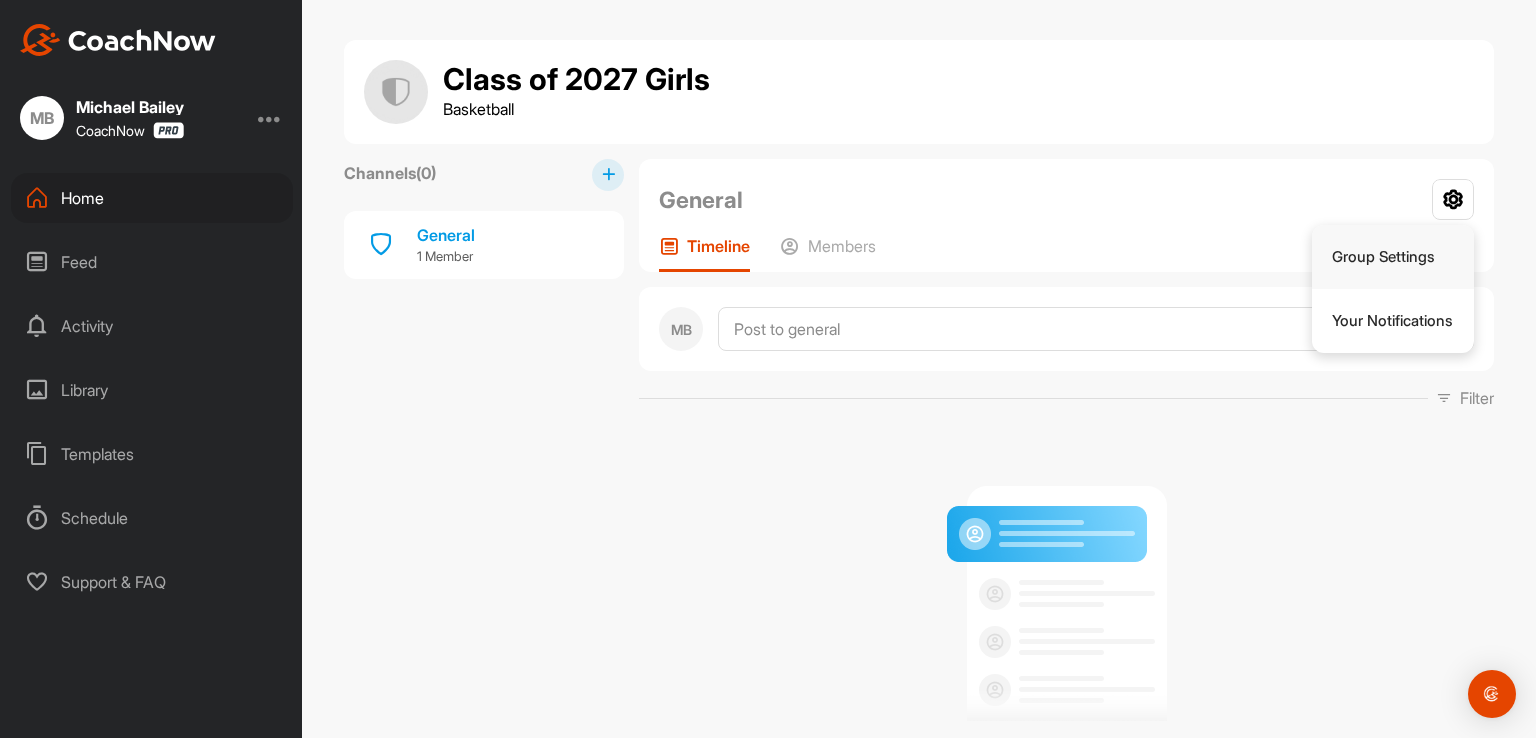 click on "Group Settings" at bounding box center (1393, 257) 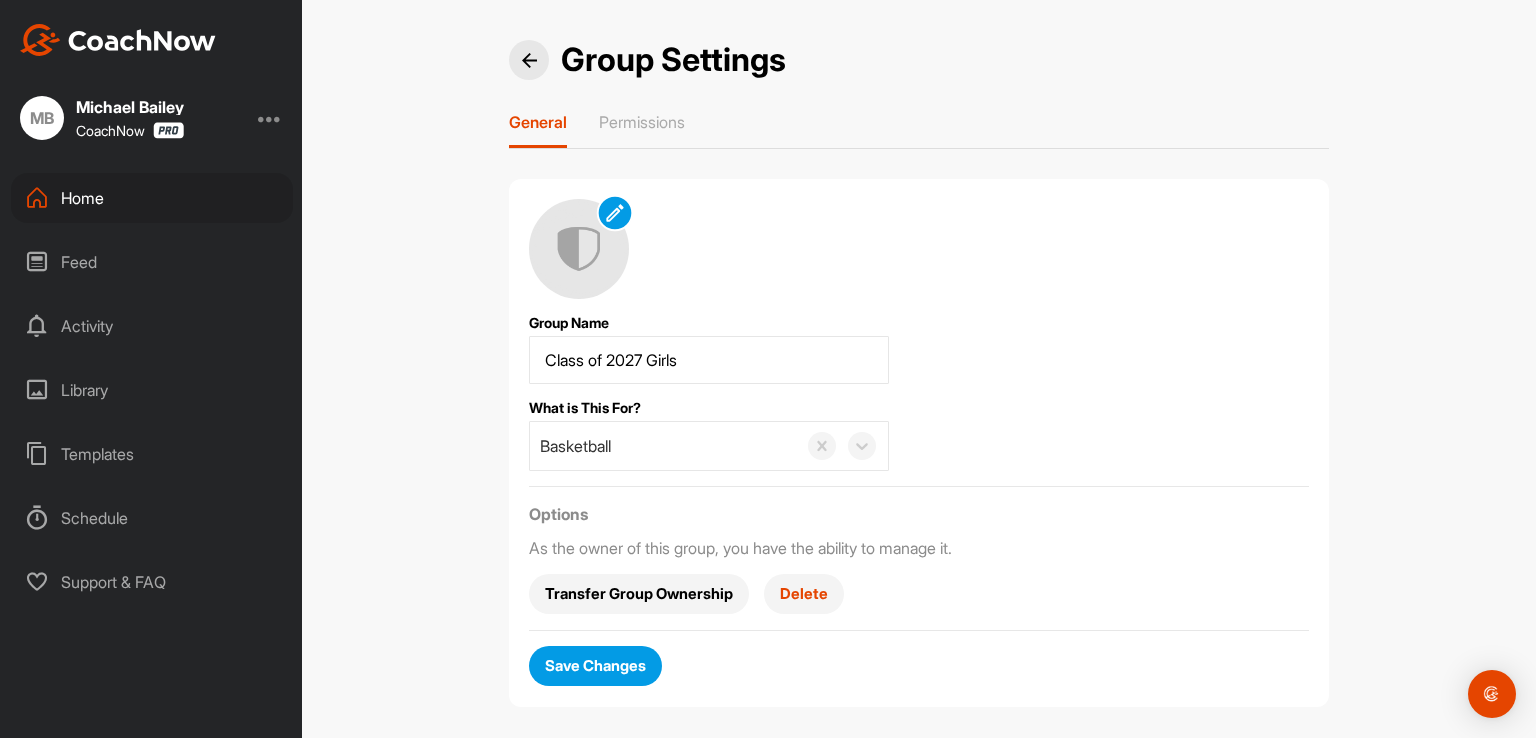 click at bounding box center [614, 212] 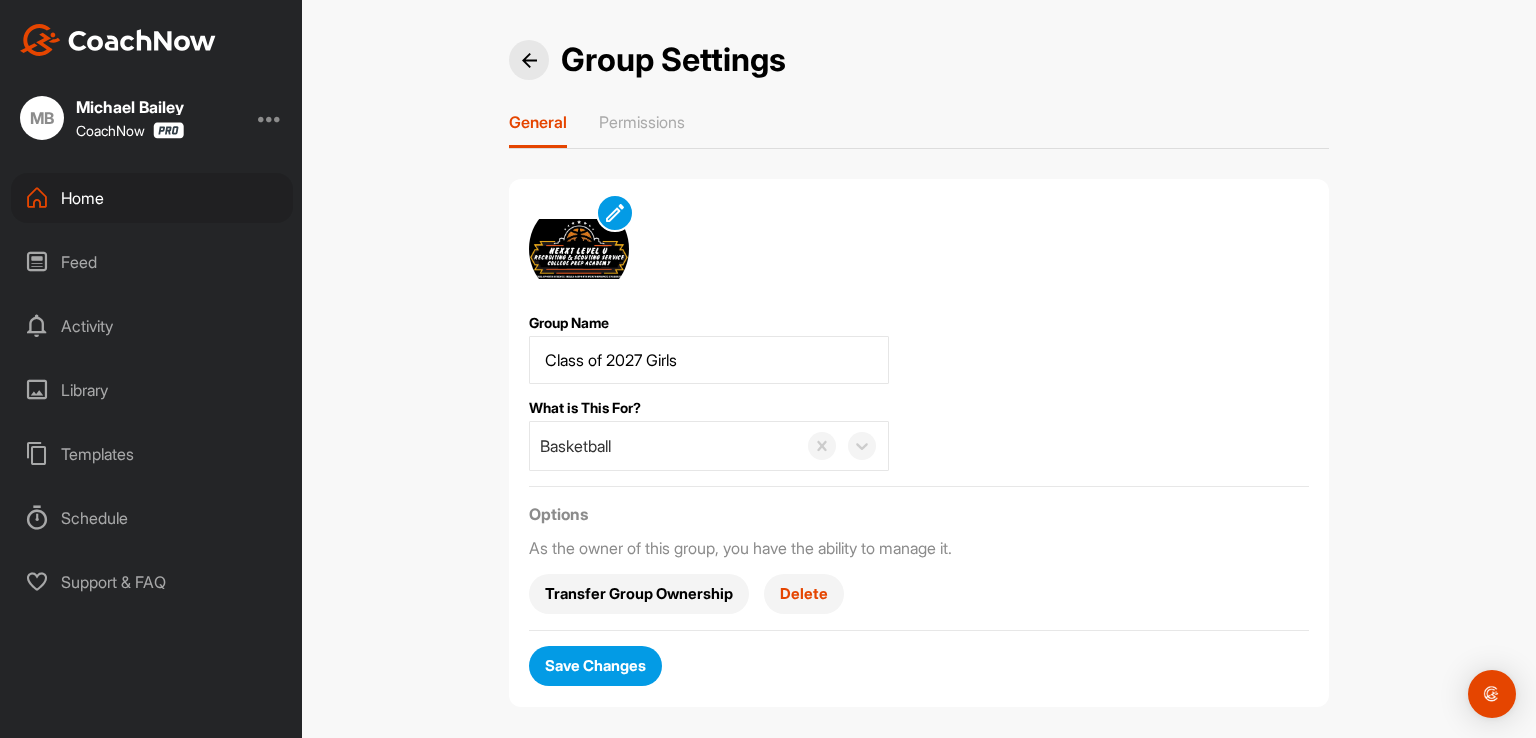 click on "Save Changes" at bounding box center (595, 665) 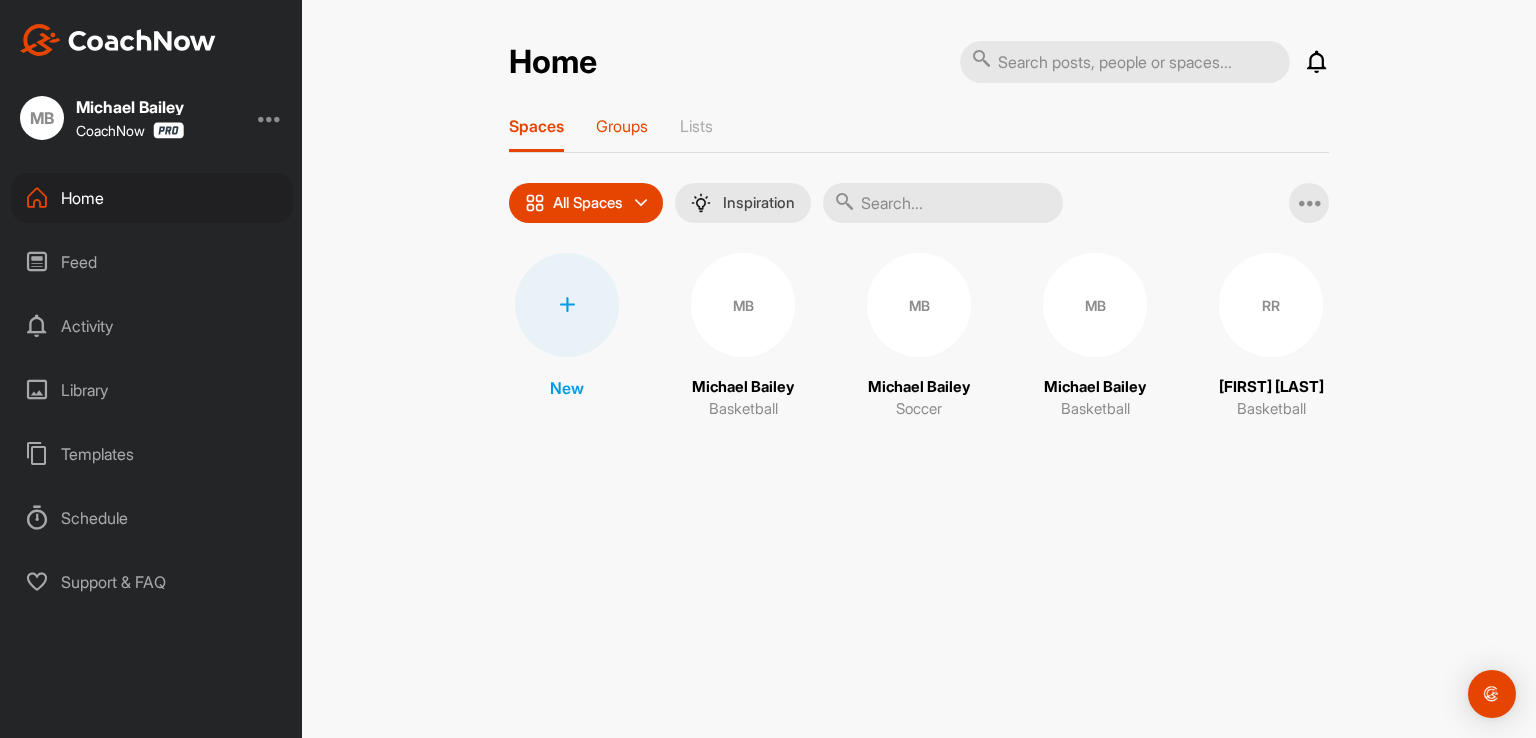 click on "Groups" at bounding box center (622, 134) 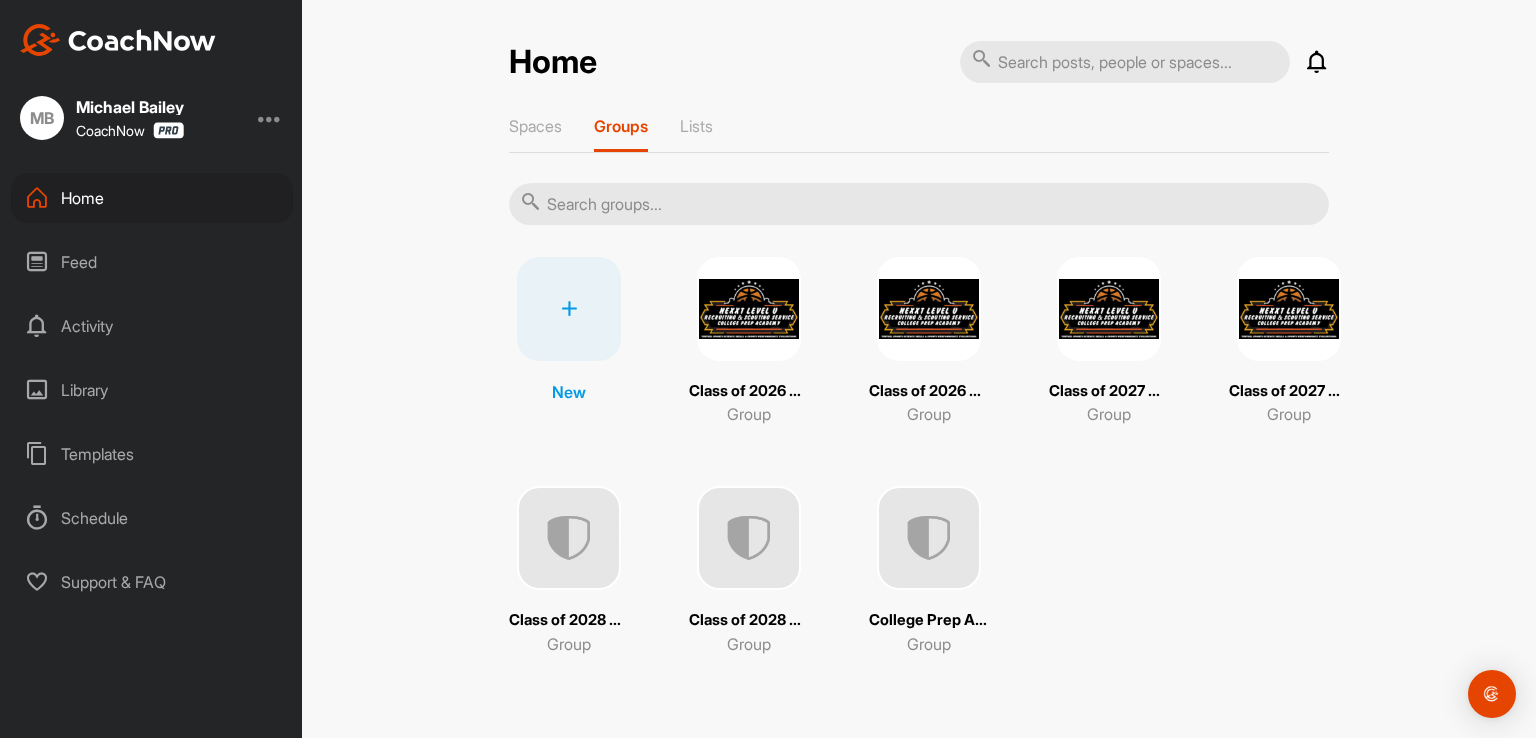 click at bounding box center (569, 538) 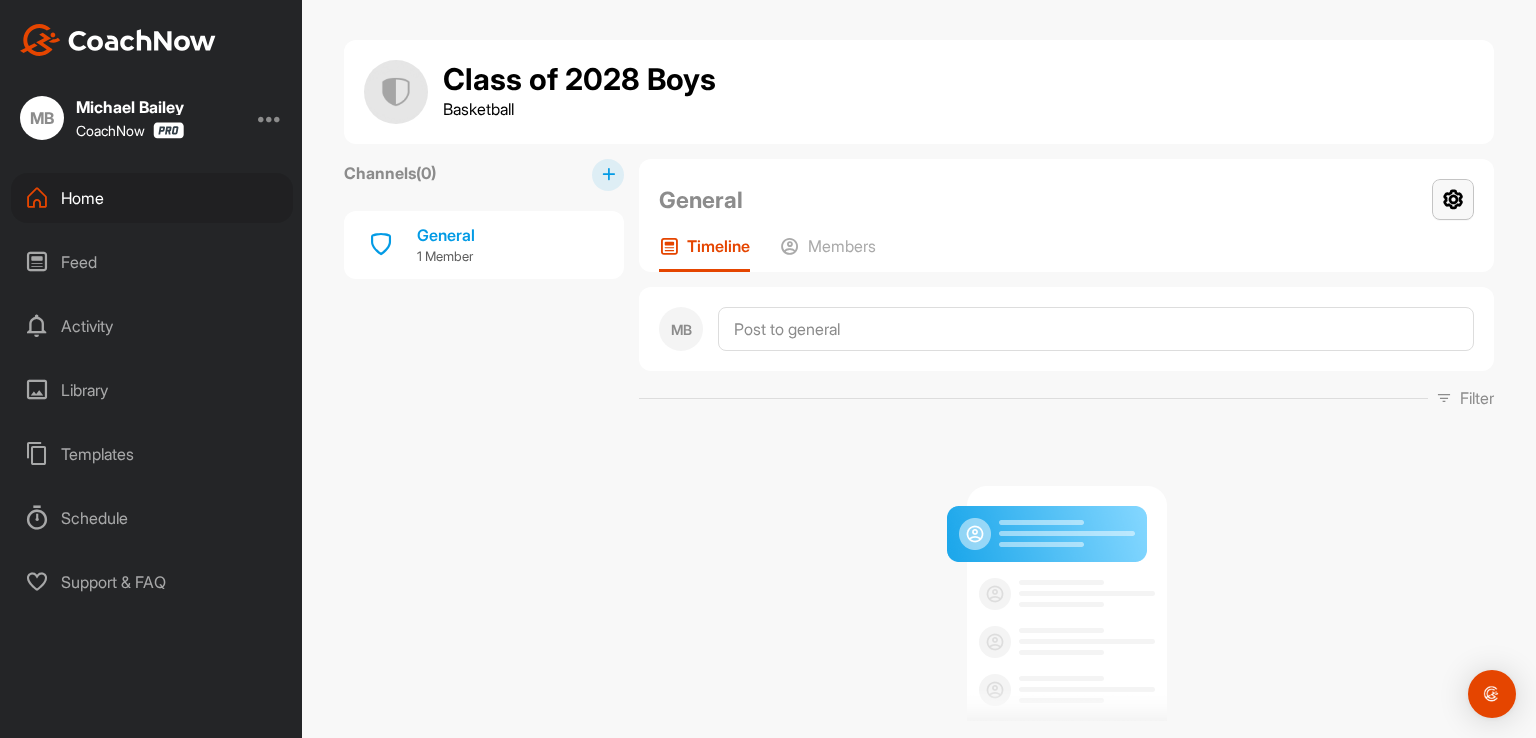 click at bounding box center [1453, 199] 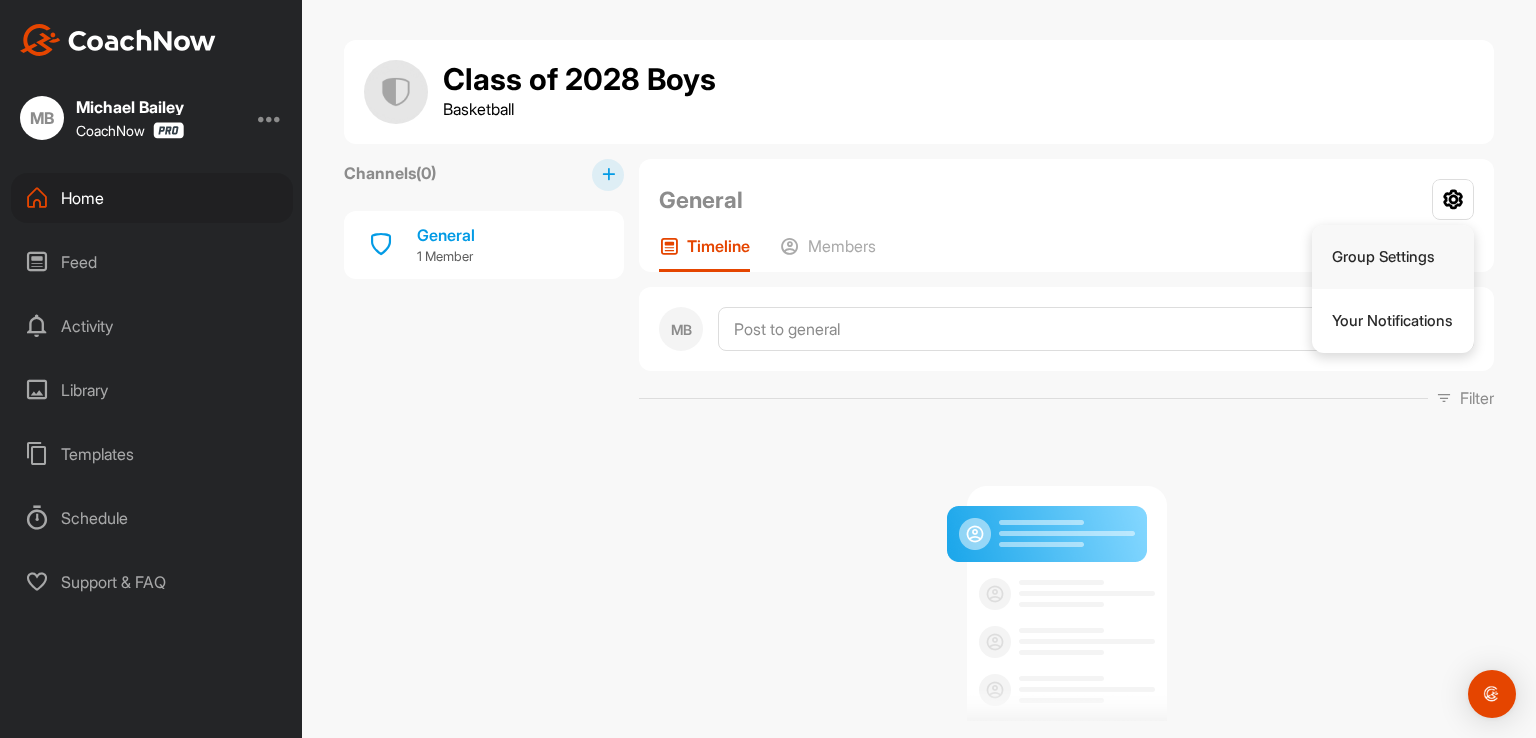 click on "Group Settings" at bounding box center [1393, 257] 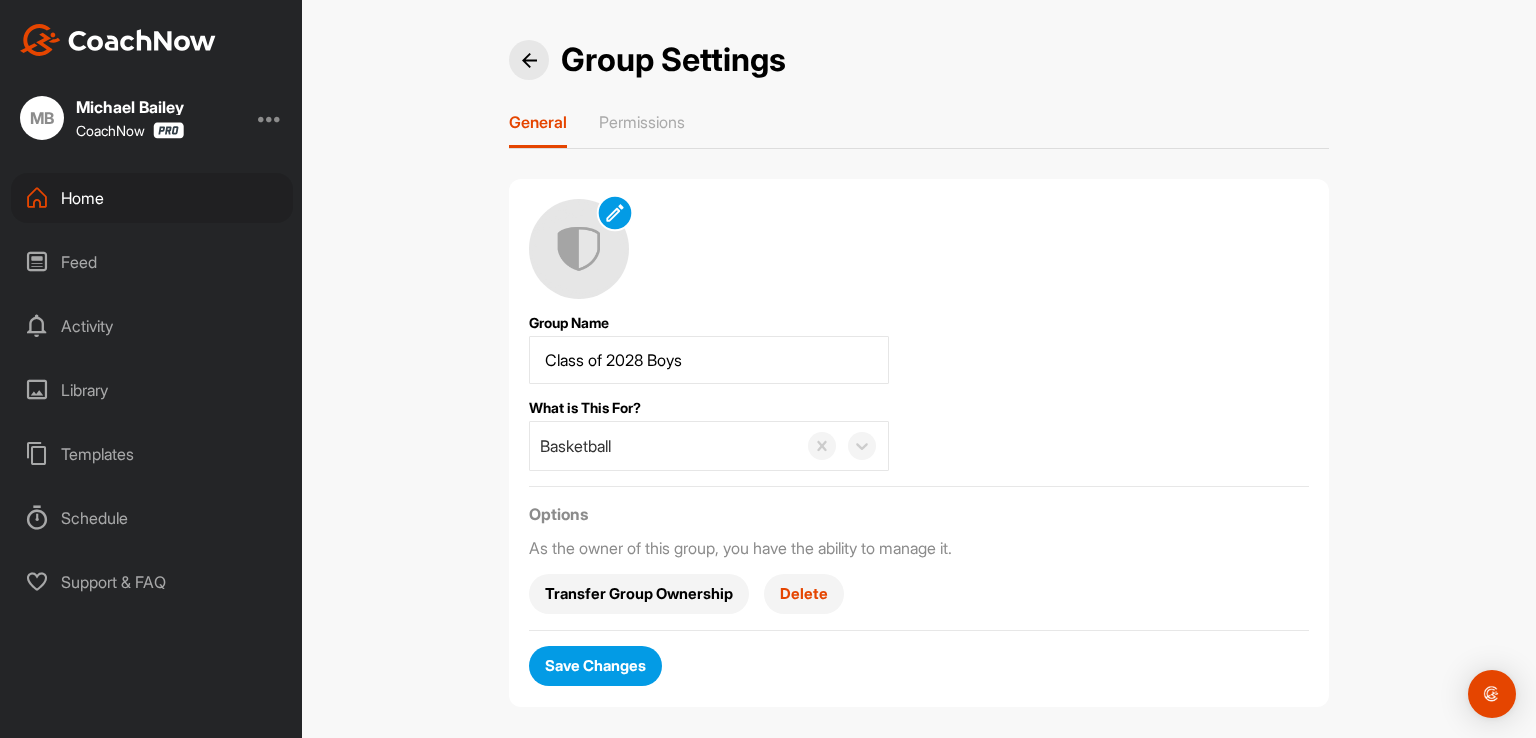 click at bounding box center (614, 212) 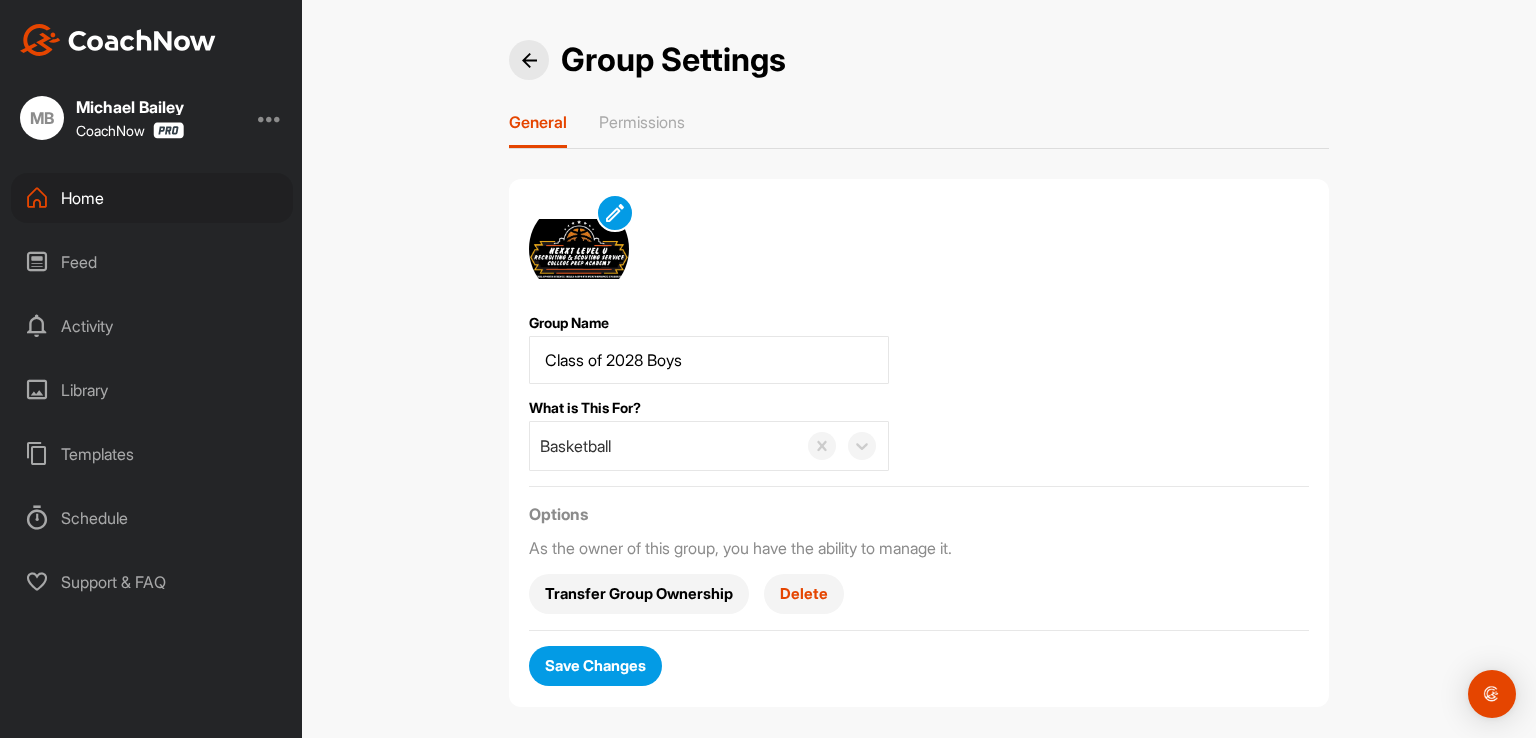 click on "Save Changes" at bounding box center [595, 665] 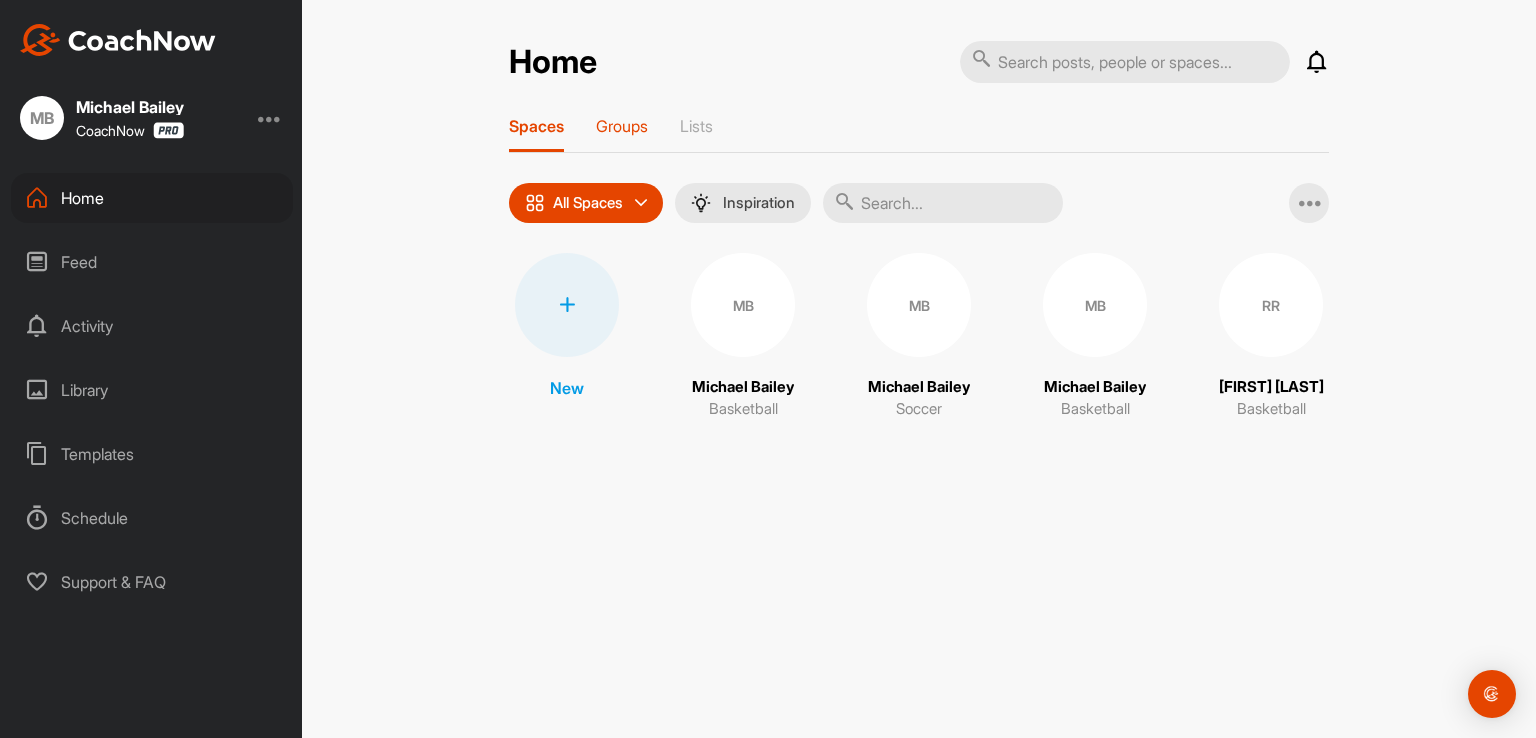 click on "Groups" at bounding box center [622, 134] 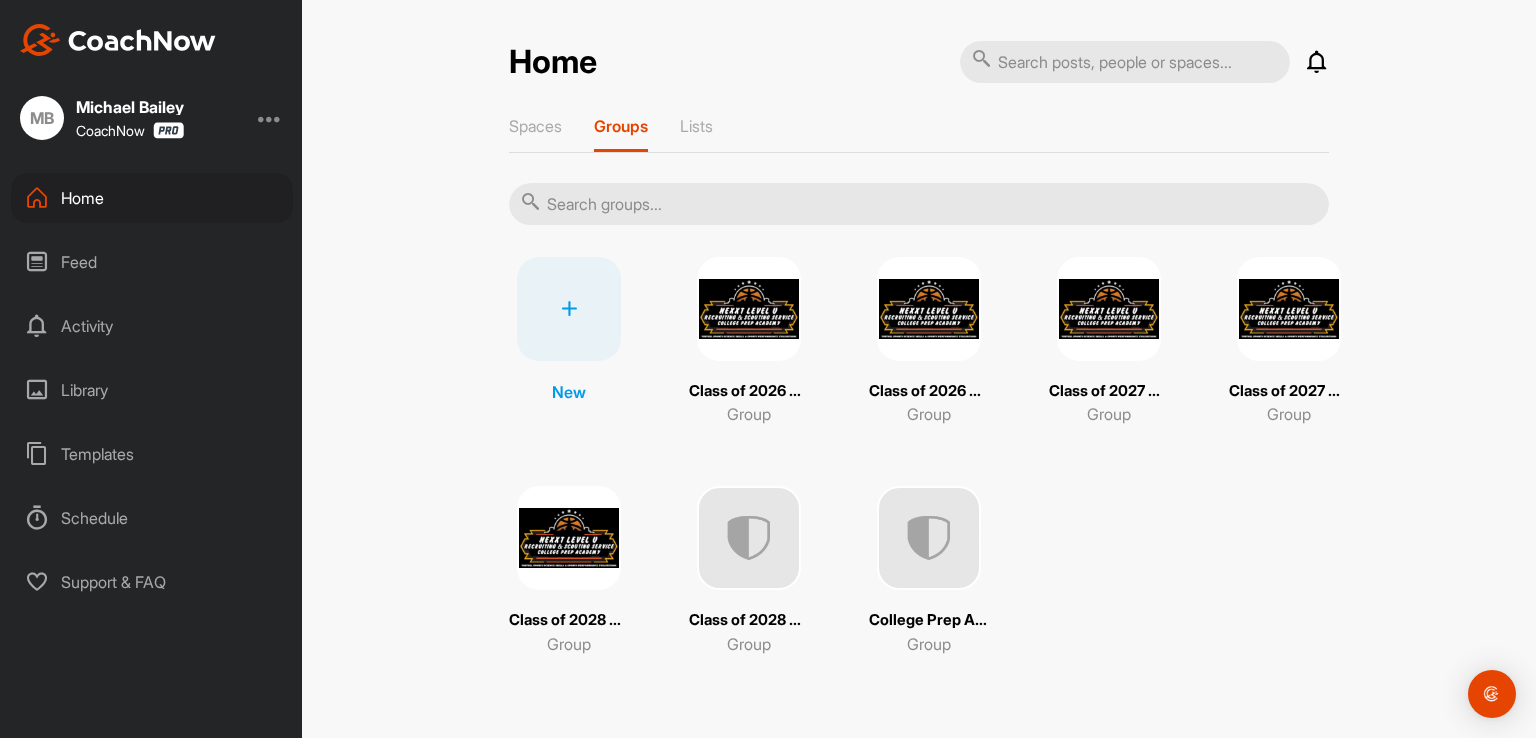 click at bounding box center [749, 538] 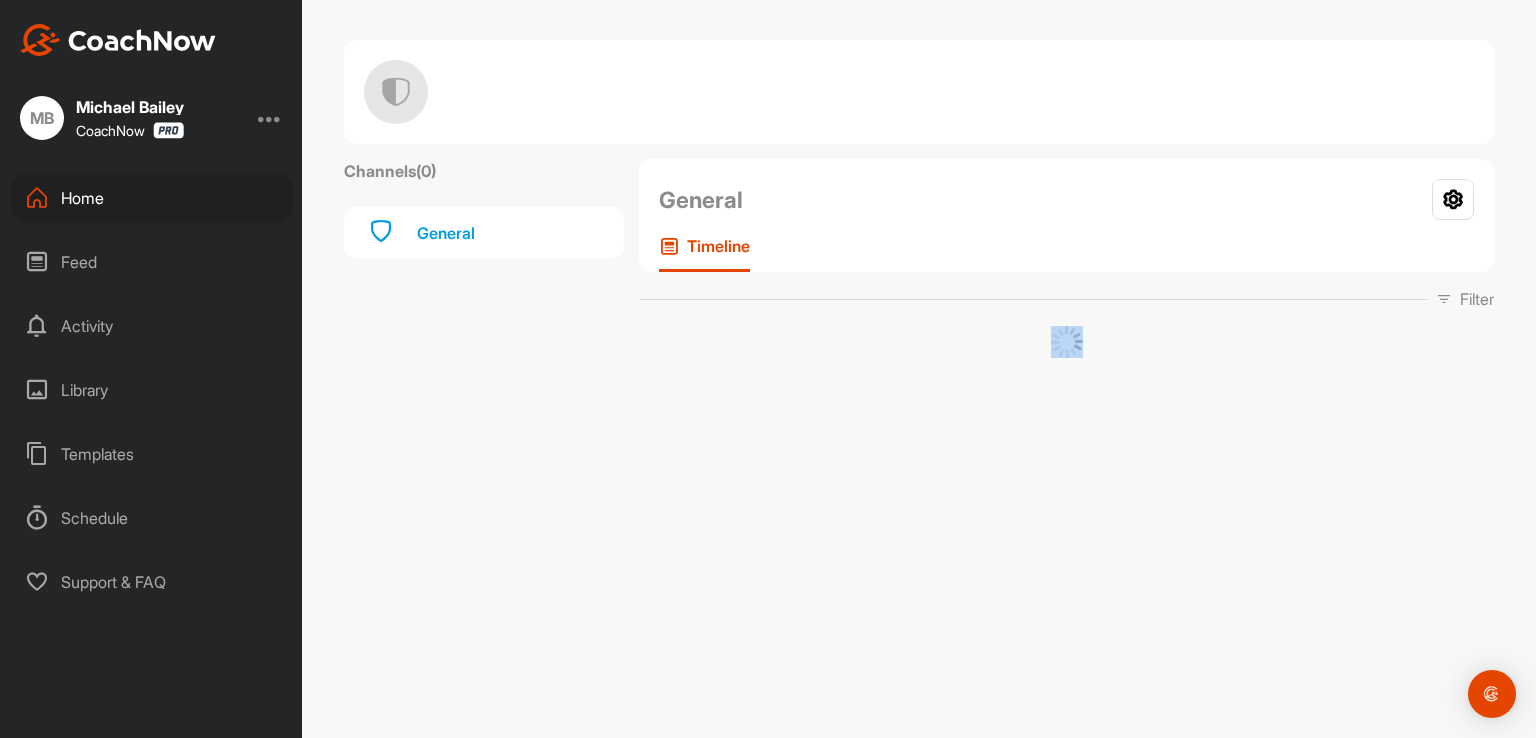 click on "Channels  ( 0 ) General General Your Notifications Timeline Filter Media Type Images Videos Notes Audio Documents Sort by Created at Tags Add some tags. From Day Month Year Till Day Month Year   Filter   Show All" at bounding box center [919, 369] 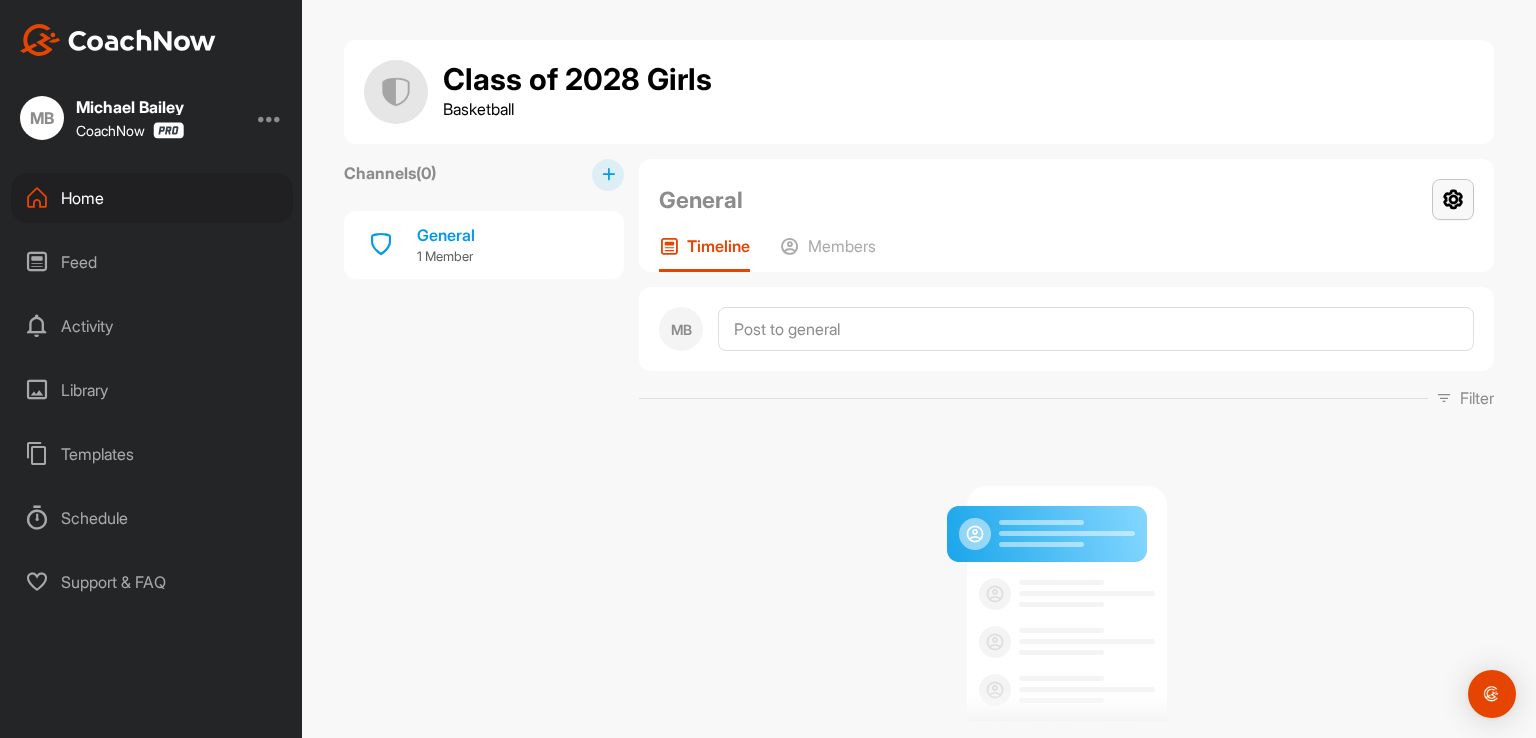 click at bounding box center [1453, 199] 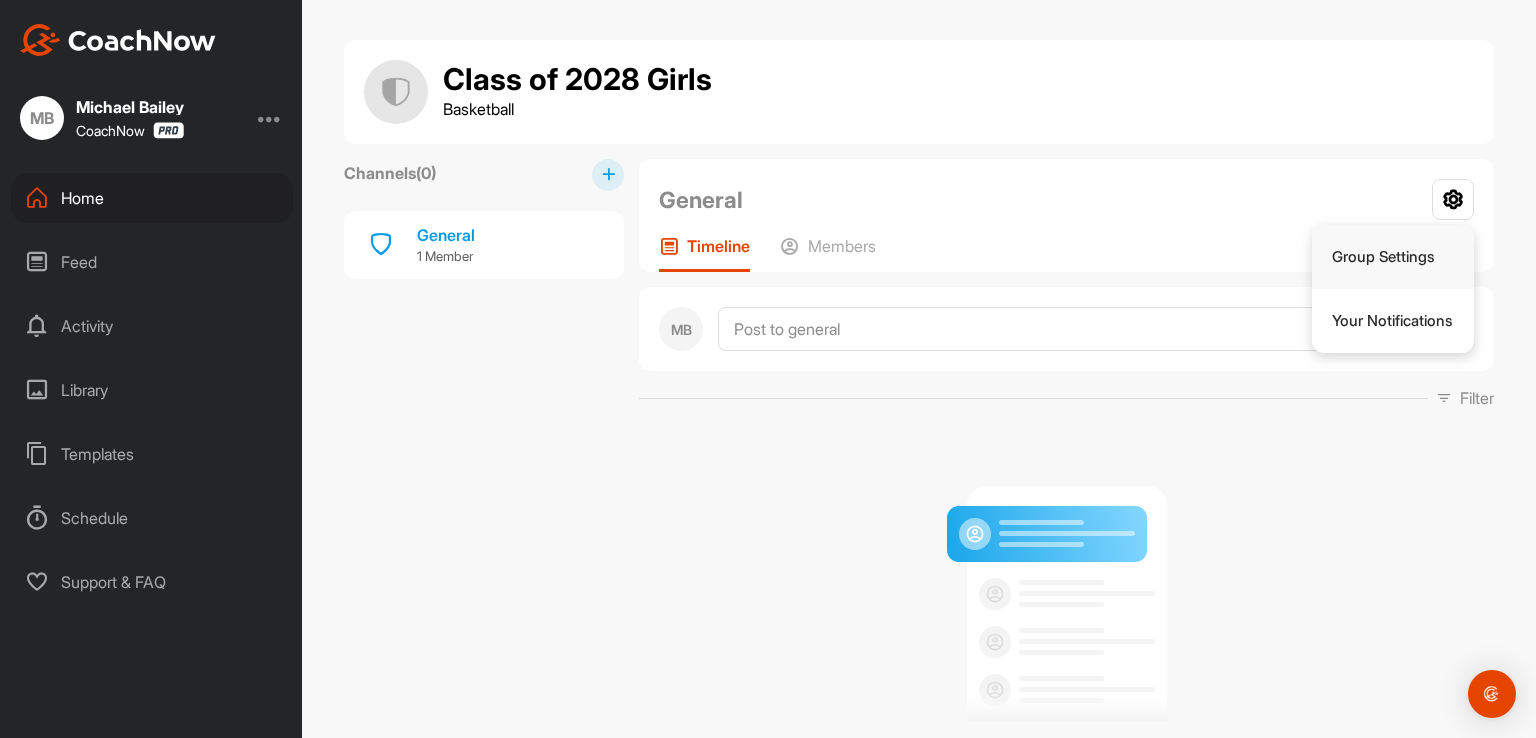 click on "Group Settings" at bounding box center (1393, 257) 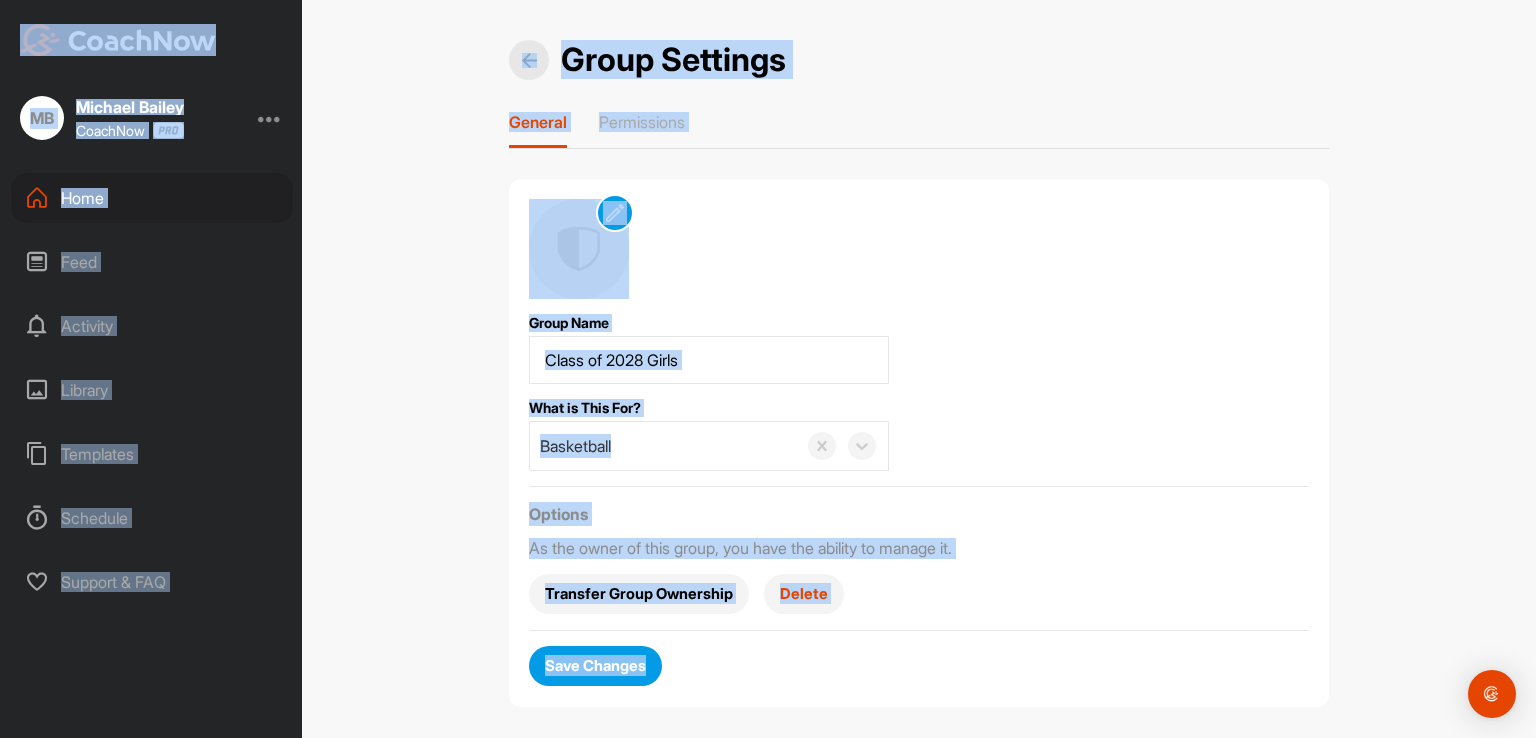 click at bounding box center [579, 249] 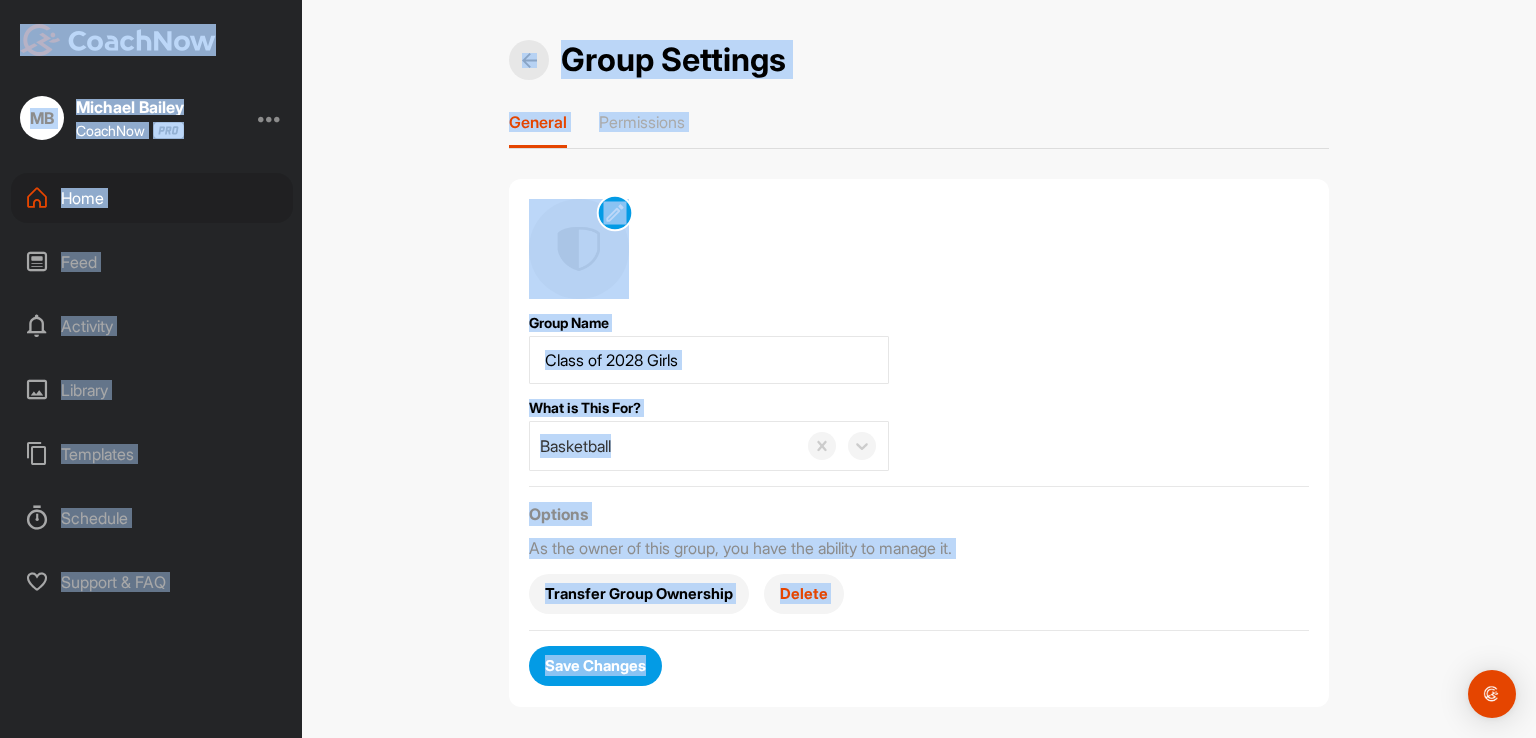 click at bounding box center (614, 212) 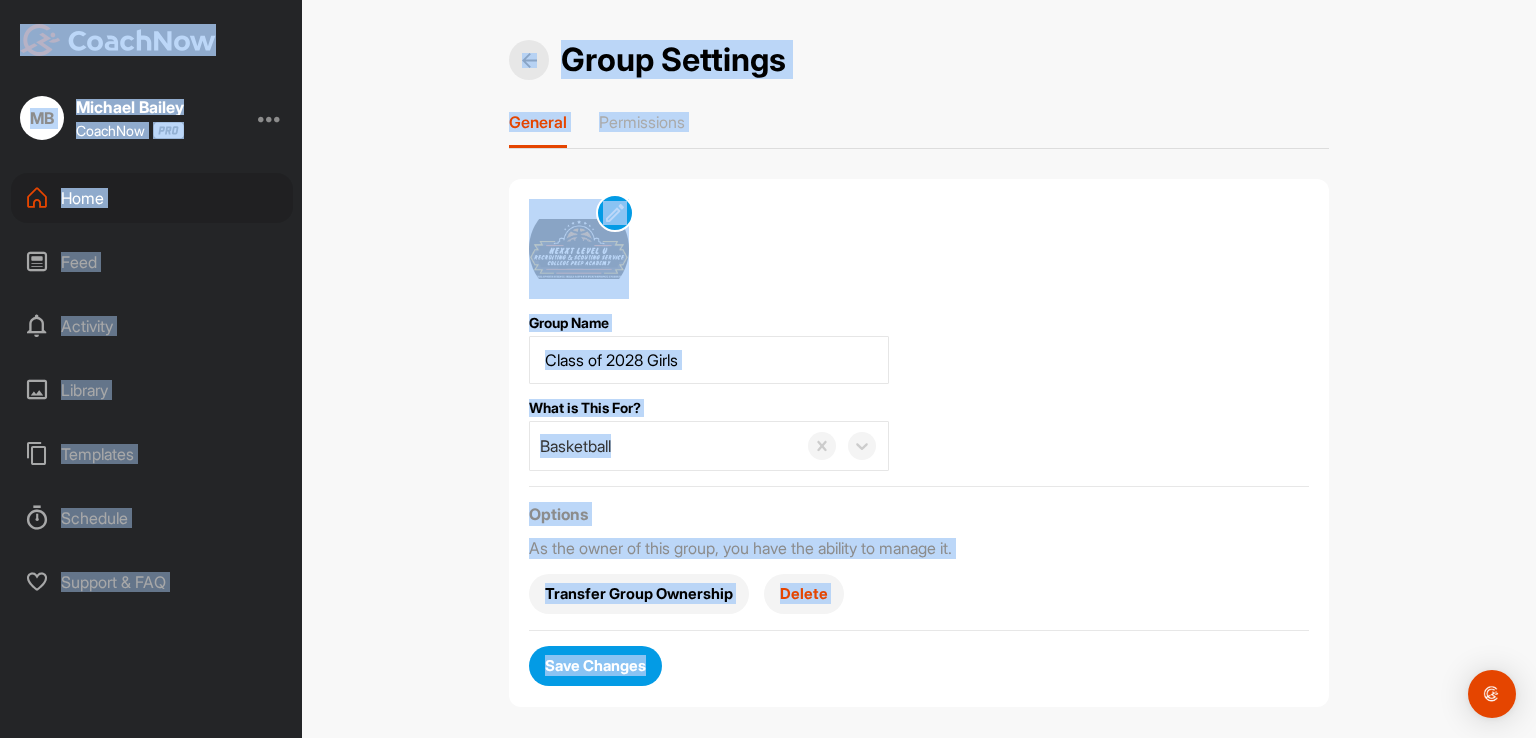click on "Save Changes" at bounding box center (595, 665) 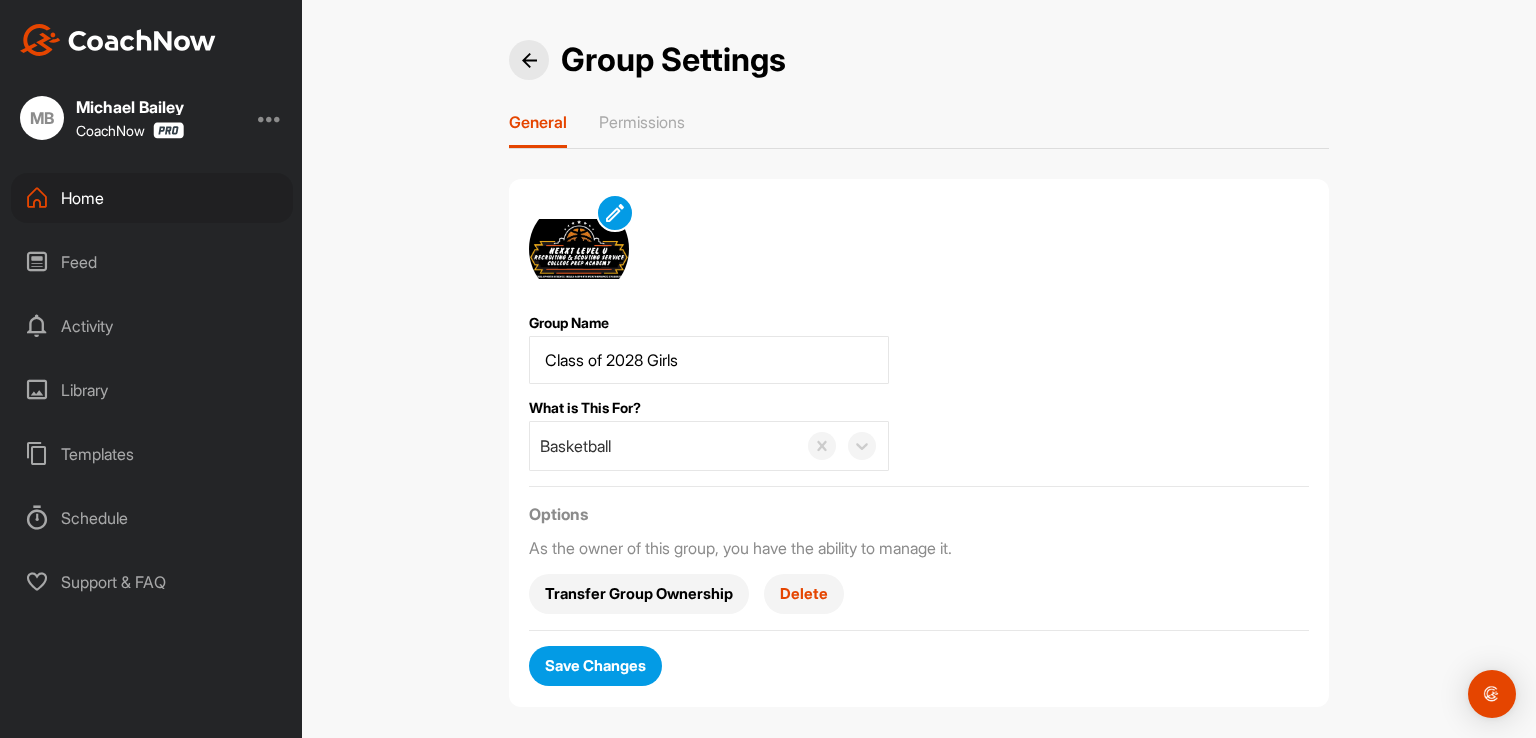 click on "Home" at bounding box center (152, 198) 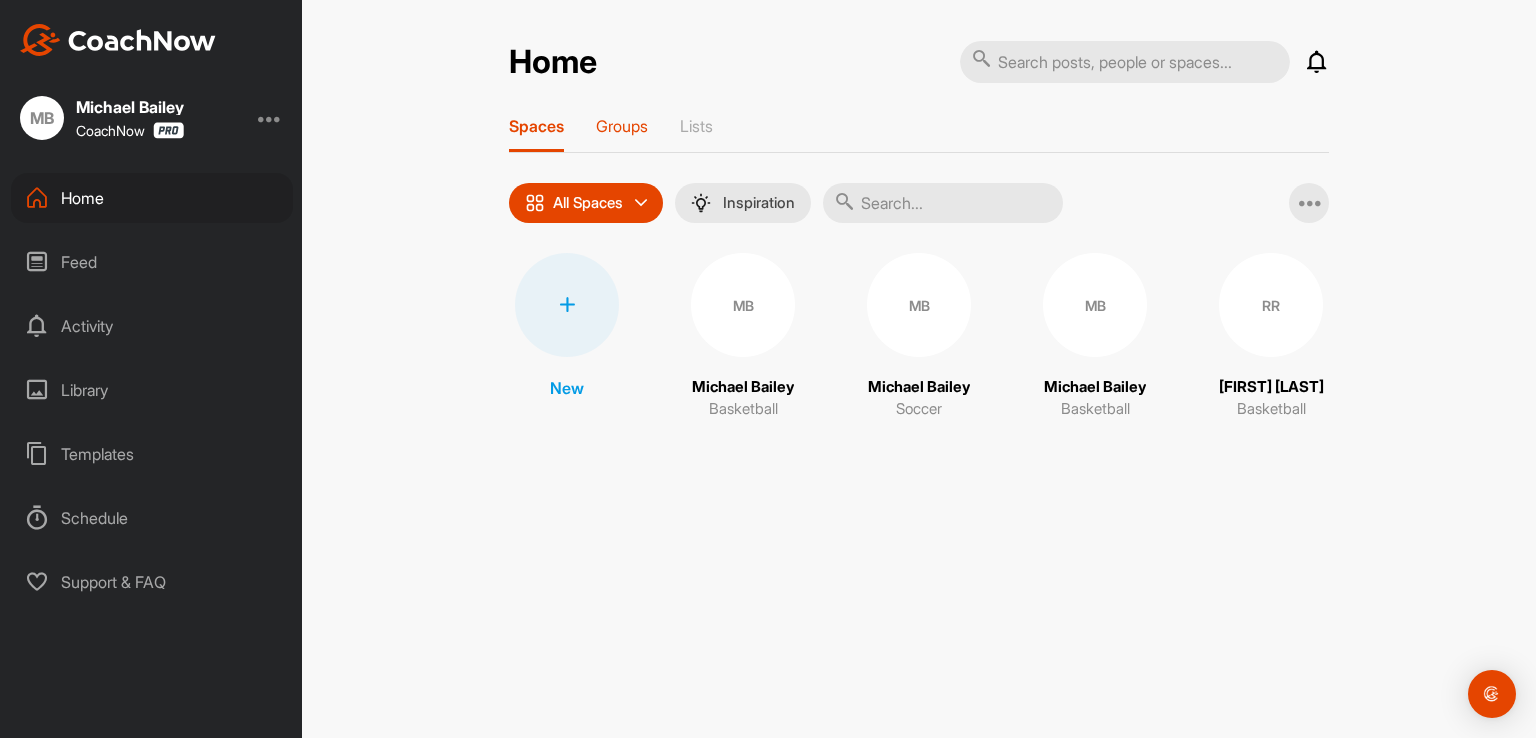 click on "Groups" at bounding box center (622, 126) 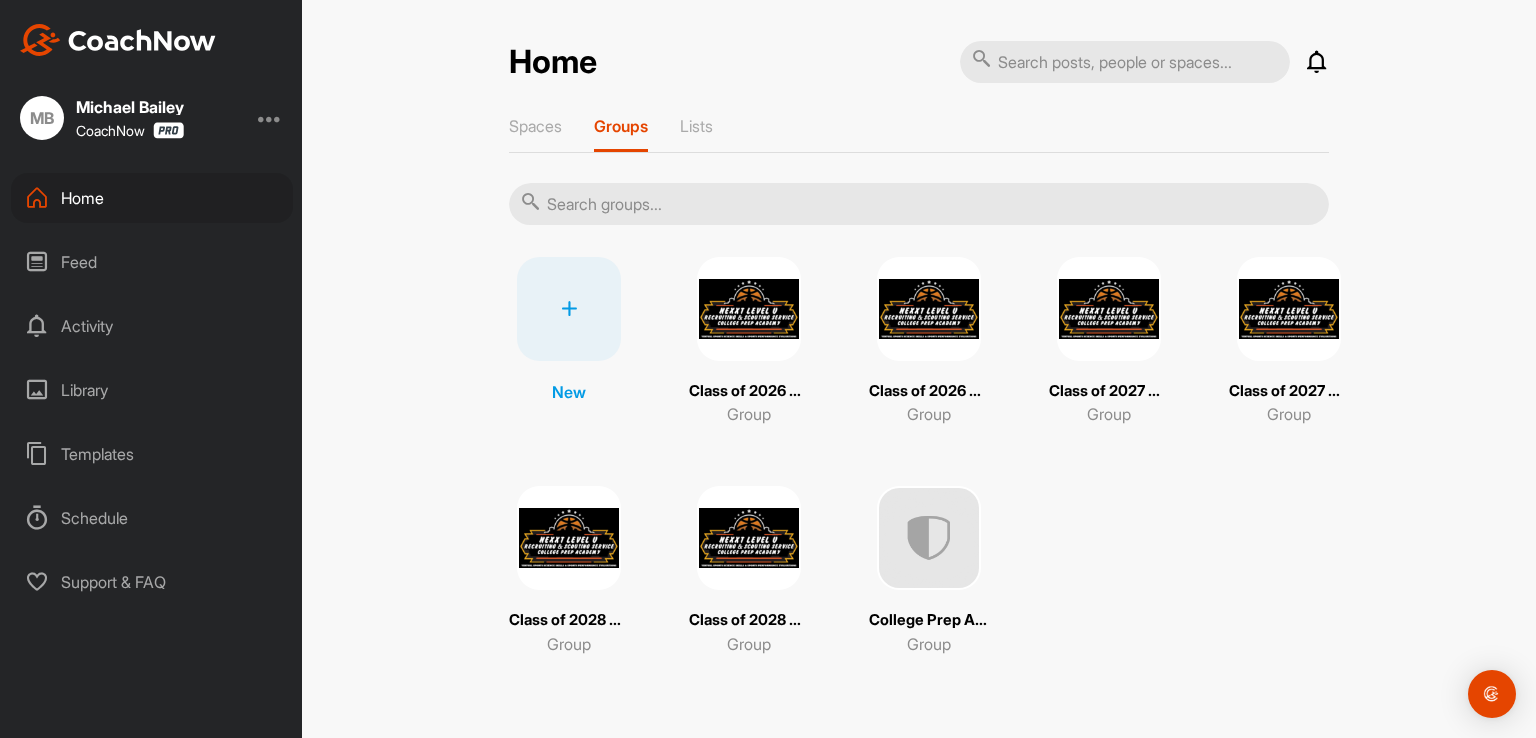 click on "Class of 2026 Boys" at bounding box center [749, 391] 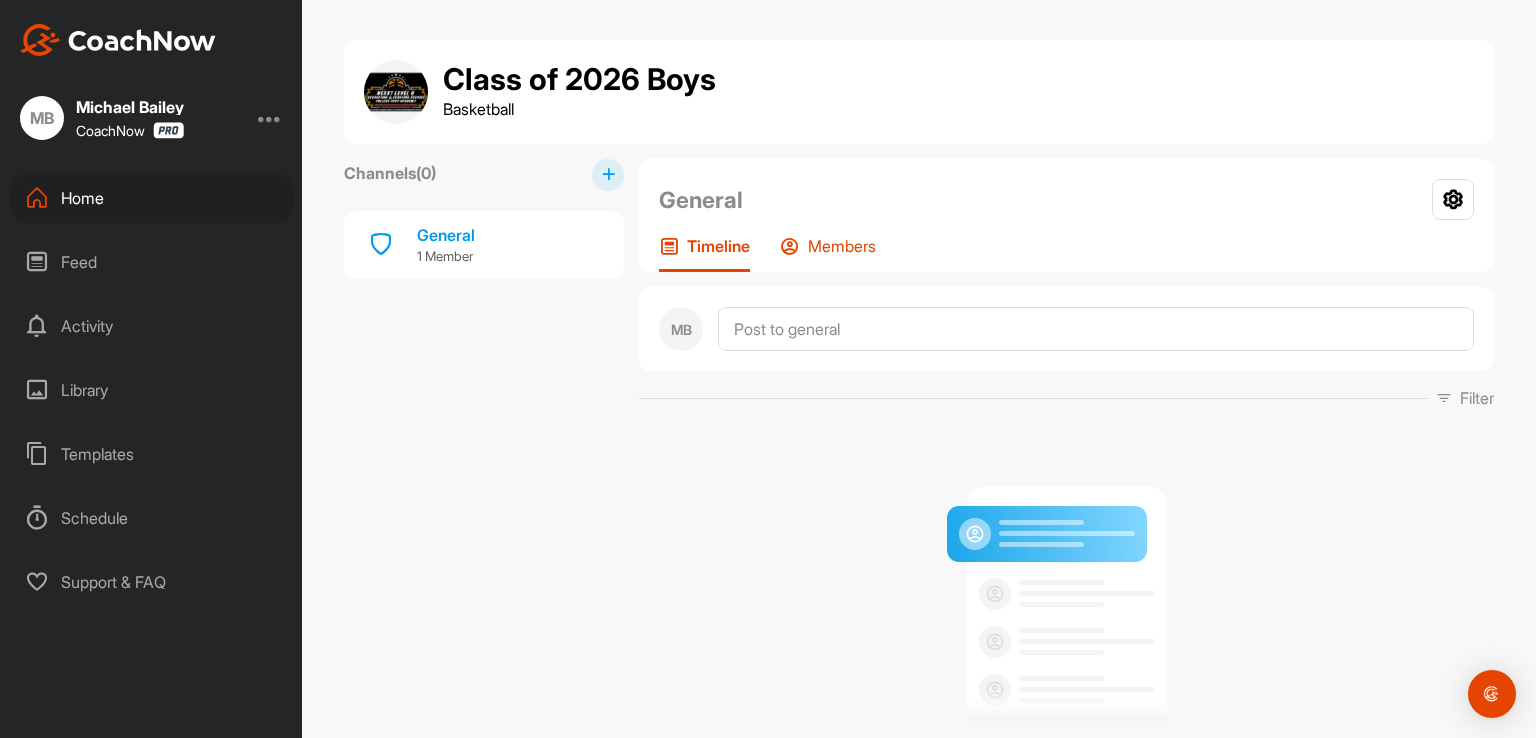 click on "Members" at bounding box center [842, 246] 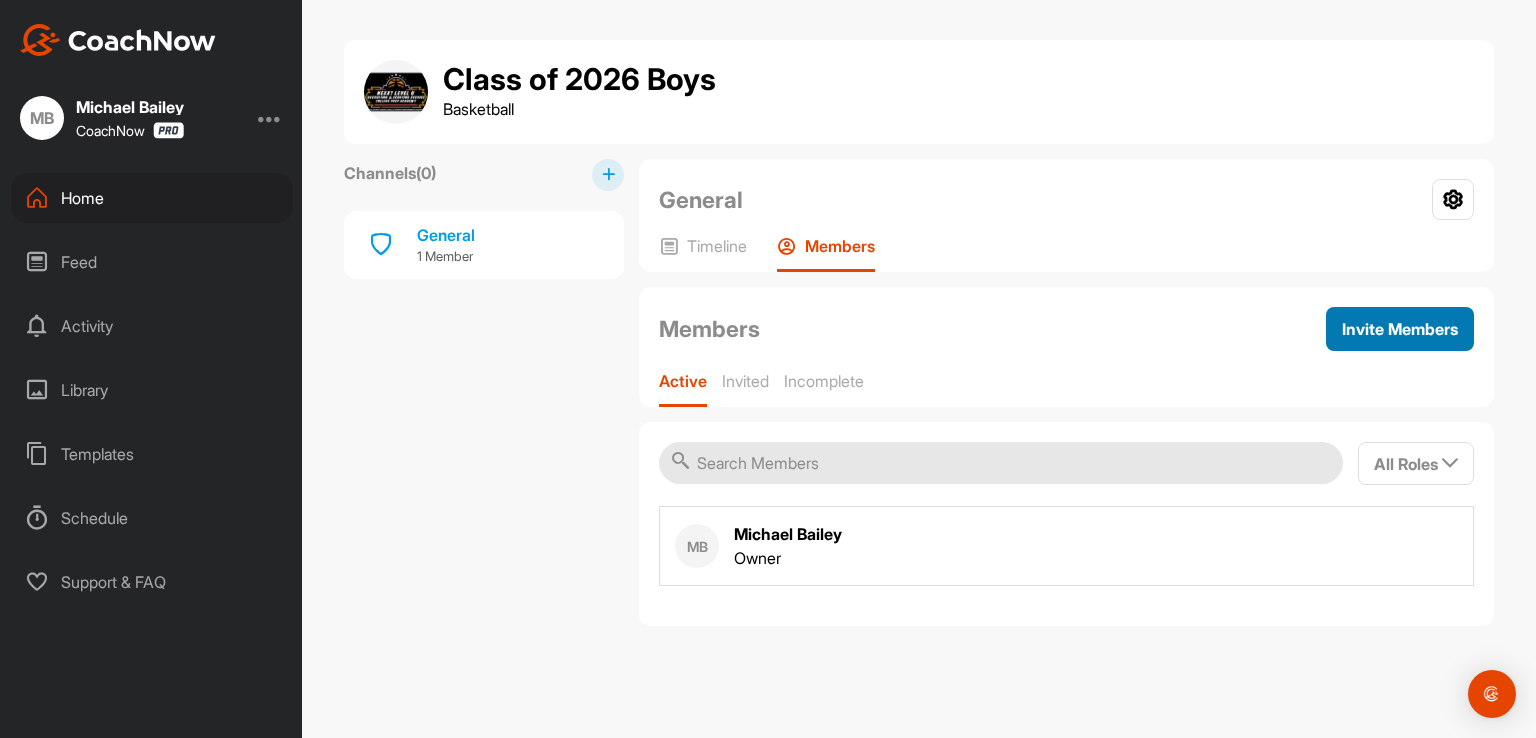 click on "Invite Members" at bounding box center [1400, 329] 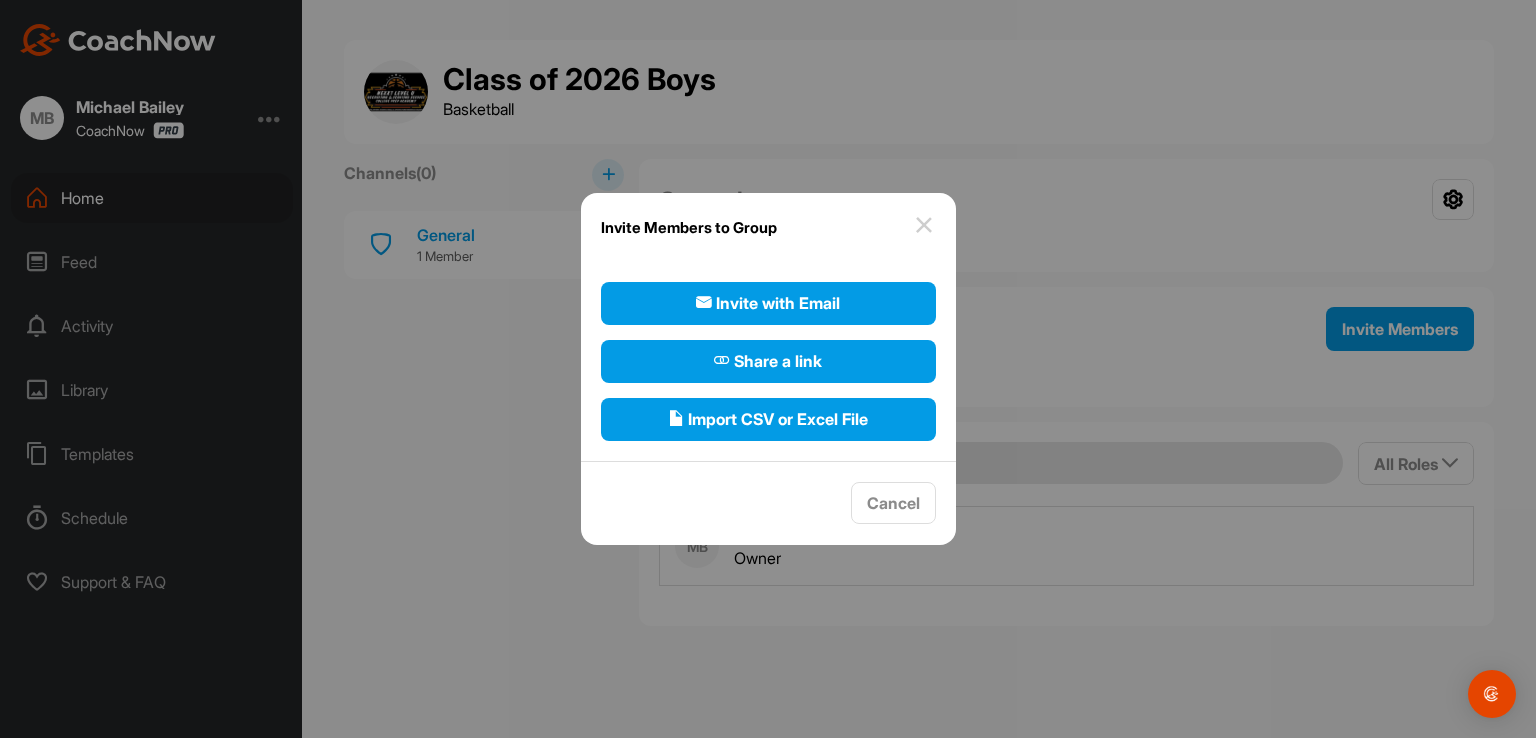 click at bounding box center (924, 225) 